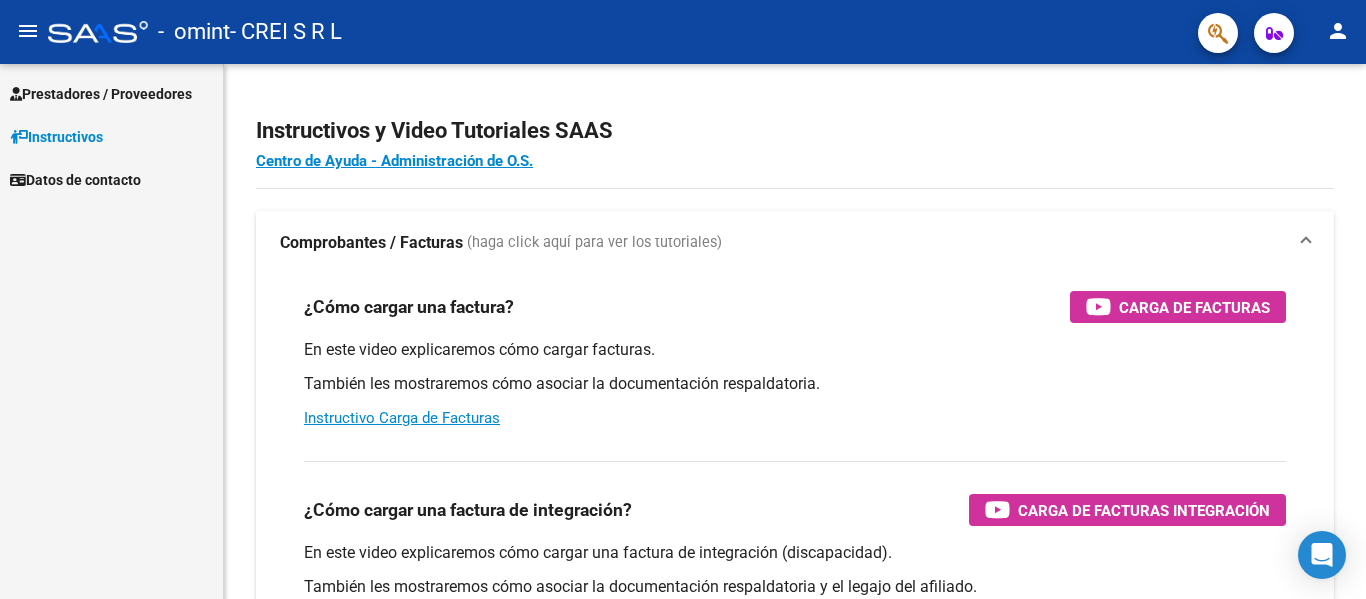 scroll, scrollTop: 0, scrollLeft: 0, axis: both 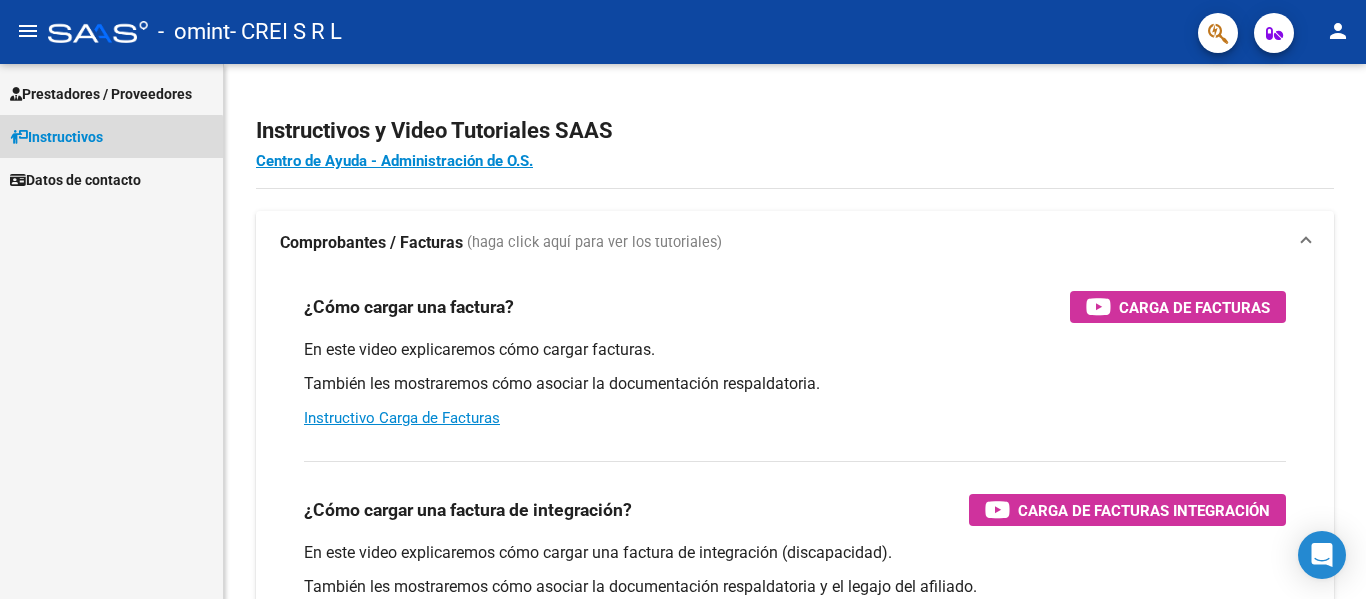 click on "Instructivos" at bounding box center (111, 136) 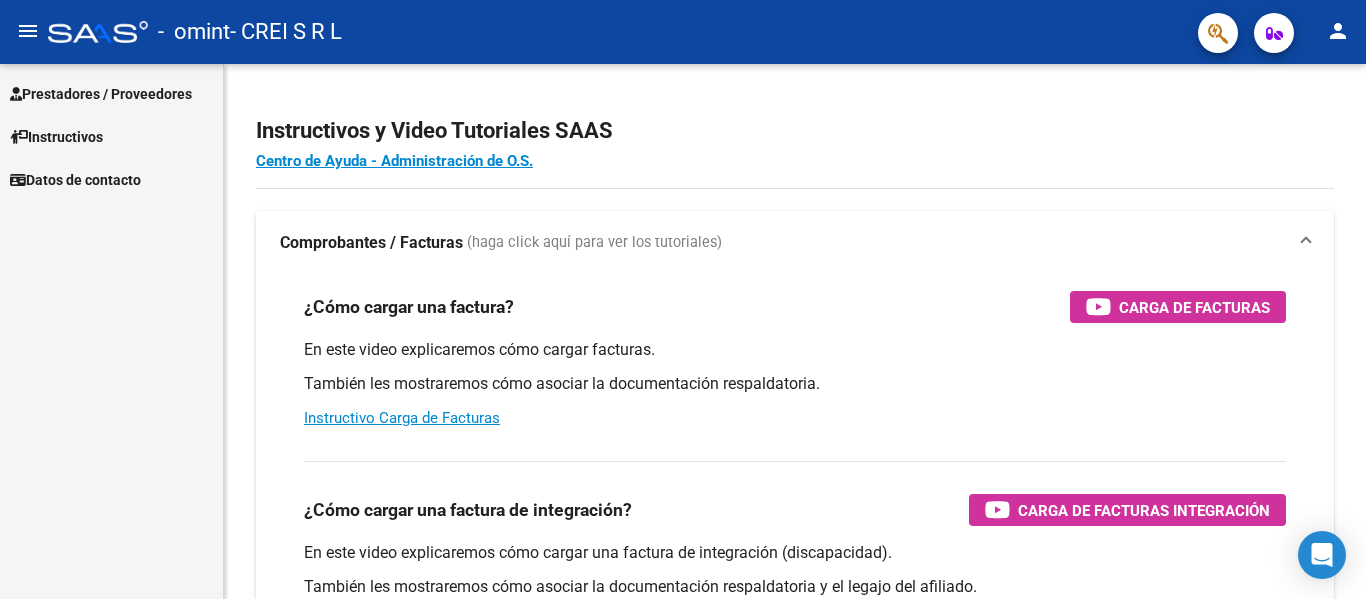click on "Prestadores / Proveedores" at bounding box center (101, 94) 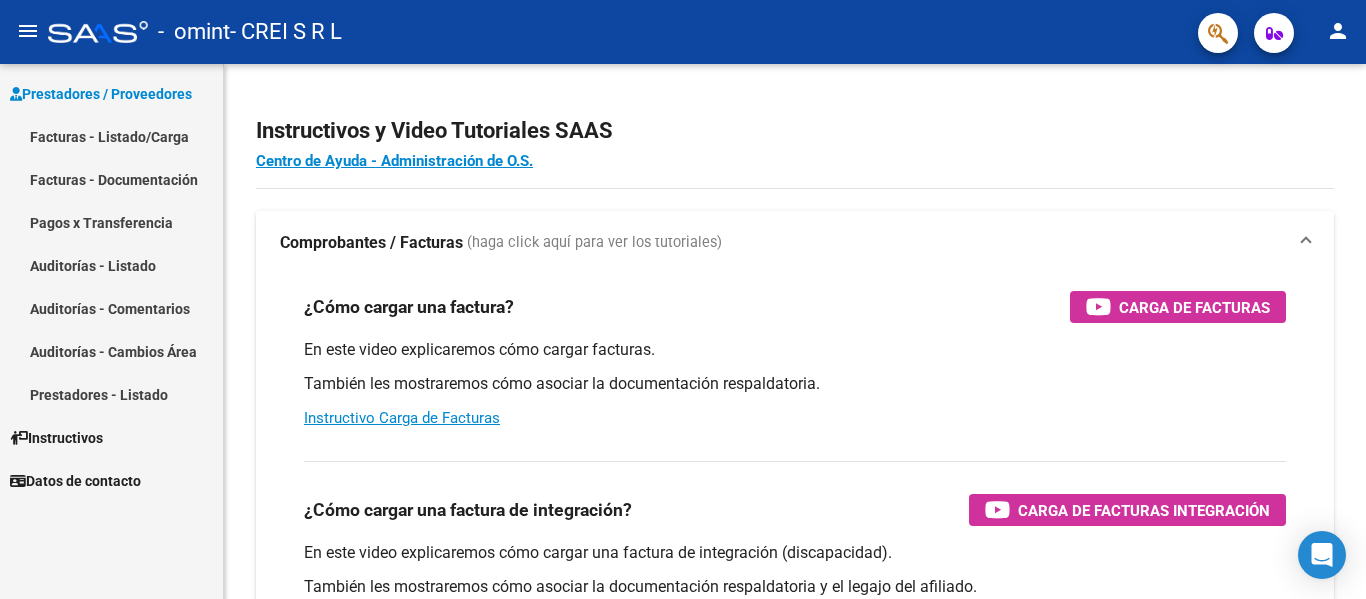click on "Facturas - Documentación" at bounding box center (111, 179) 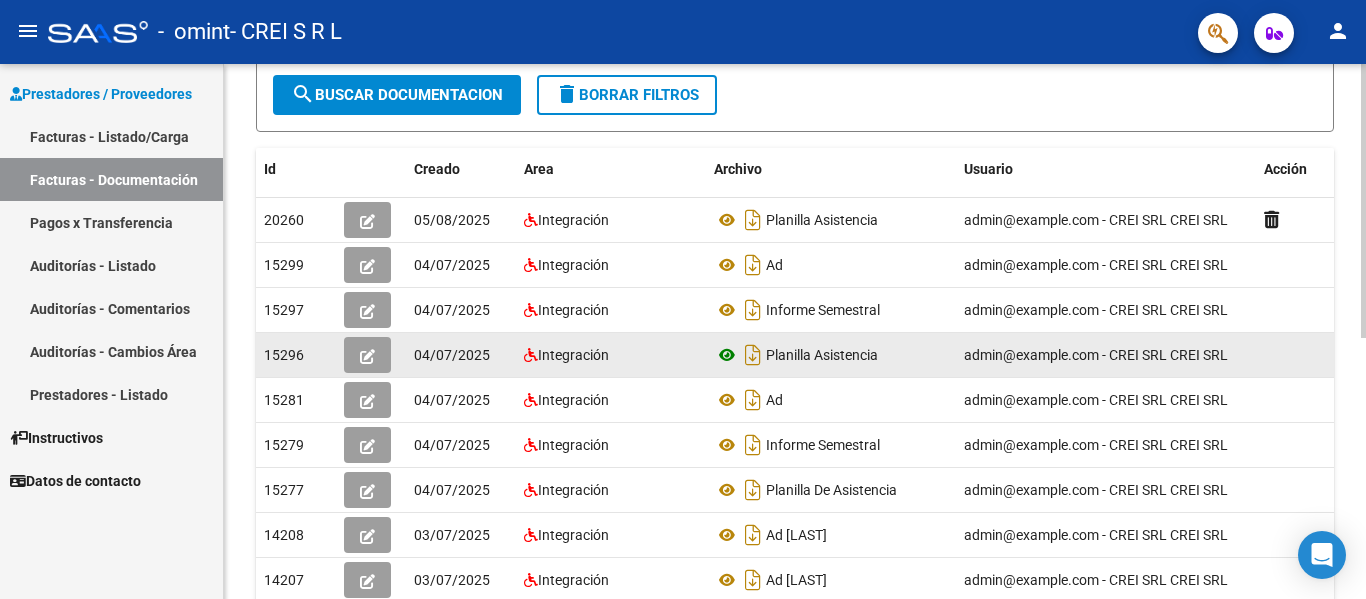 scroll, scrollTop: 300, scrollLeft: 0, axis: vertical 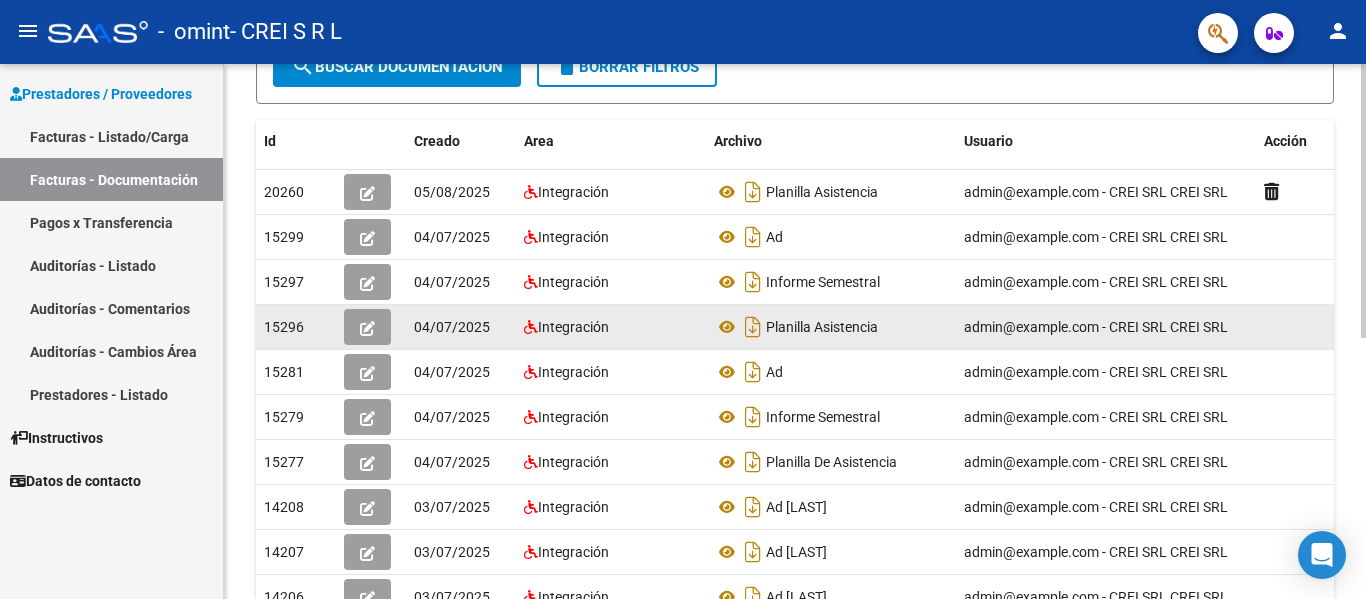 click 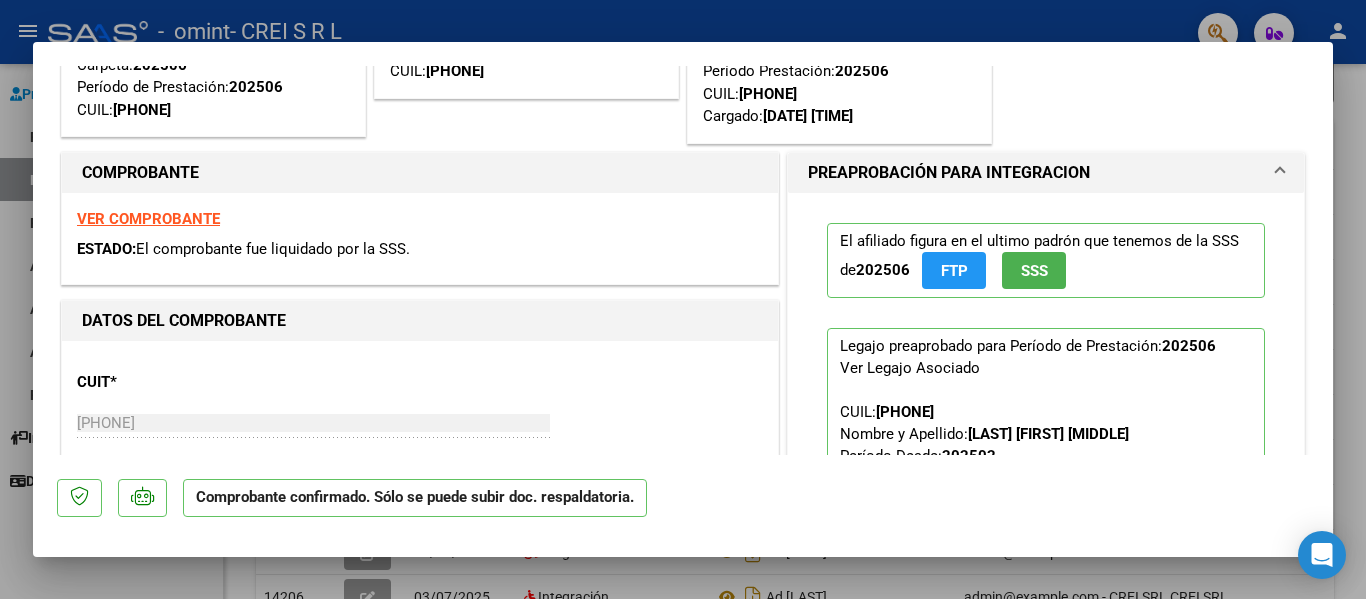 scroll, scrollTop: 0, scrollLeft: 0, axis: both 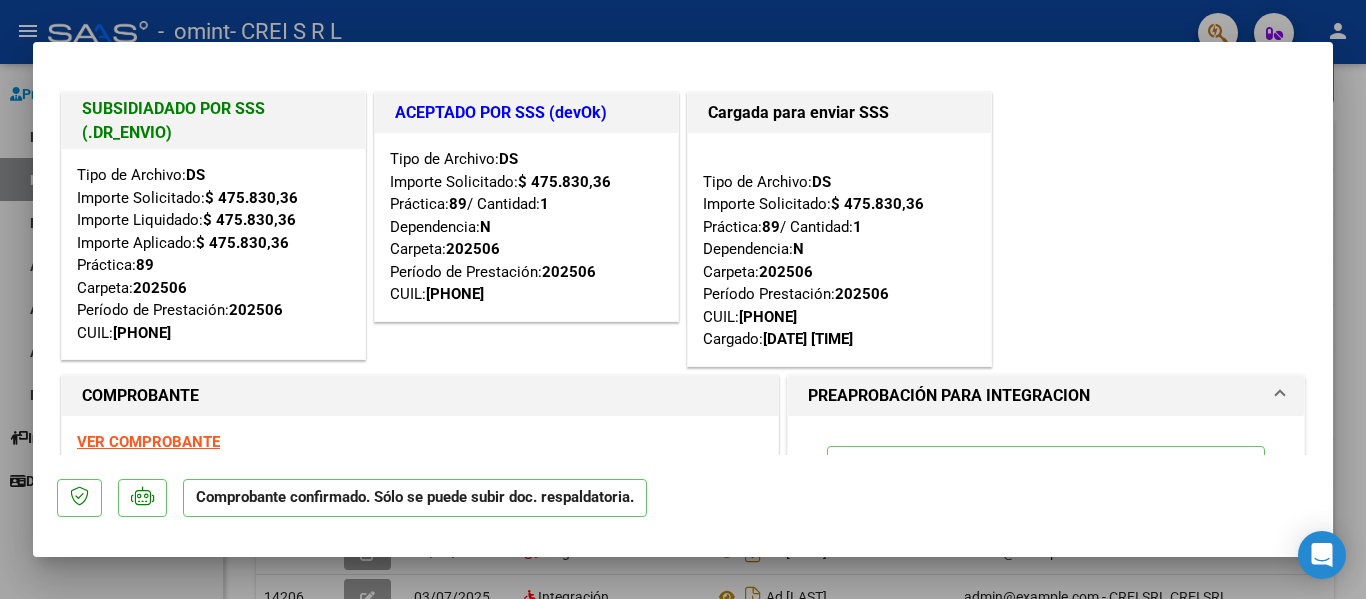 click at bounding box center [683, 299] 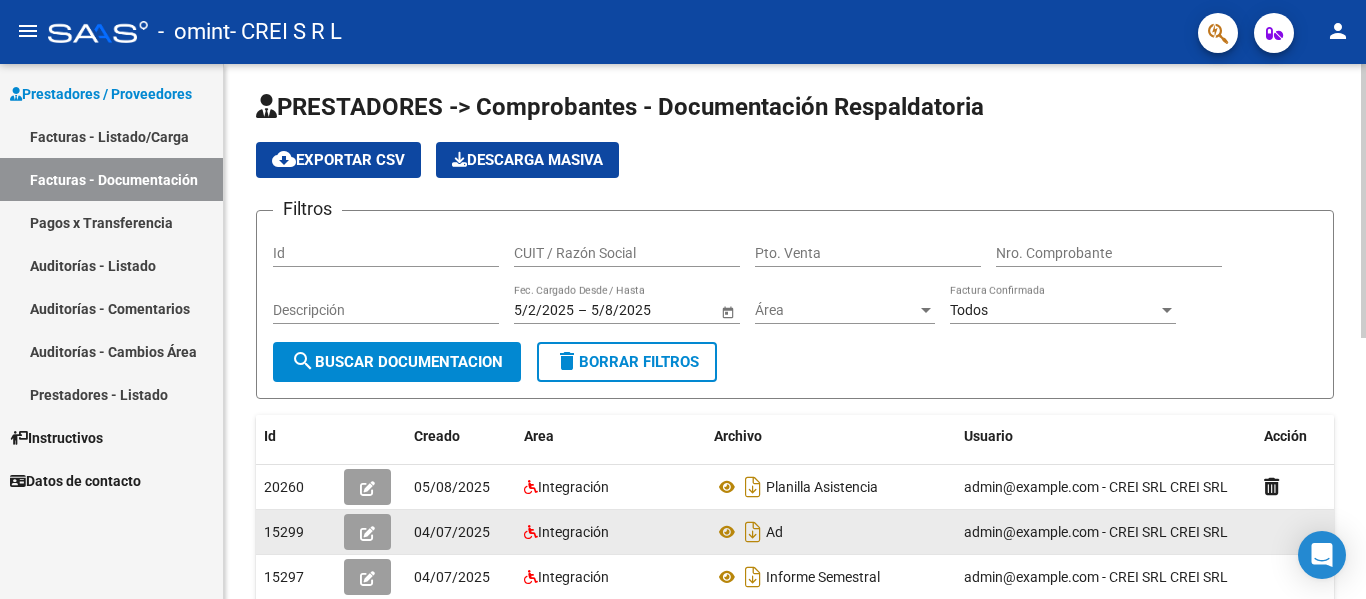 scroll, scrollTop: 0, scrollLeft: 0, axis: both 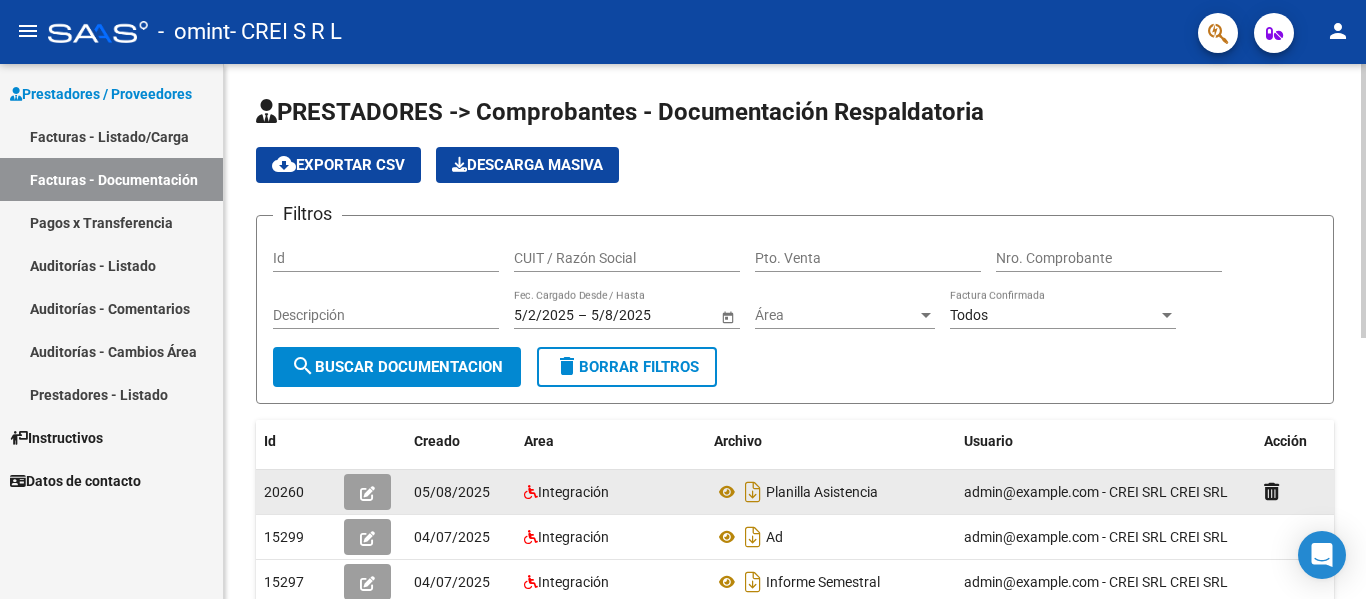 click 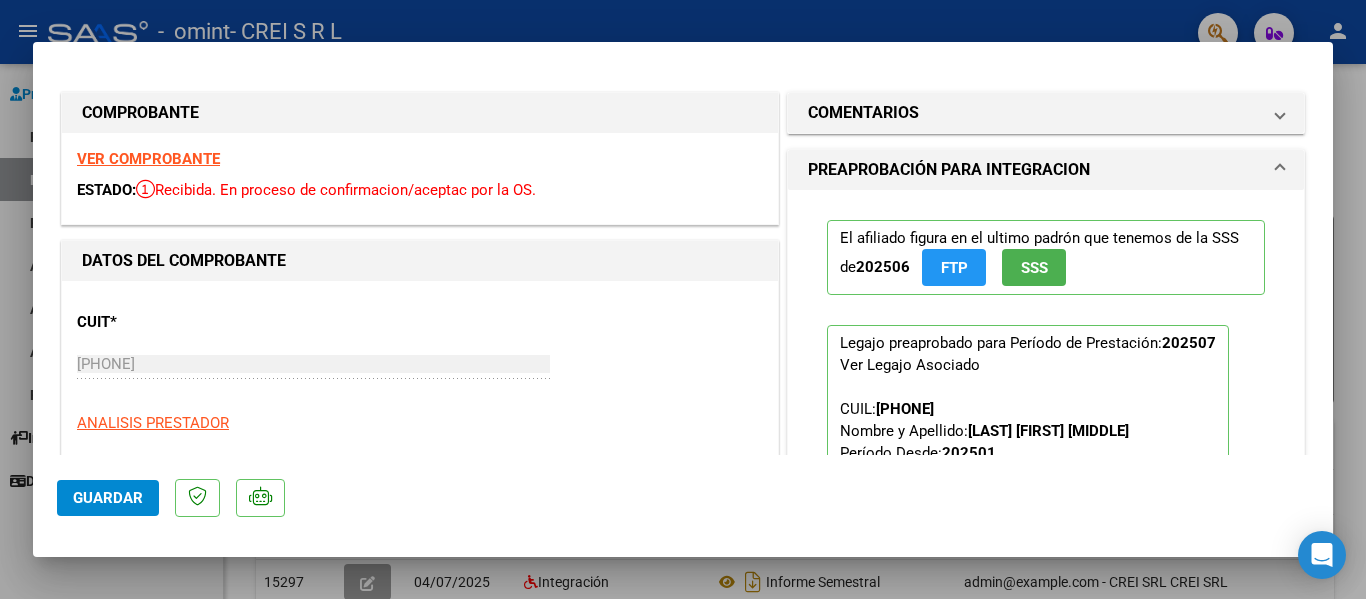 click at bounding box center (683, 299) 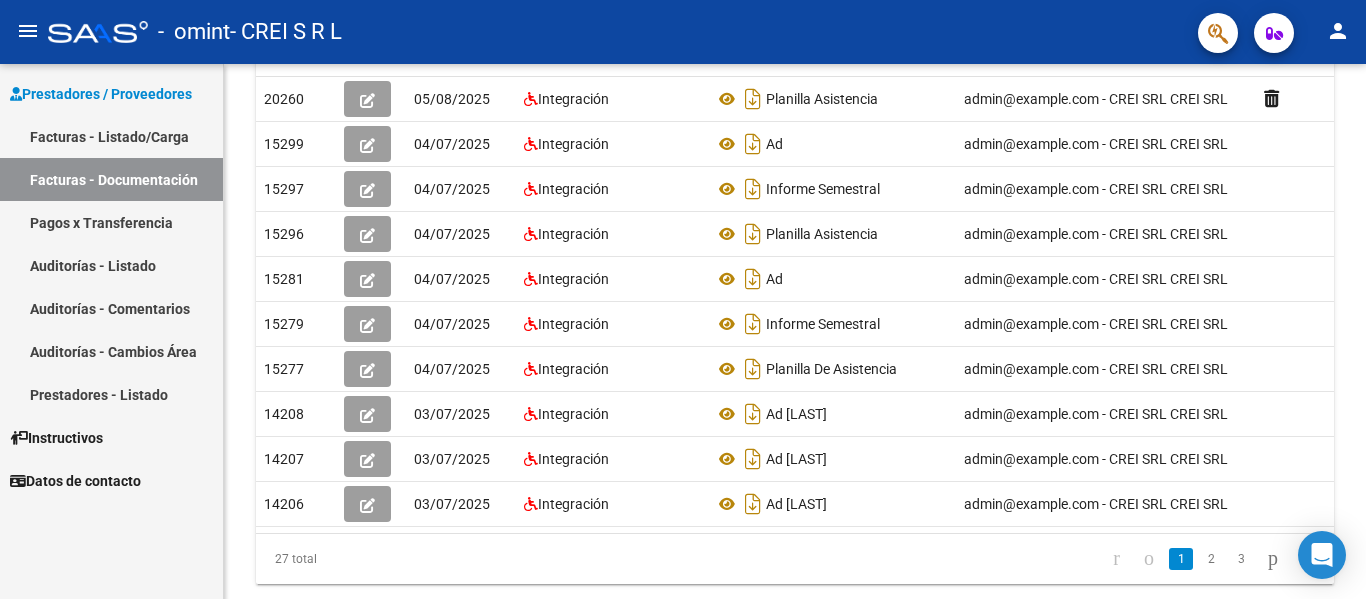 scroll, scrollTop: 300, scrollLeft: 0, axis: vertical 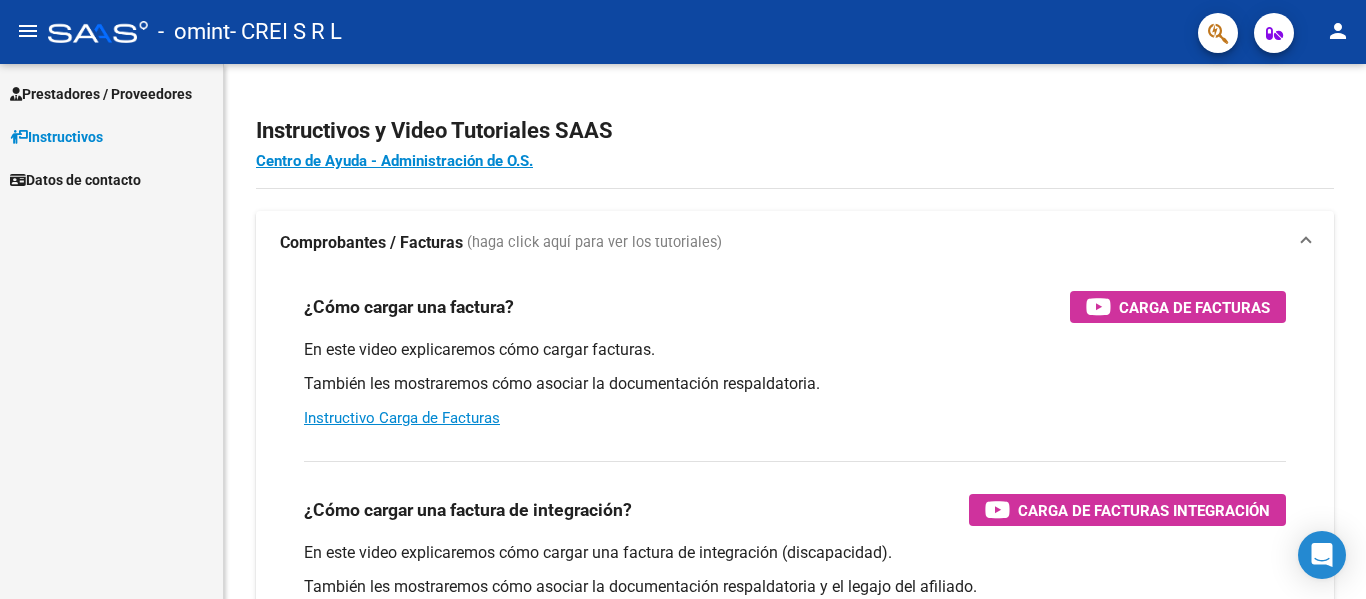 click on "Prestadores / Proveedores" at bounding box center [101, 94] 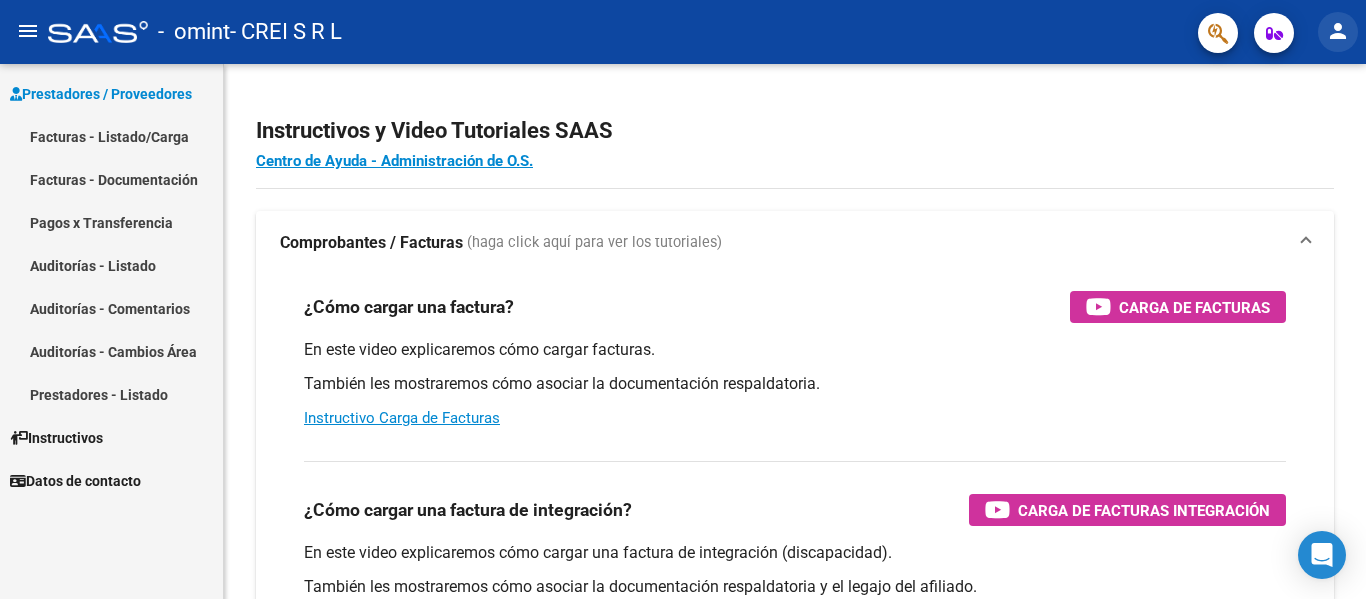 click on "person" 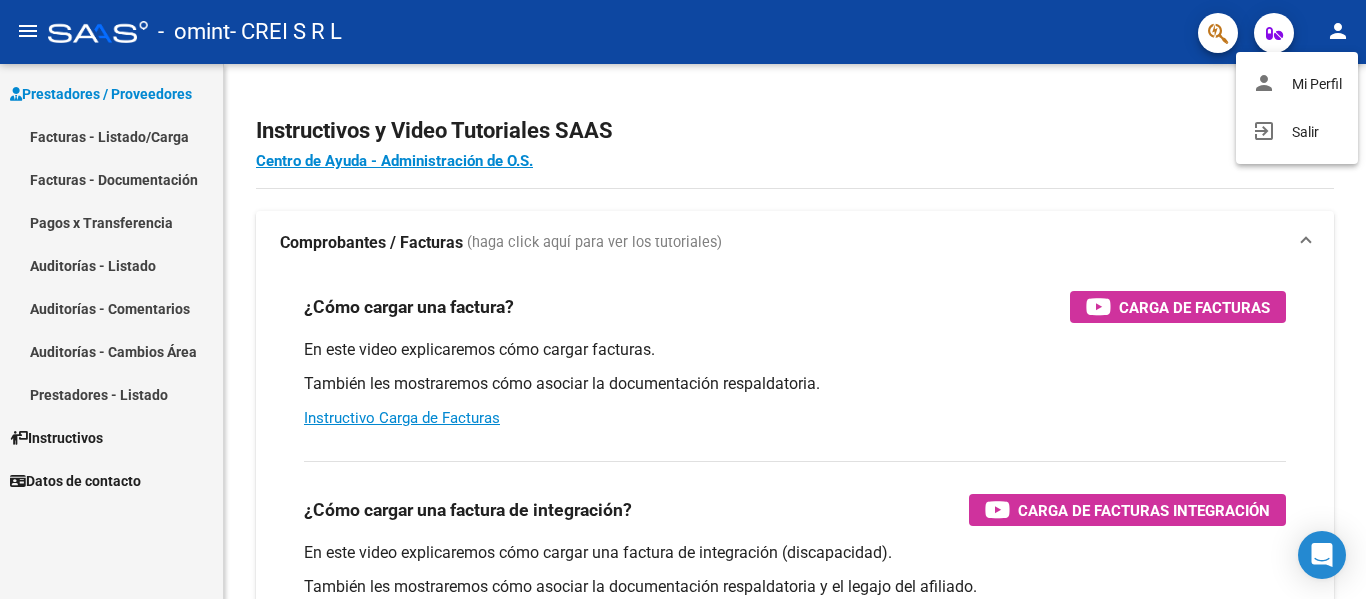 click at bounding box center [683, 299] 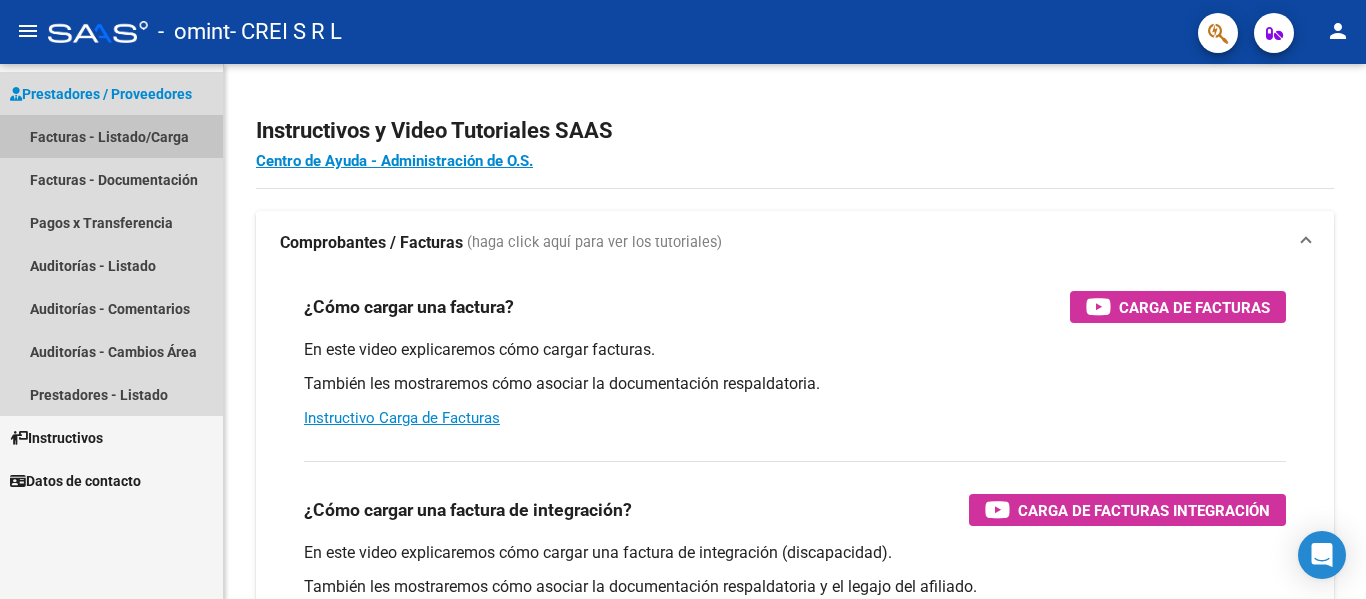 click on "Facturas - Listado/Carga" at bounding box center [111, 136] 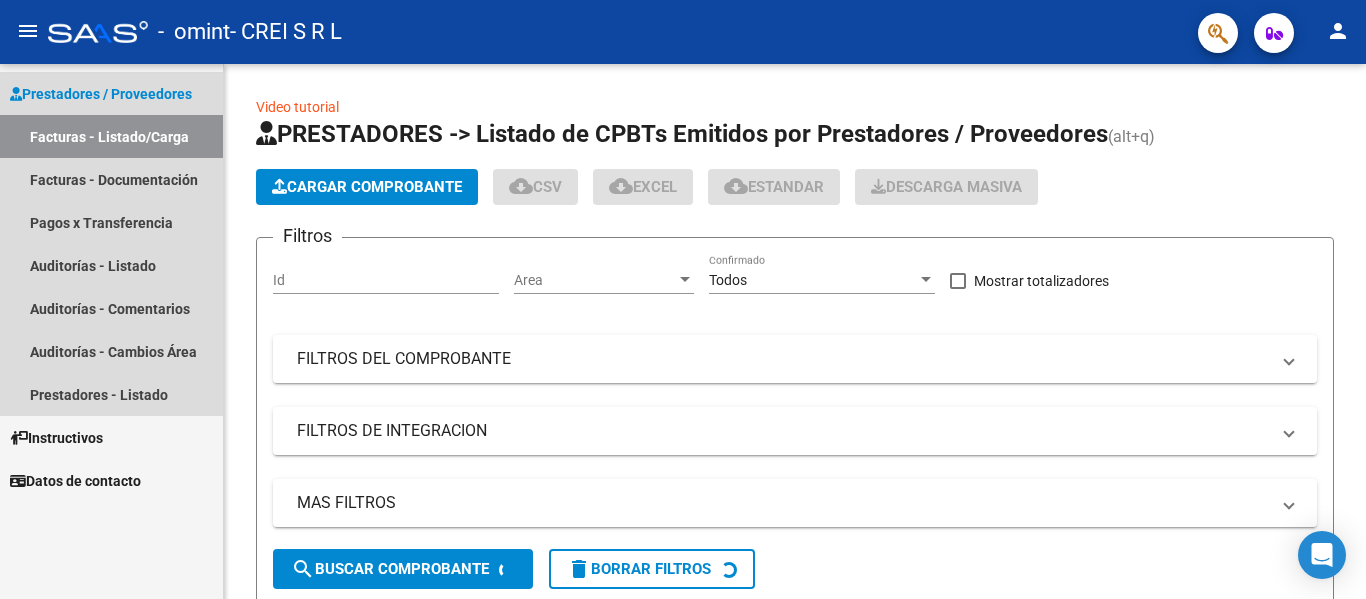 click on "Prestadores / Proveedores" at bounding box center (101, 94) 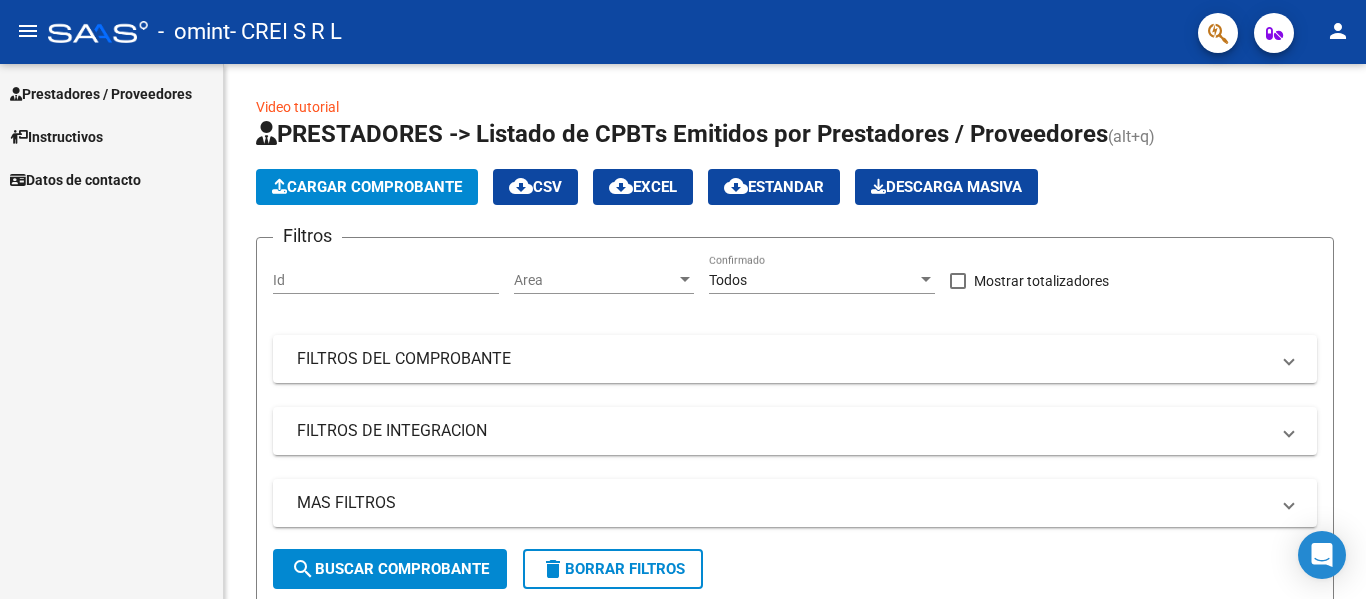 click on "Prestadores / Proveedores" at bounding box center (101, 94) 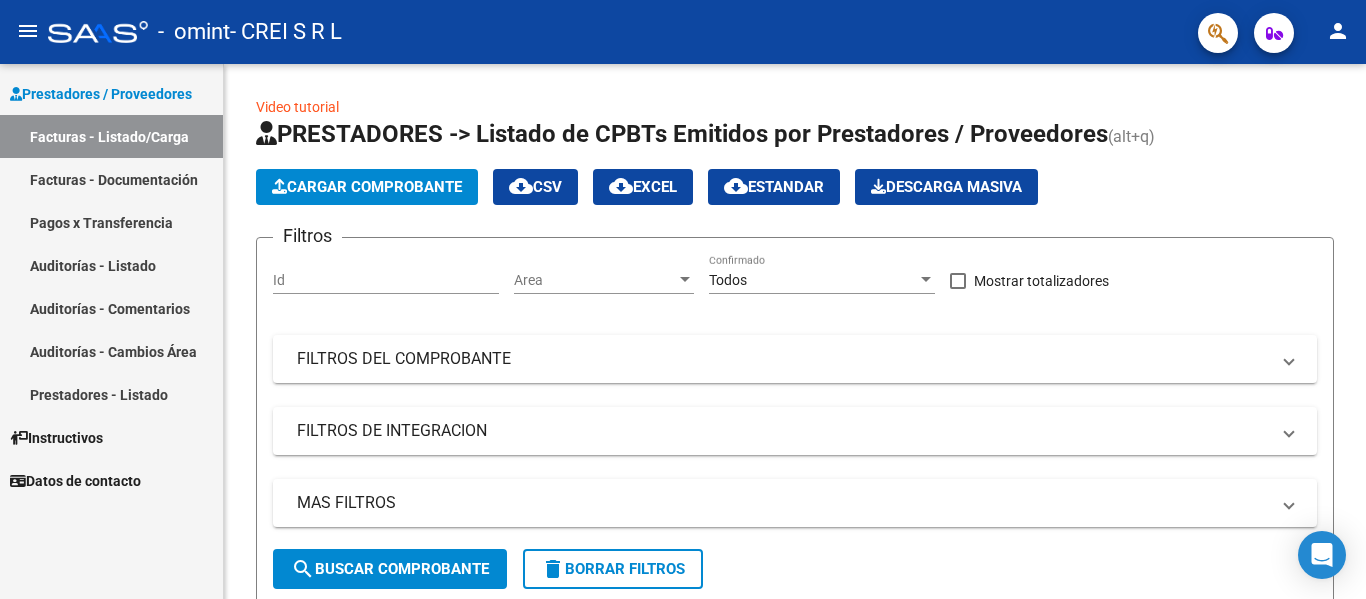 click on "Facturas - Documentación" at bounding box center [111, 179] 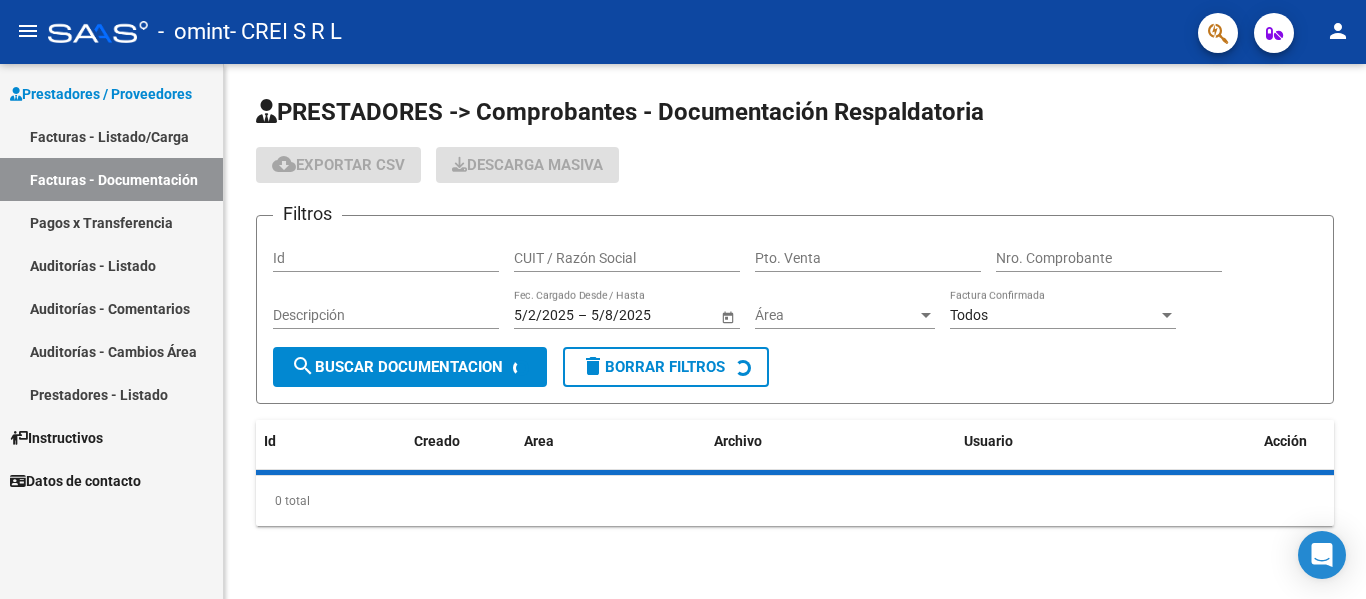 click on "Auditorías - Listado" at bounding box center (111, 265) 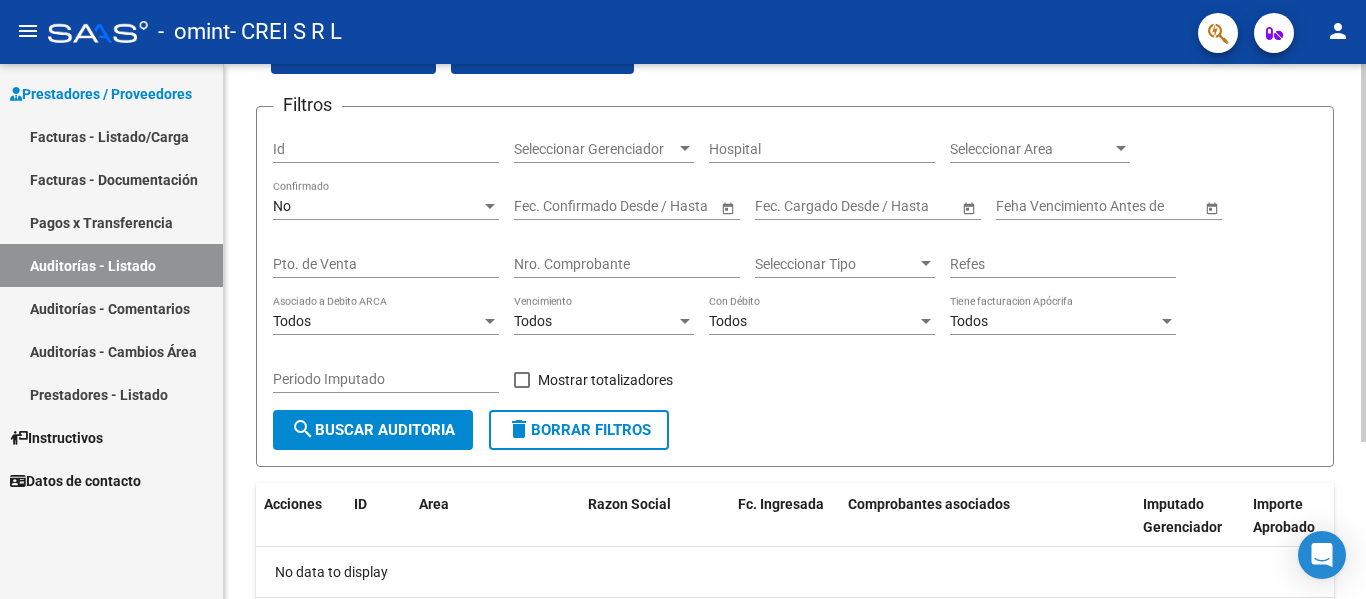 scroll, scrollTop: 222, scrollLeft: 0, axis: vertical 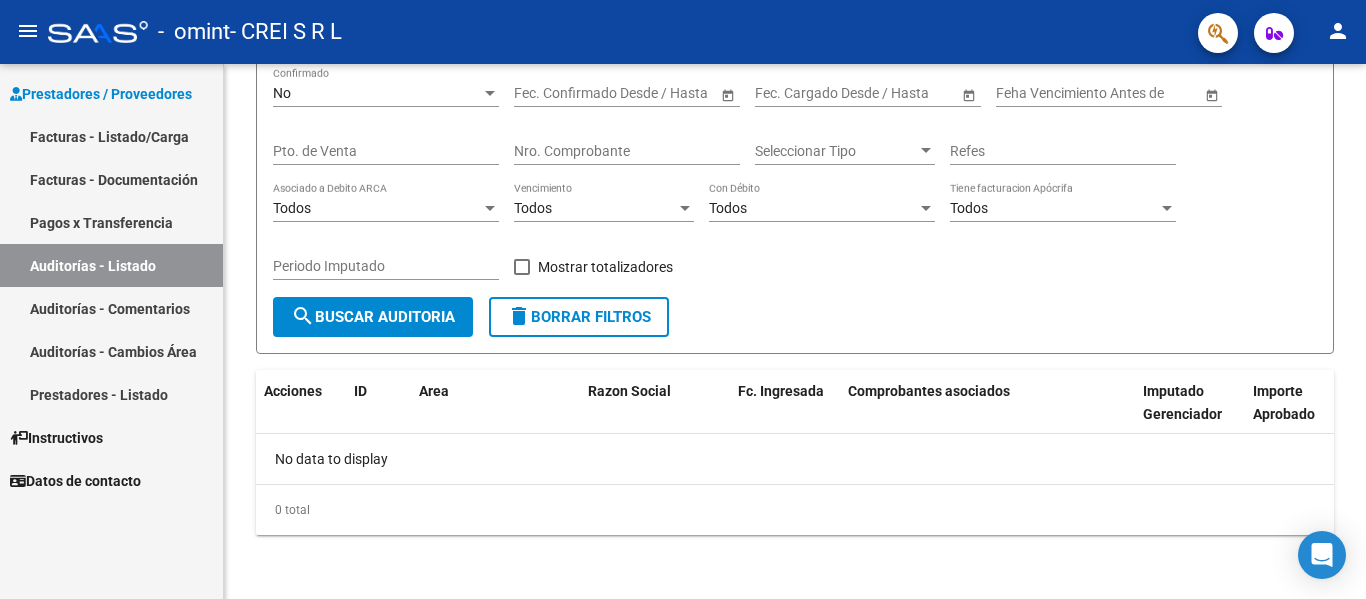 click on "Auditorías - Cambios Área" at bounding box center [111, 351] 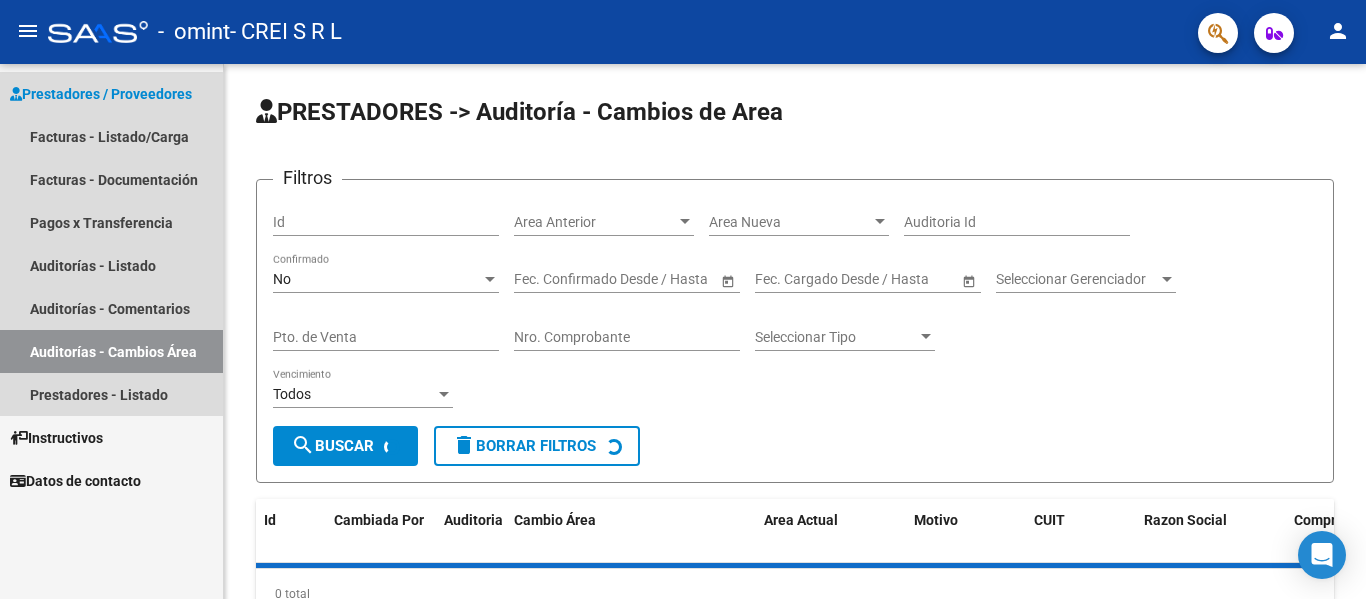 click on "Prestadores - Listado" at bounding box center (111, 394) 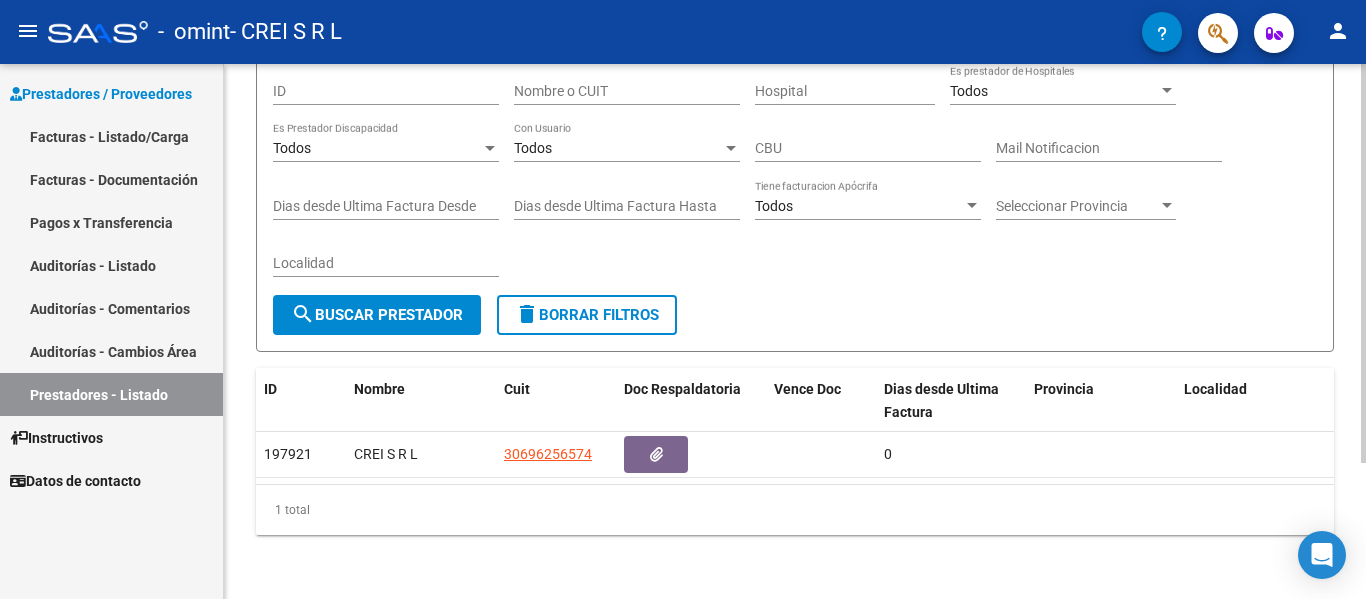 scroll, scrollTop: 183, scrollLeft: 0, axis: vertical 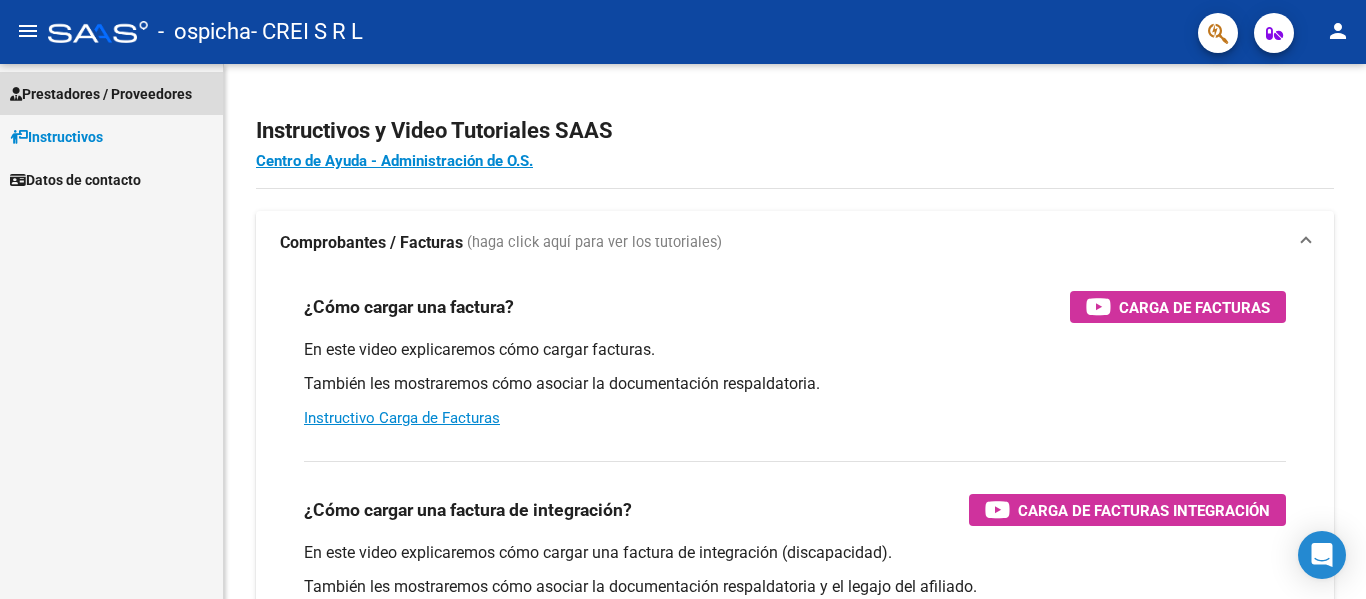 click on "Prestadores / Proveedores" at bounding box center (101, 94) 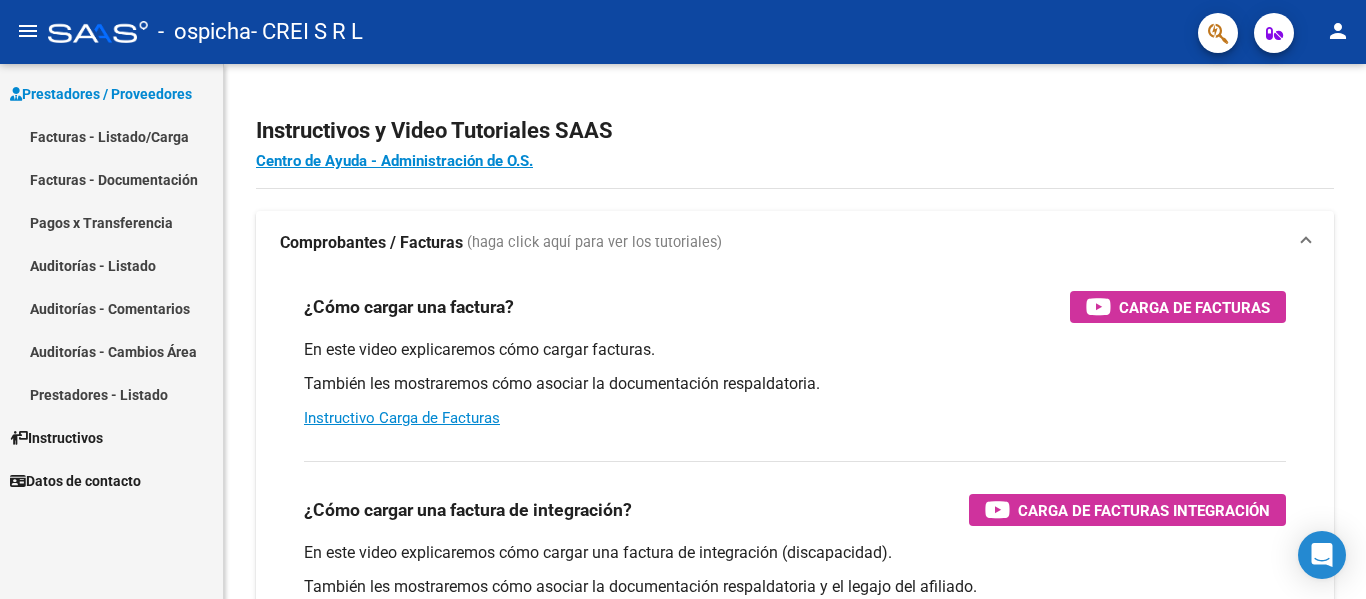 click on "Facturas - Listado/Carga" at bounding box center (111, 136) 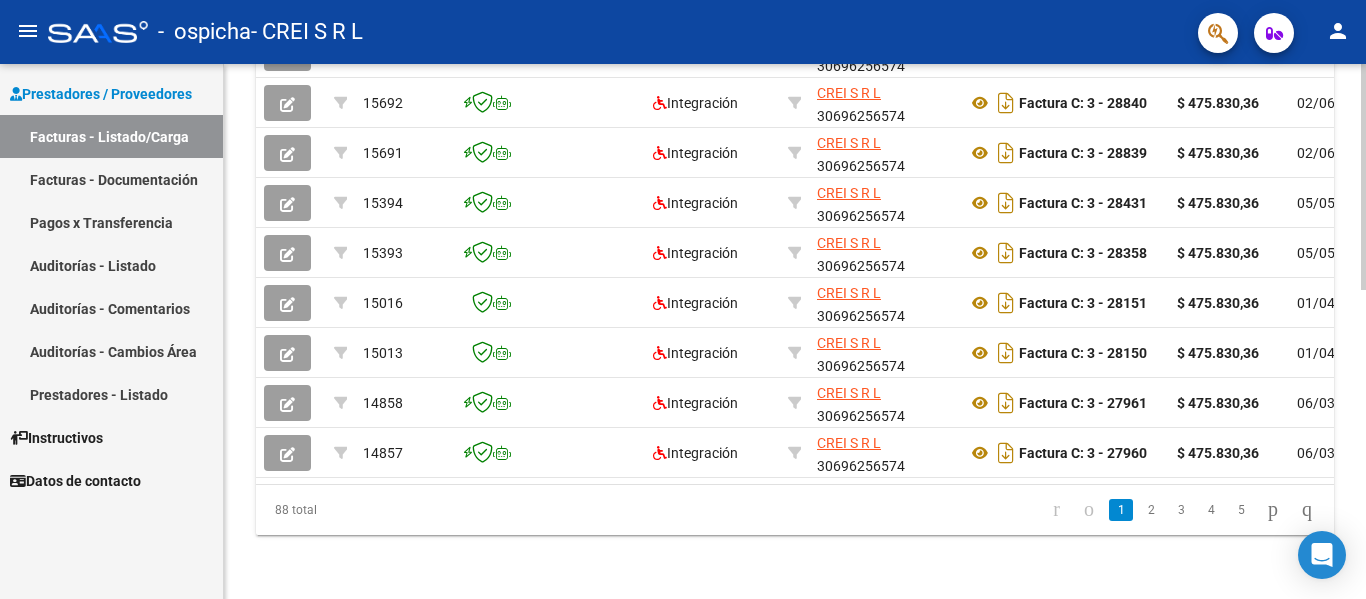 scroll, scrollTop: 733, scrollLeft: 0, axis: vertical 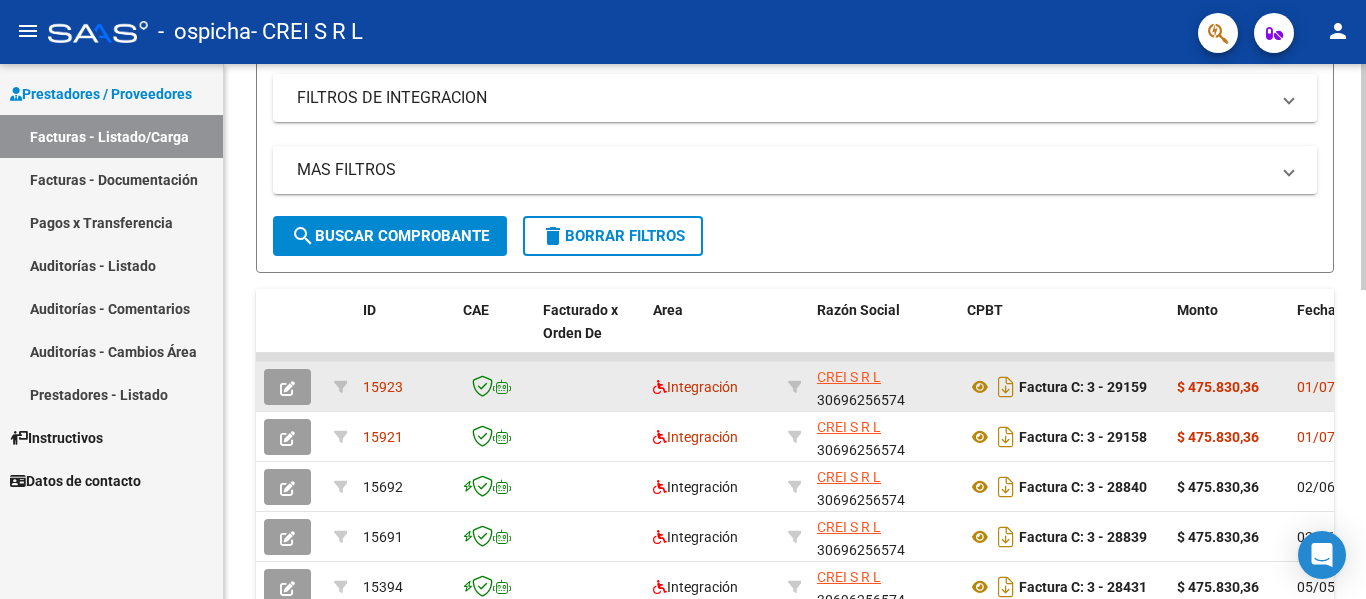 click 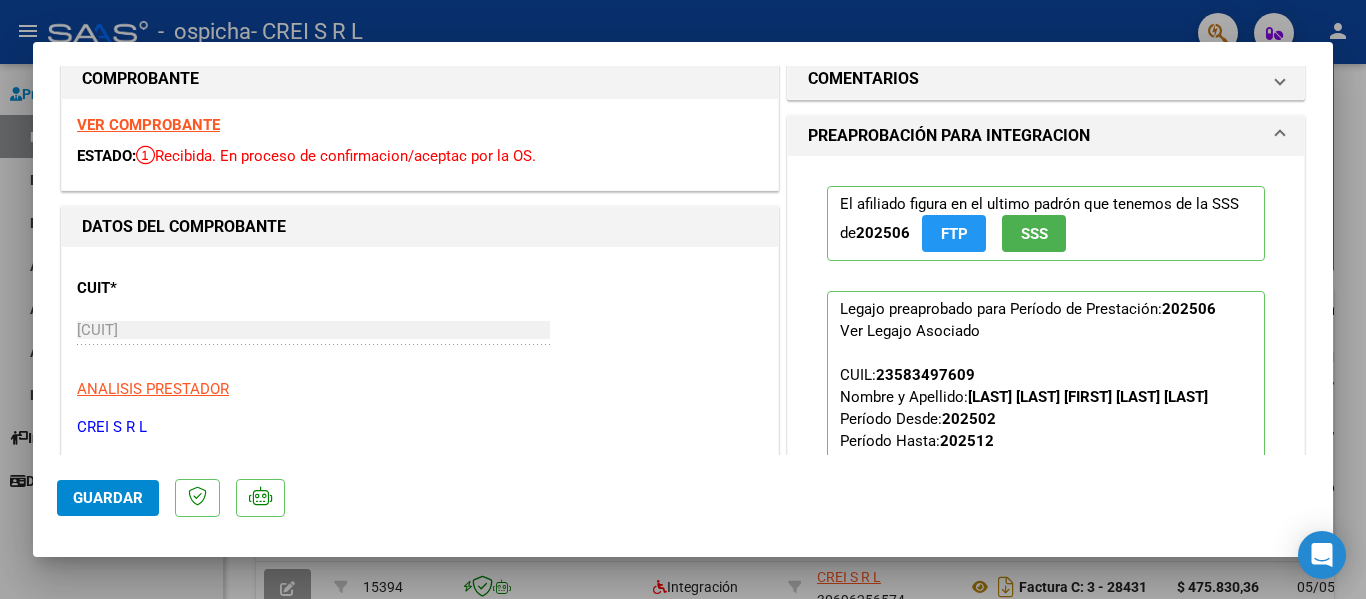 scroll, scrollTop: 0, scrollLeft: 0, axis: both 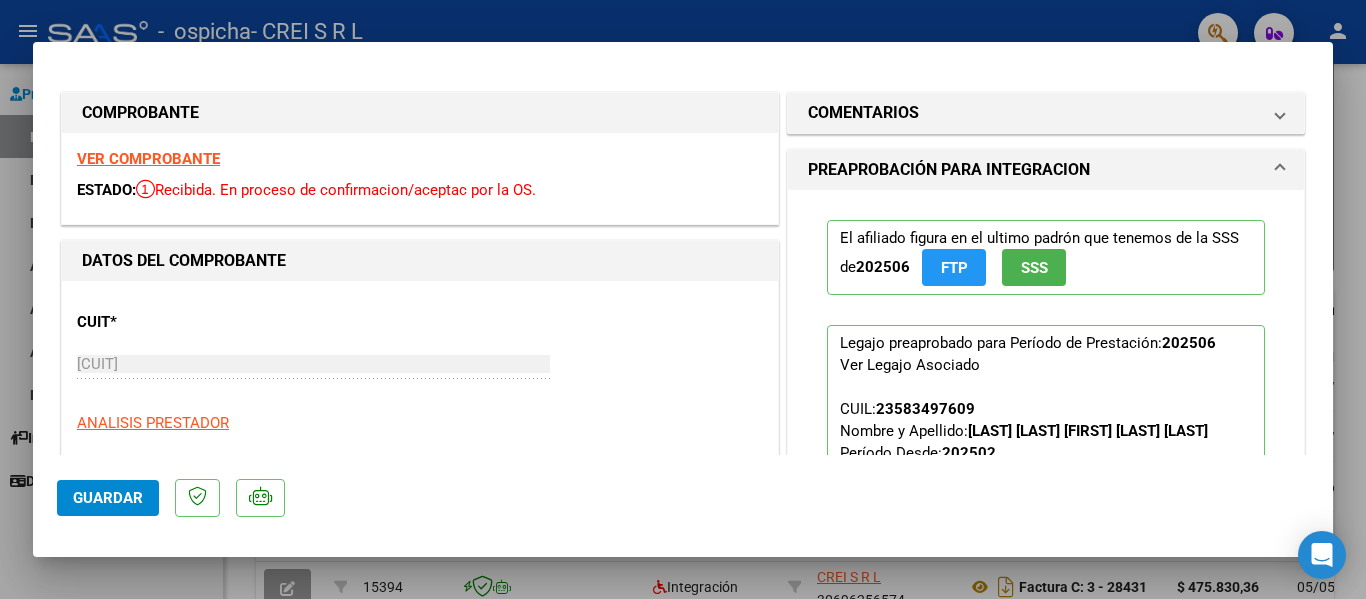 click at bounding box center (683, 299) 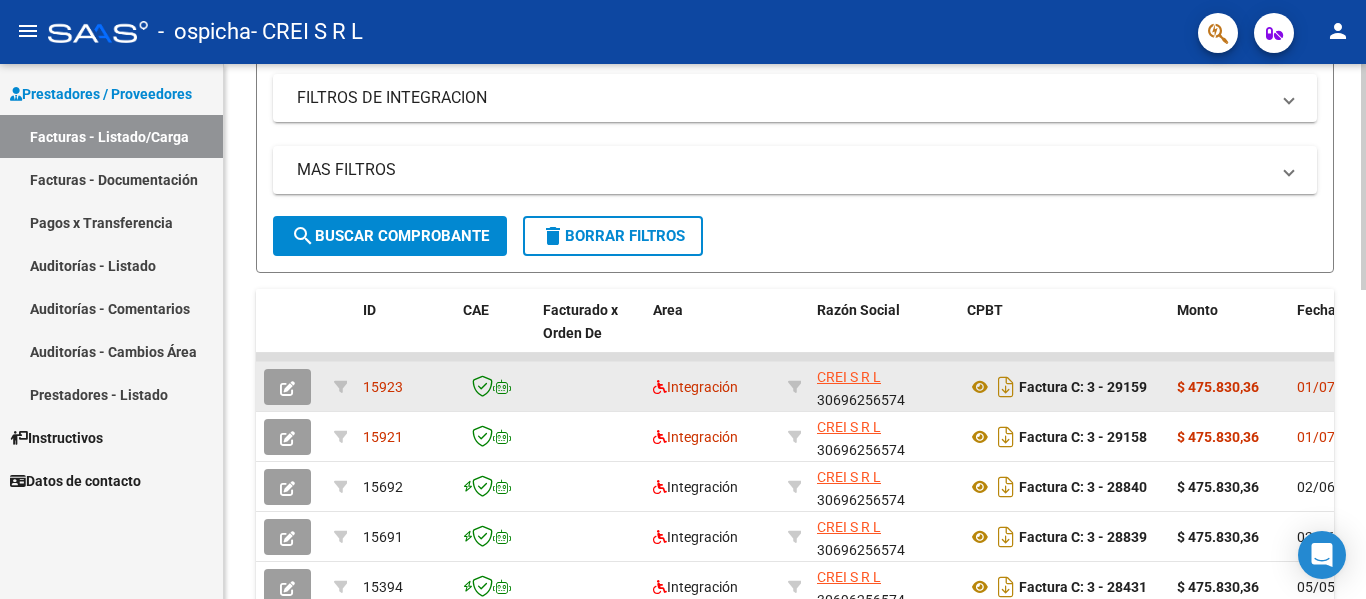 click 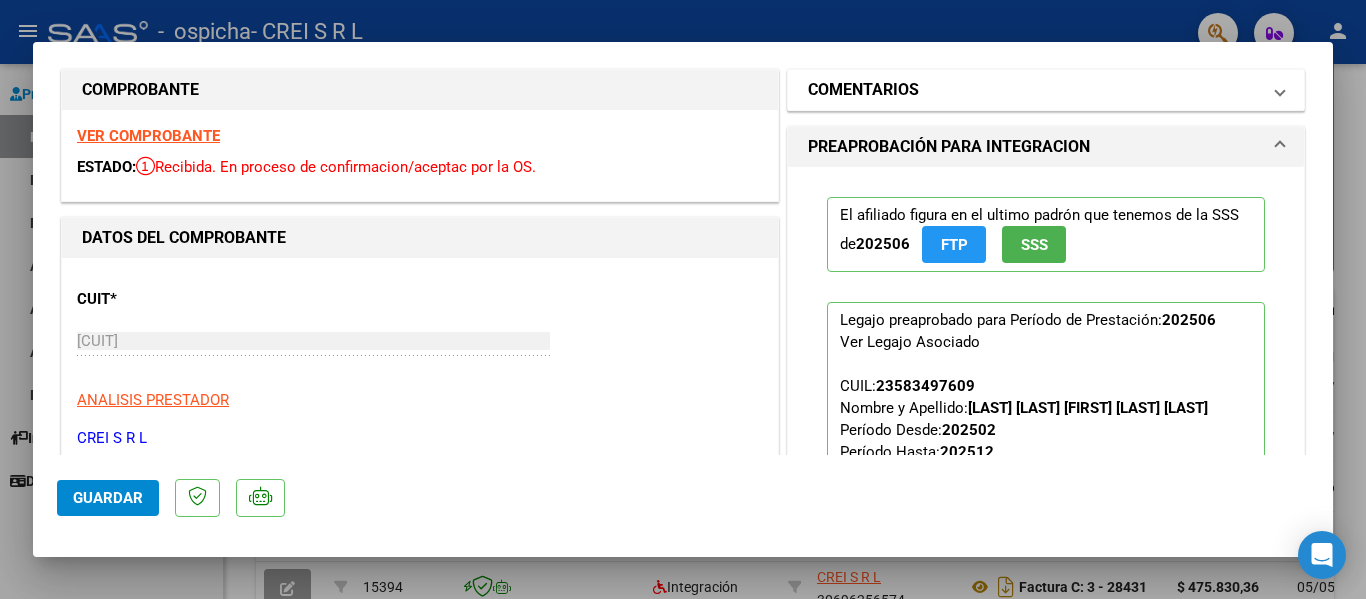 scroll, scrollTop: 0, scrollLeft: 0, axis: both 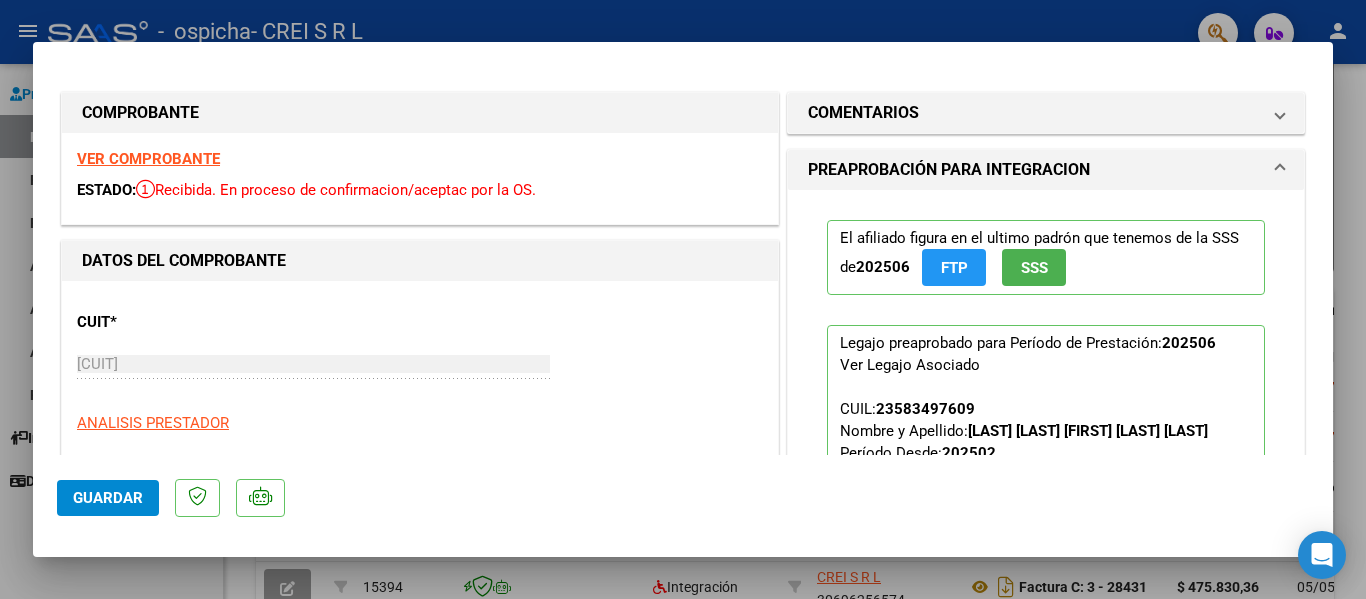 click at bounding box center [683, 299] 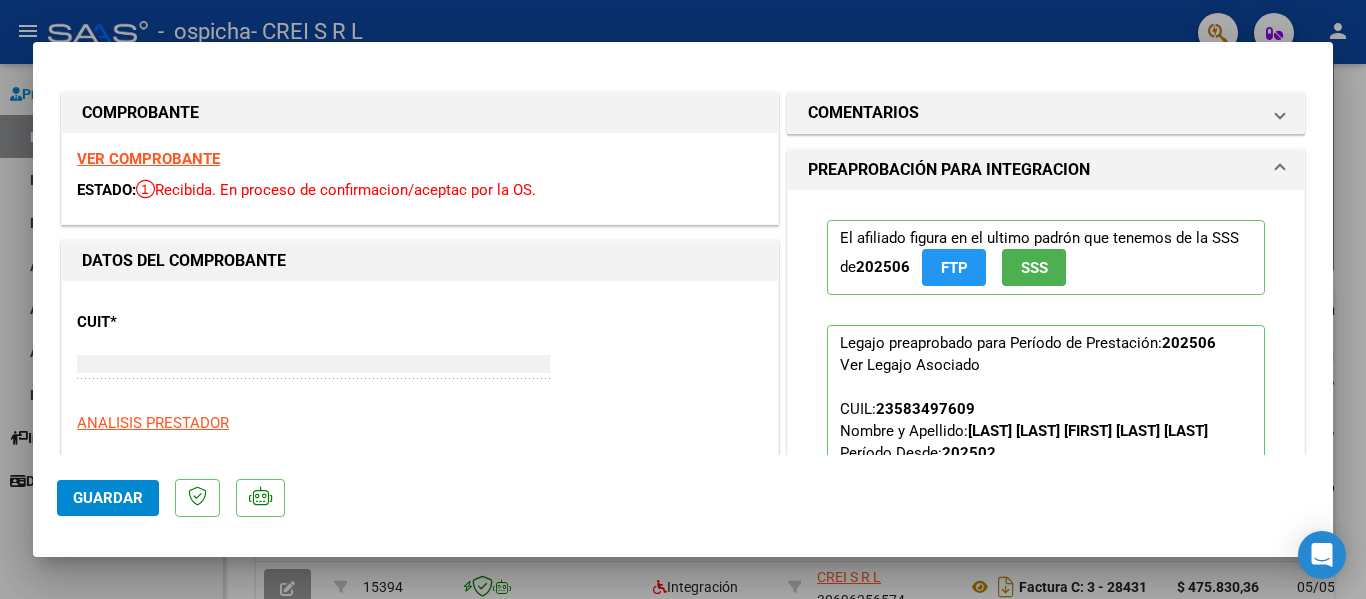 type on "$ 0,00" 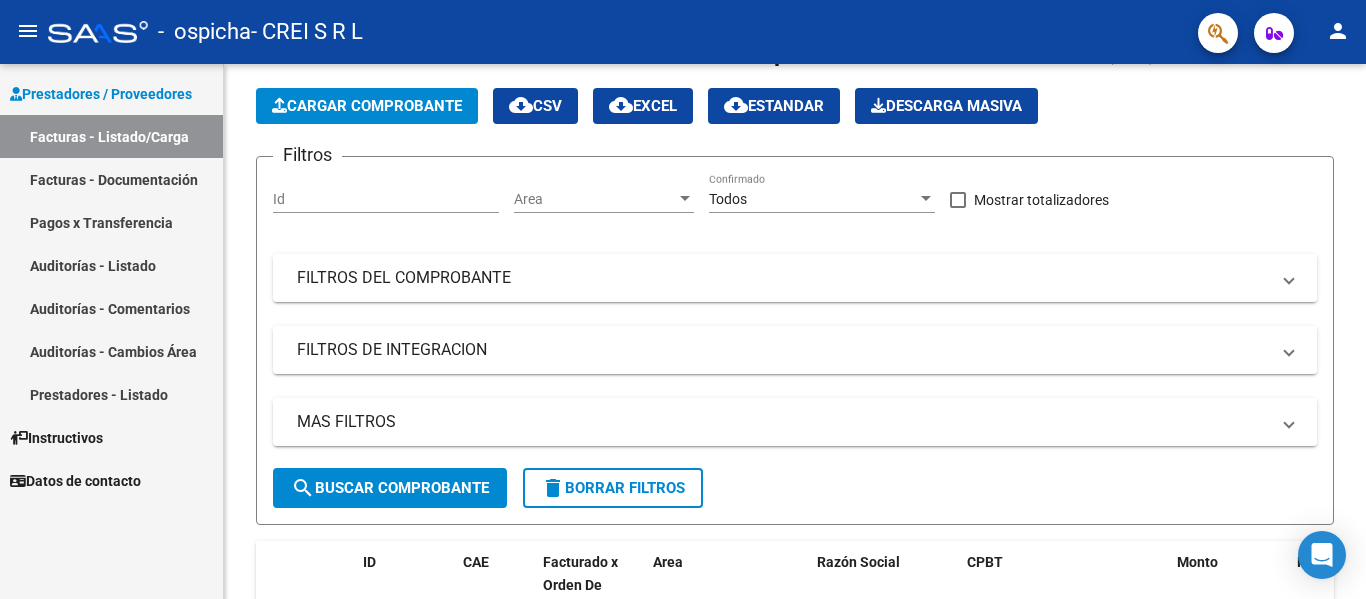 scroll, scrollTop: 0, scrollLeft: 0, axis: both 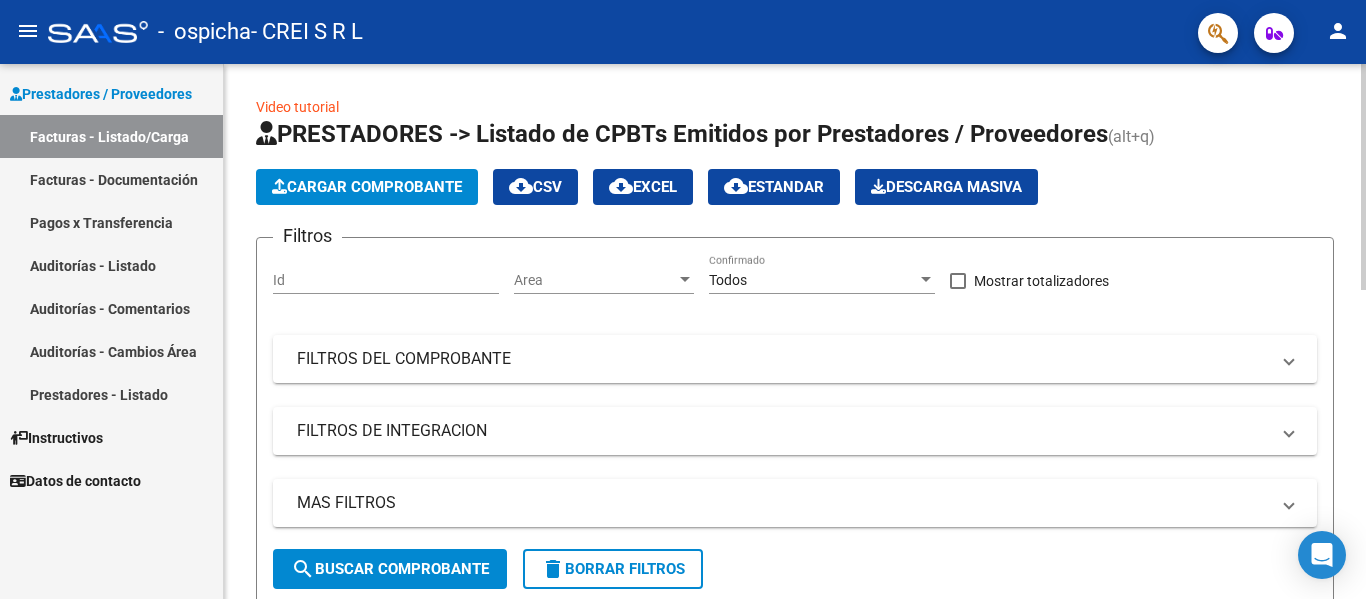 click on "Cargar Comprobante" 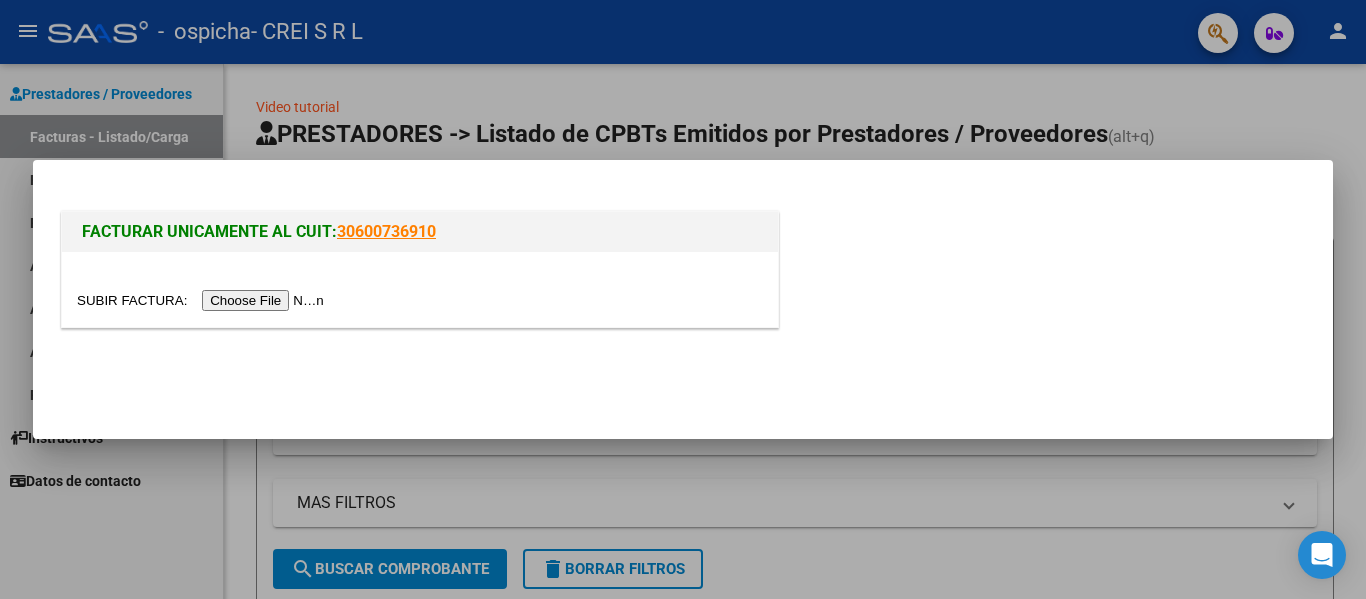 click at bounding box center (203, 300) 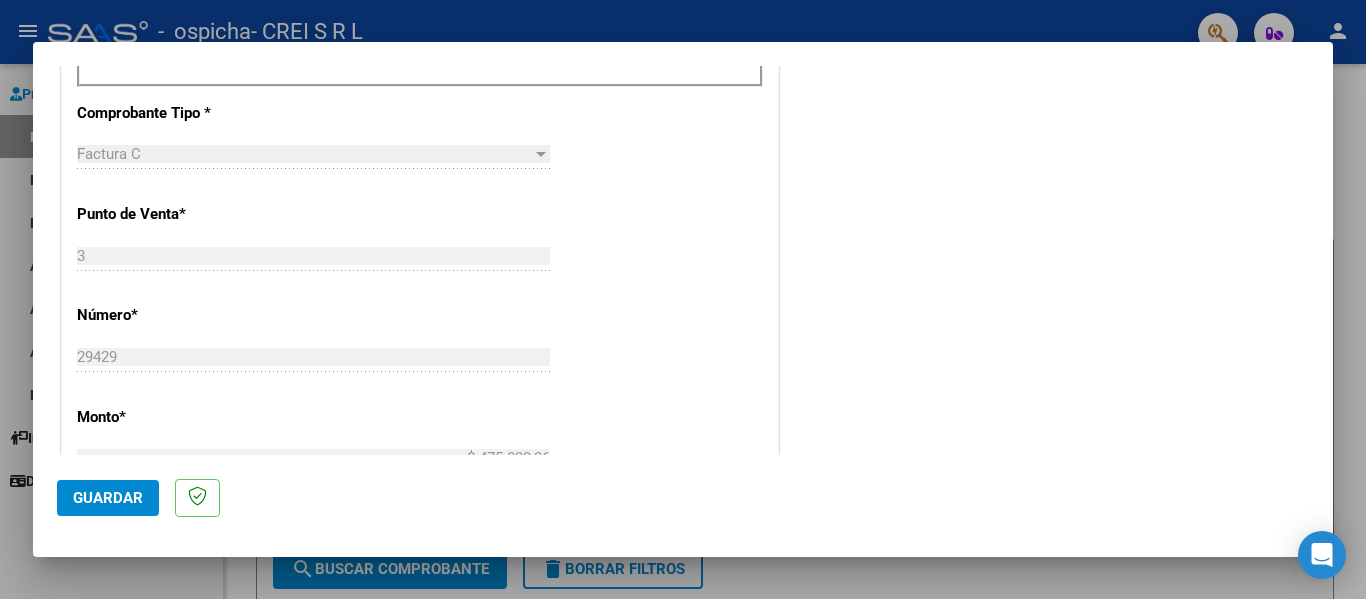 scroll, scrollTop: 500, scrollLeft: 0, axis: vertical 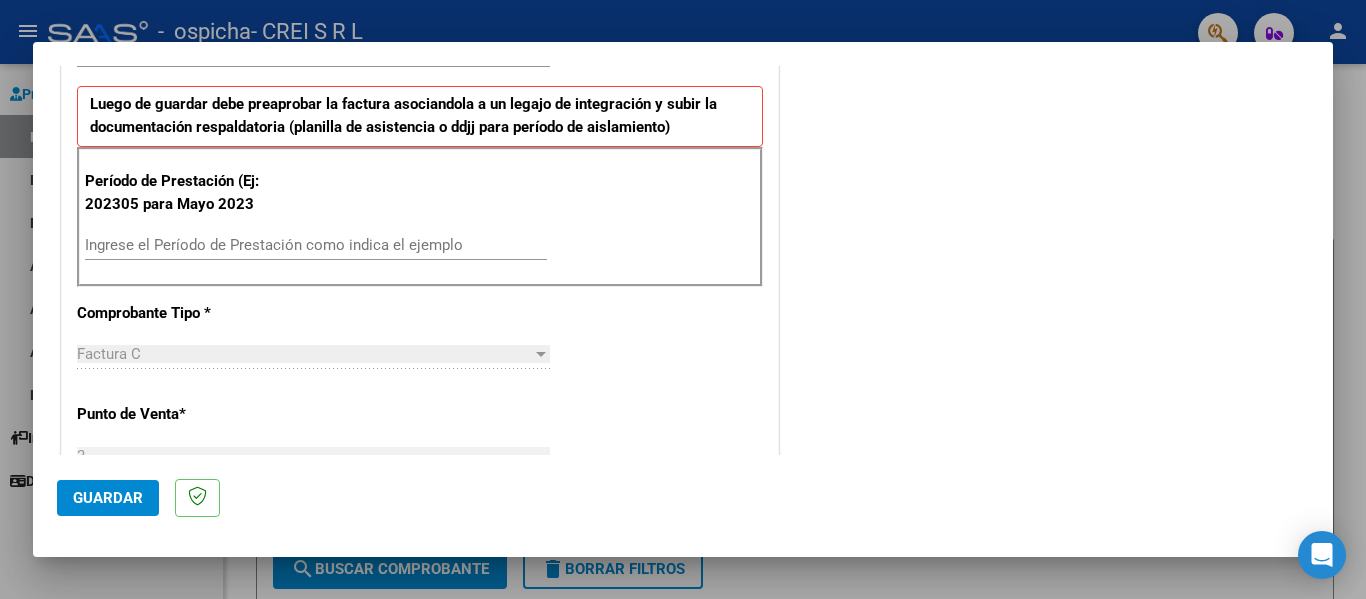 click on "Ingrese el Período de Prestación como indica el ejemplo" at bounding box center (316, 245) 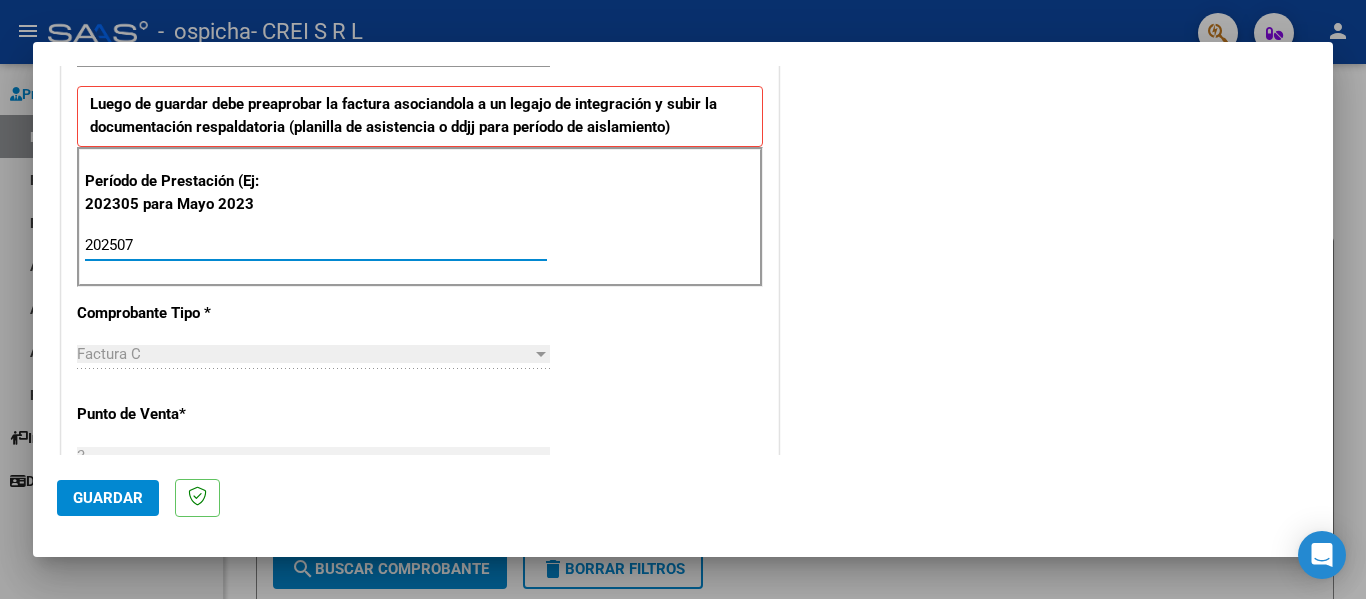 type on "202507" 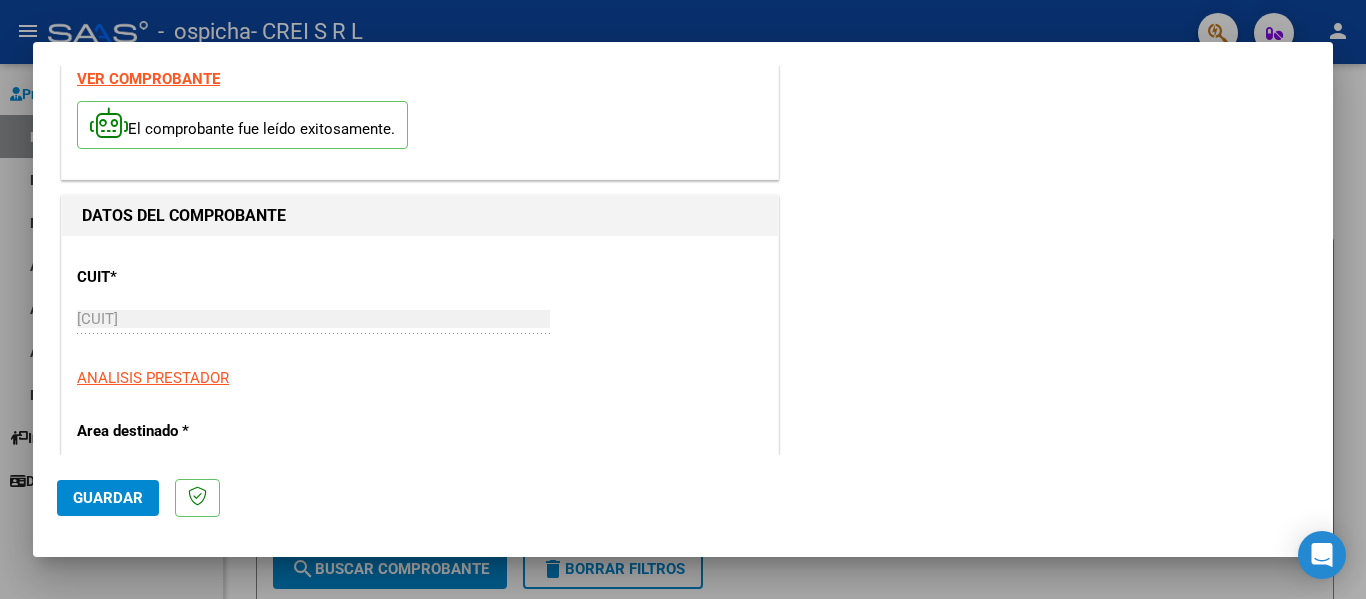 scroll, scrollTop: 300, scrollLeft: 0, axis: vertical 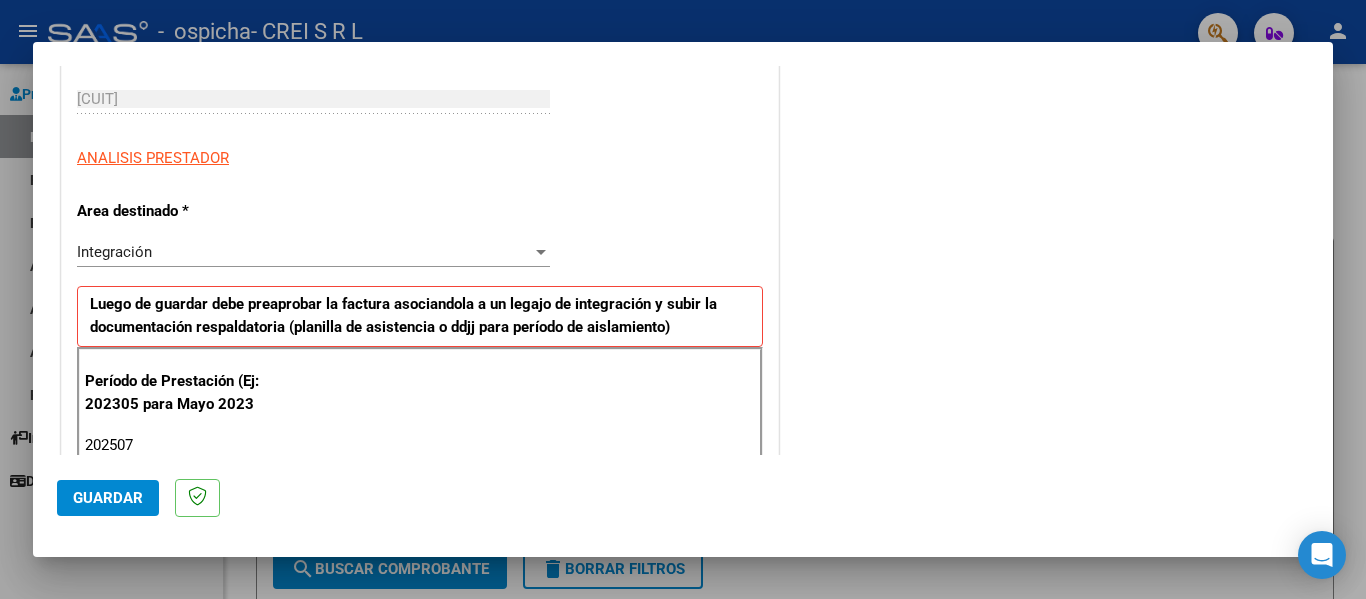 click on "Guardar" 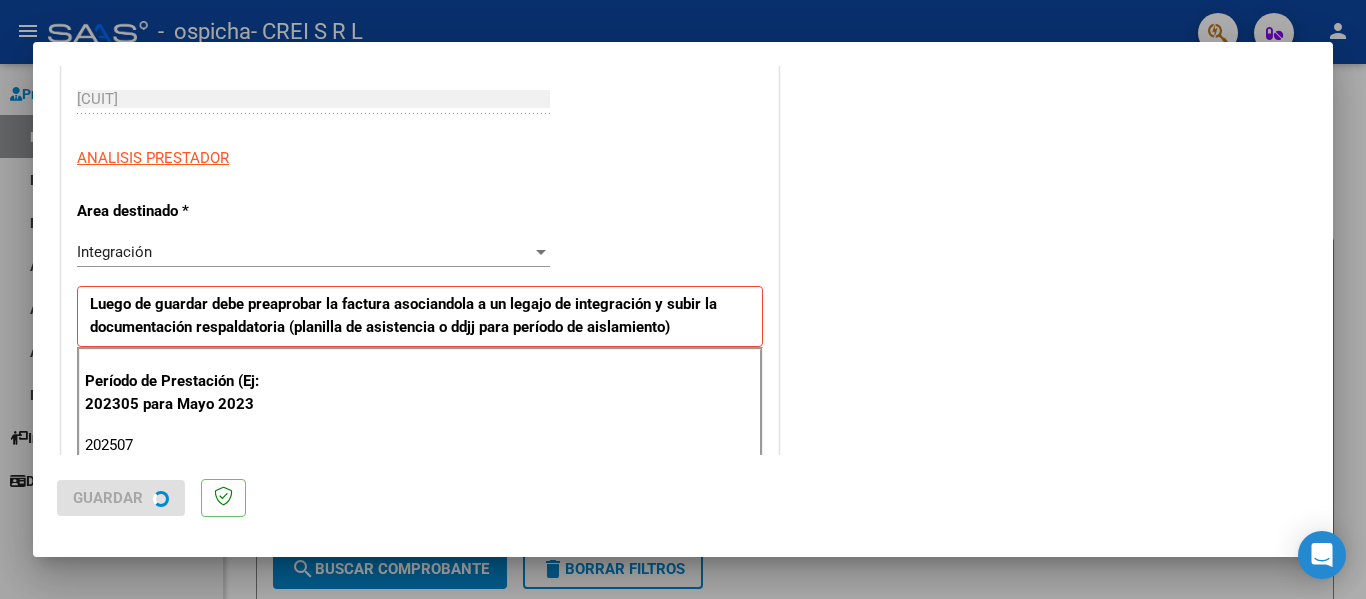 scroll, scrollTop: 0, scrollLeft: 0, axis: both 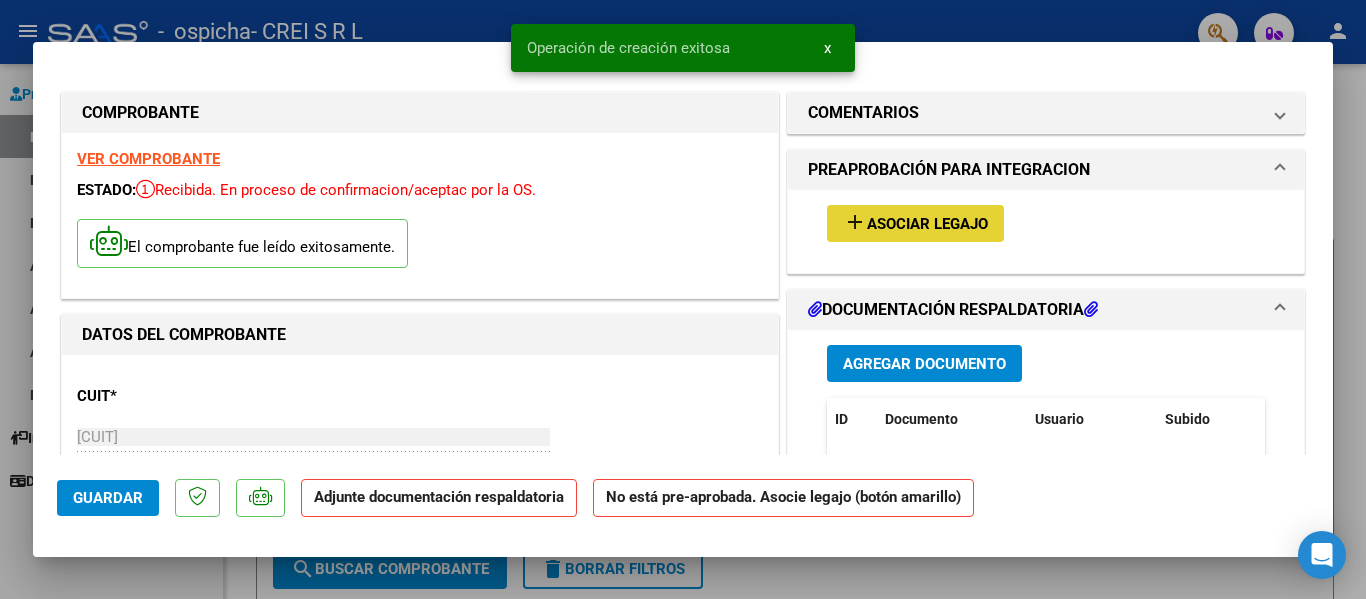 click on "Asociar Legajo" at bounding box center (927, 224) 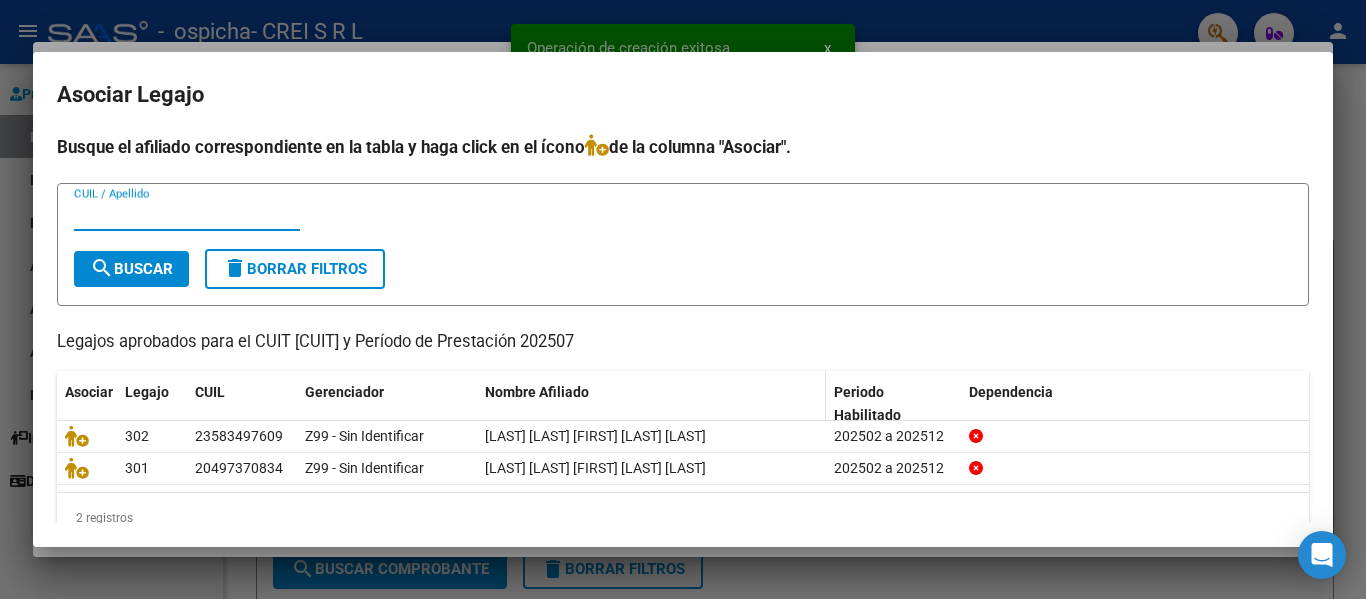 scroll, scrollTop: 38, scrollLeft: 0, axis: vertical 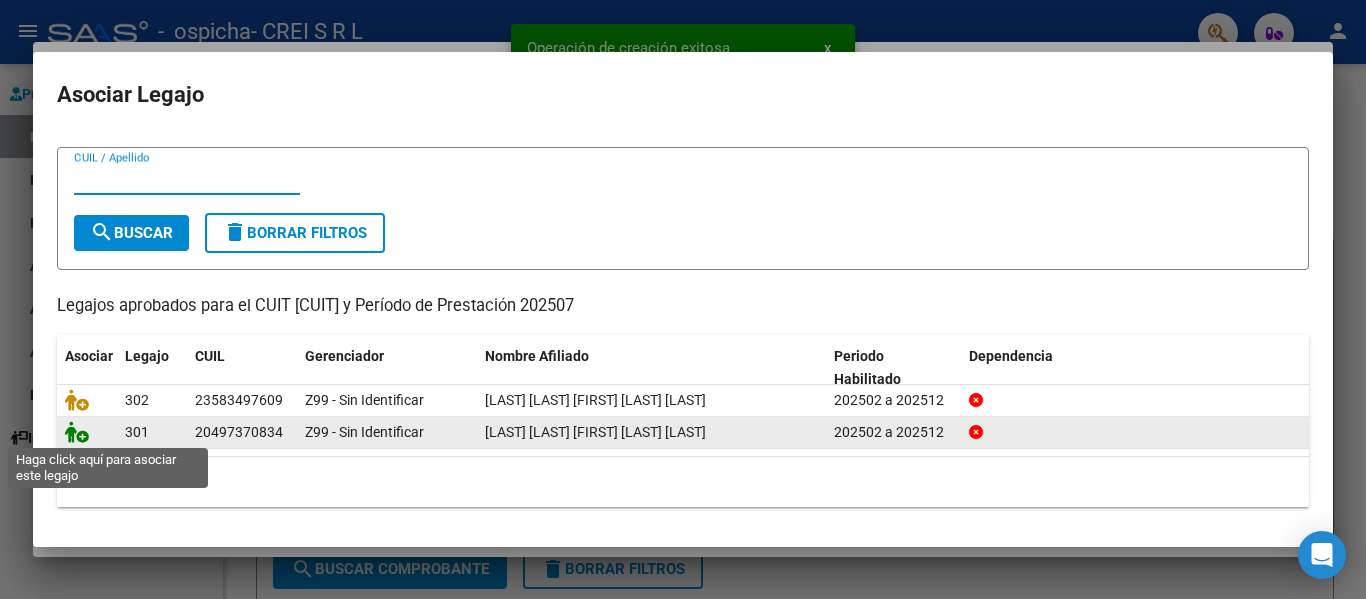 drag, startPoint x: 82, startPoint y: 436, endPoint x: 168, endPoint y: 417, distance: 88.07383 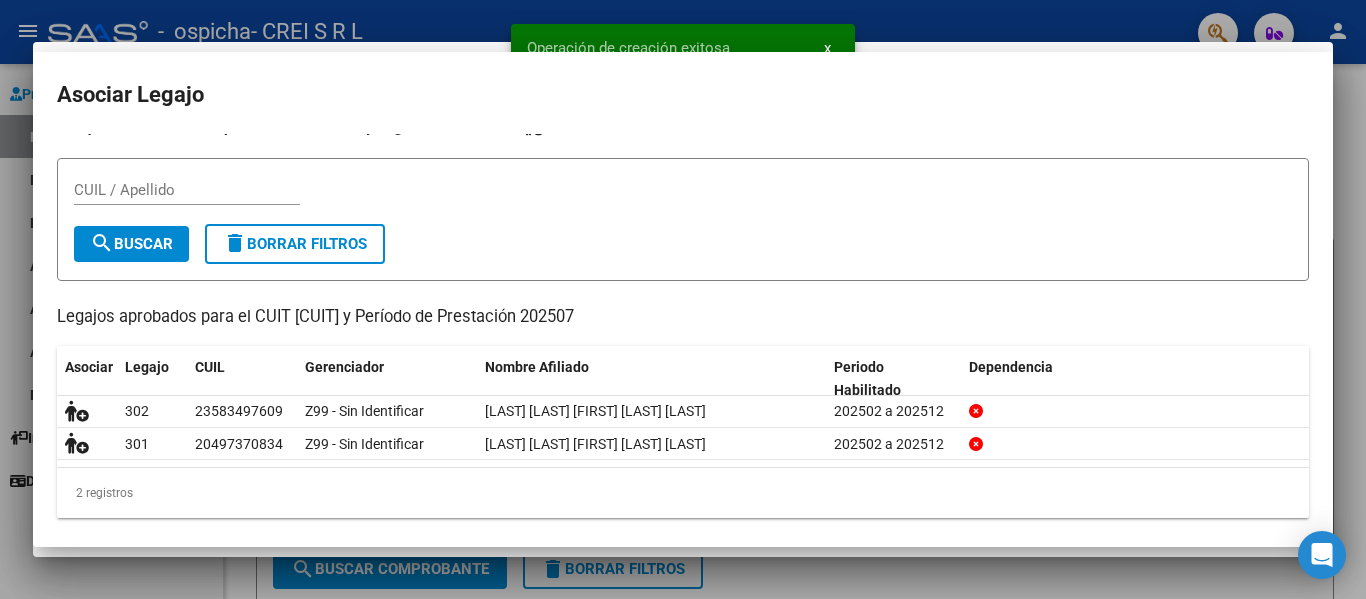 scroll, scrollTop: 0, scrollLeft: 0, axis: both 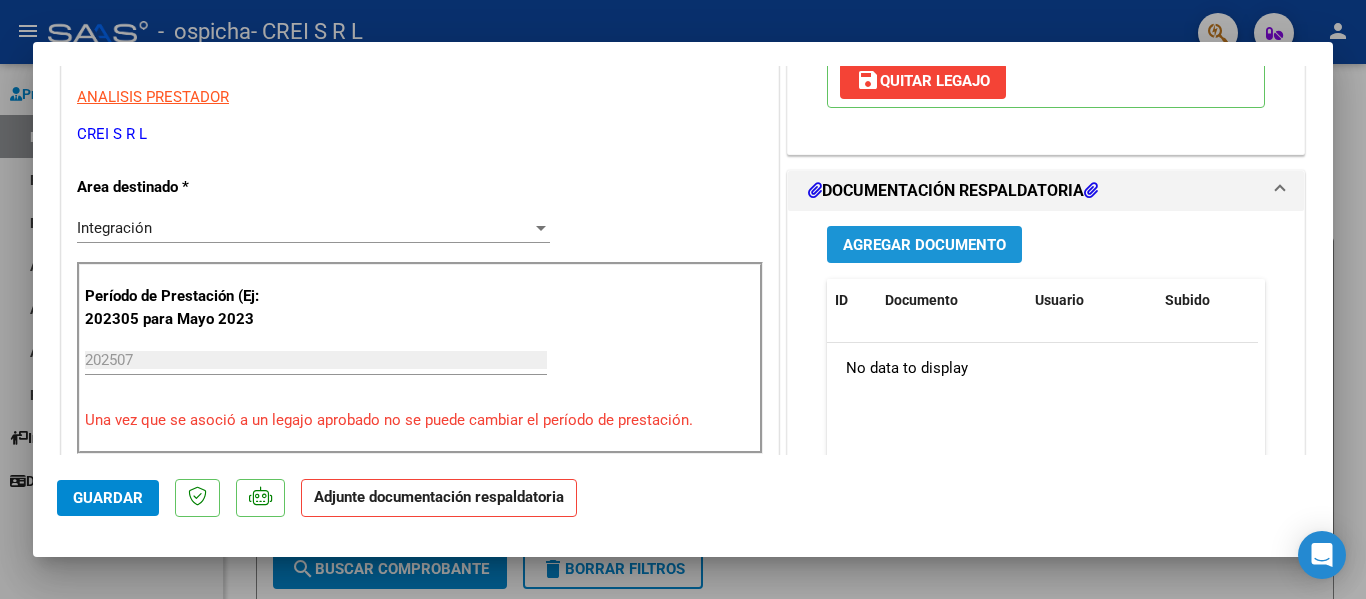 click on "Agregar Documento" at bounding box center (924, 245) 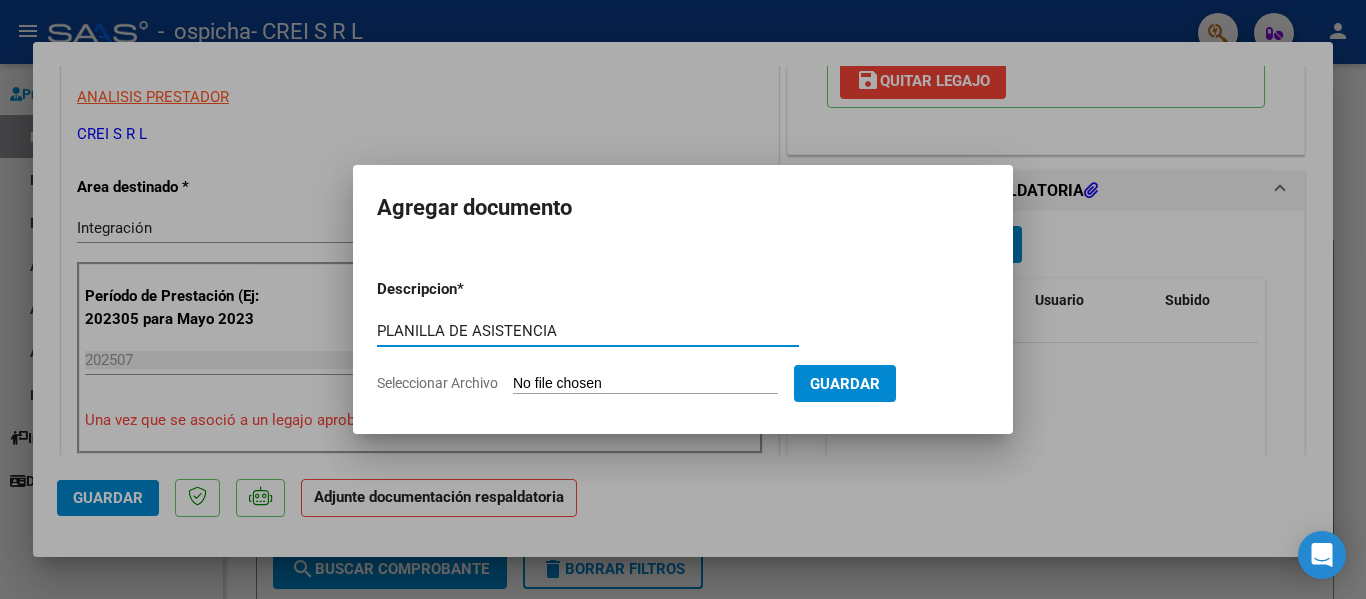 type on "PLANILLA DE ASISTENCIA" 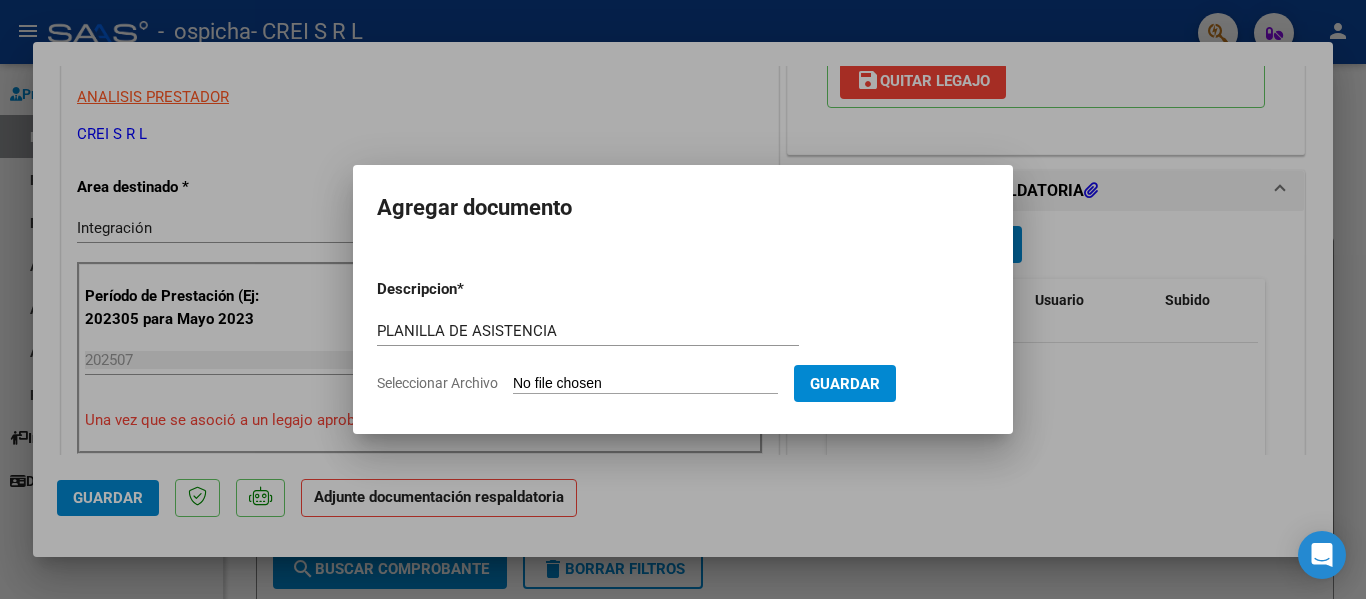 type on "C:\fakepath\vilches lautaro julio.pdf" 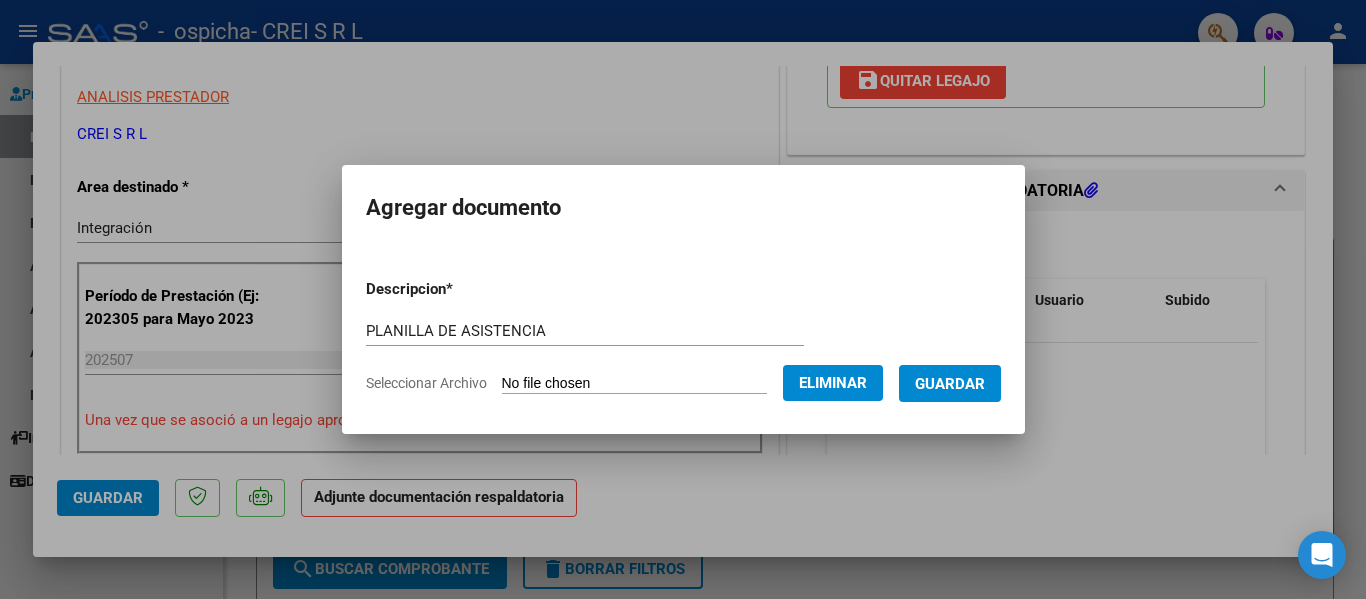 click on "Guardar" at bounding box center [950, 383] 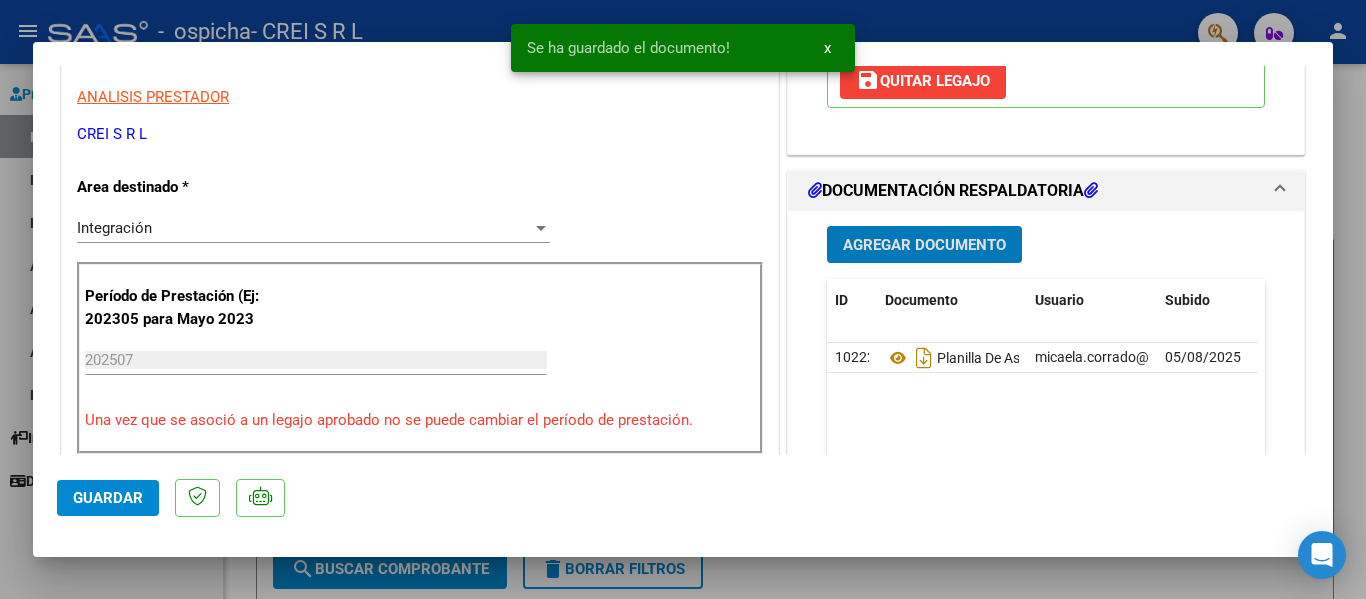 click on "Guardar" 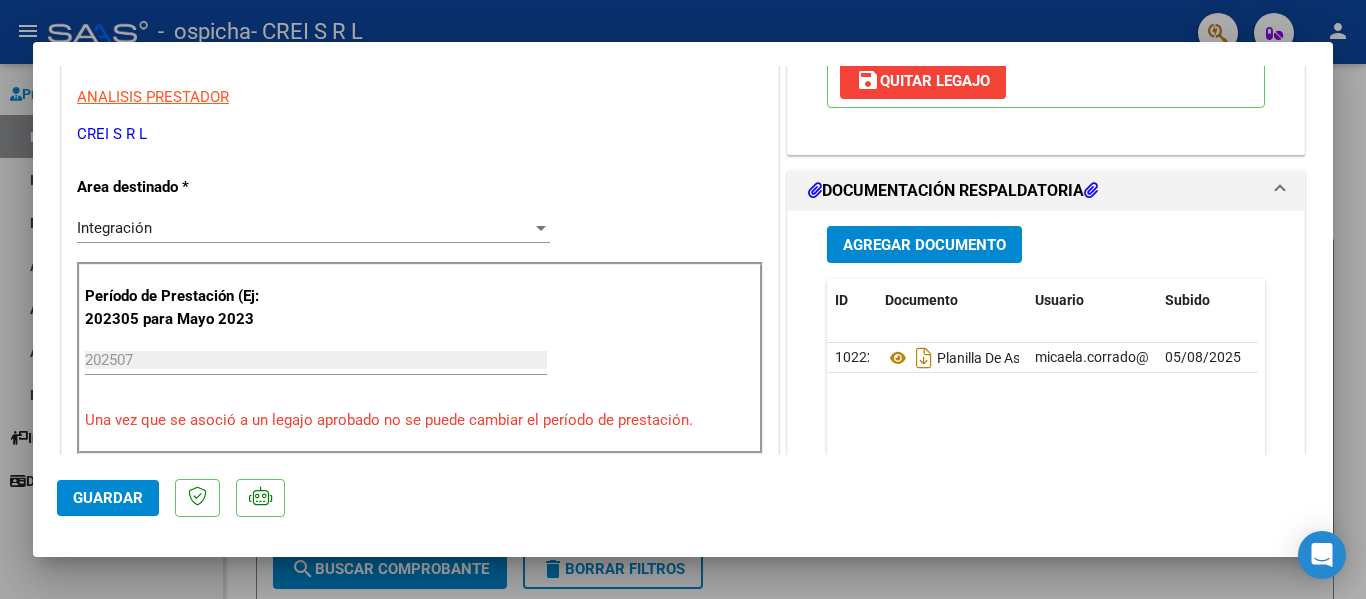 click on "Guardar" 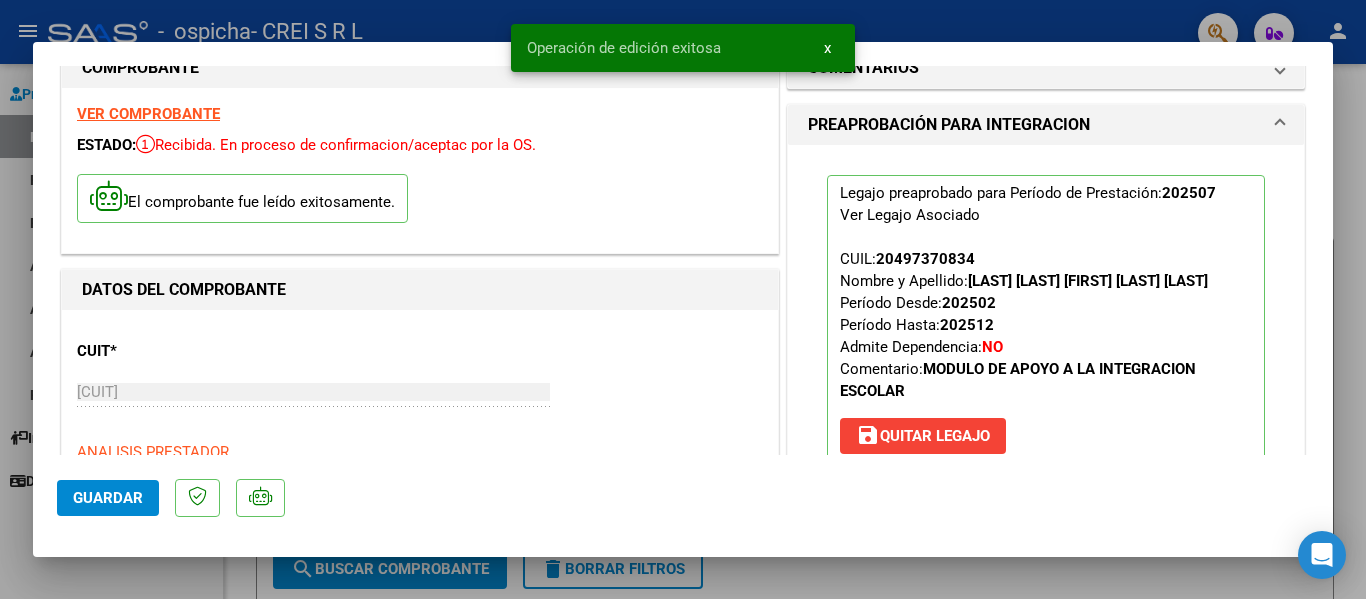 scroll, scrollTop: 0, scrollLeft: 0, axis: both 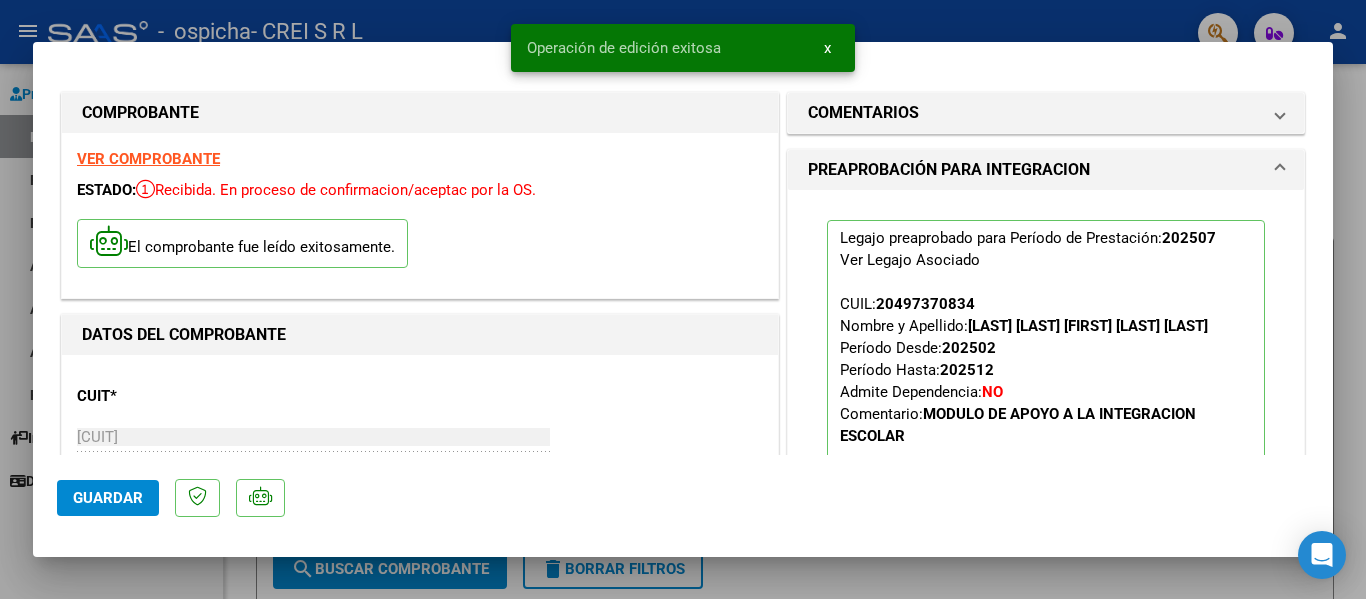 drag, startPoint x: 423, startPoint y: 58, endPoint x: 438, endPoint y: 46, distance: 19.209373 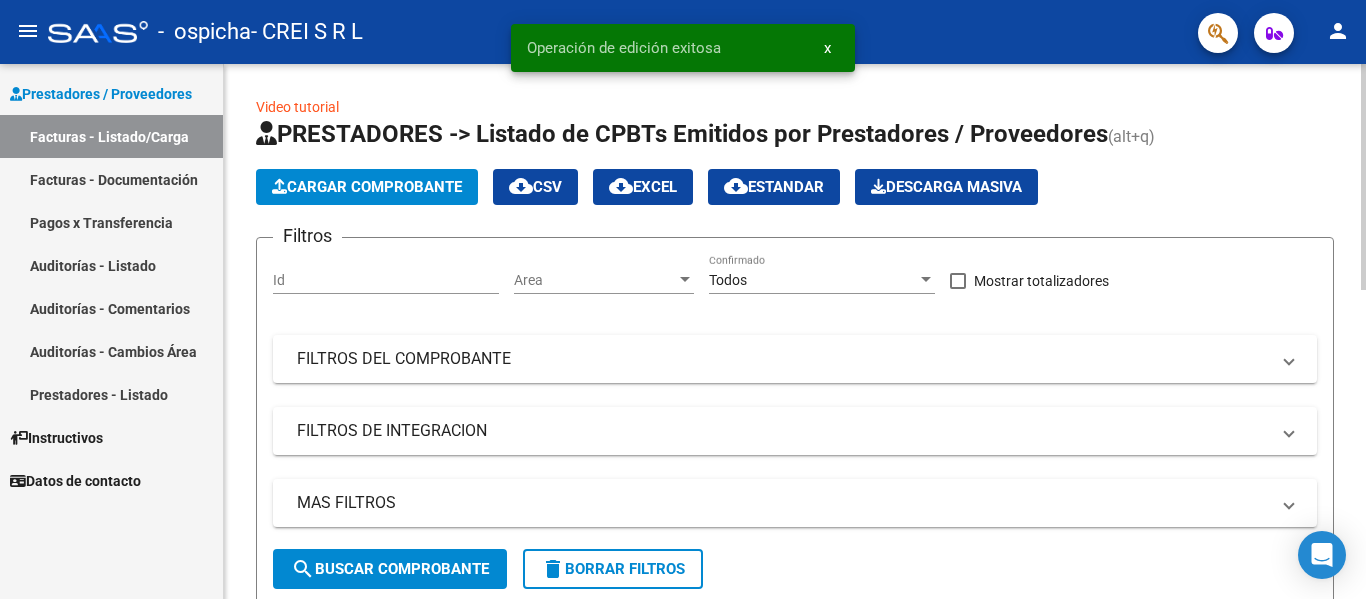 click on "Cargar Comprobante" 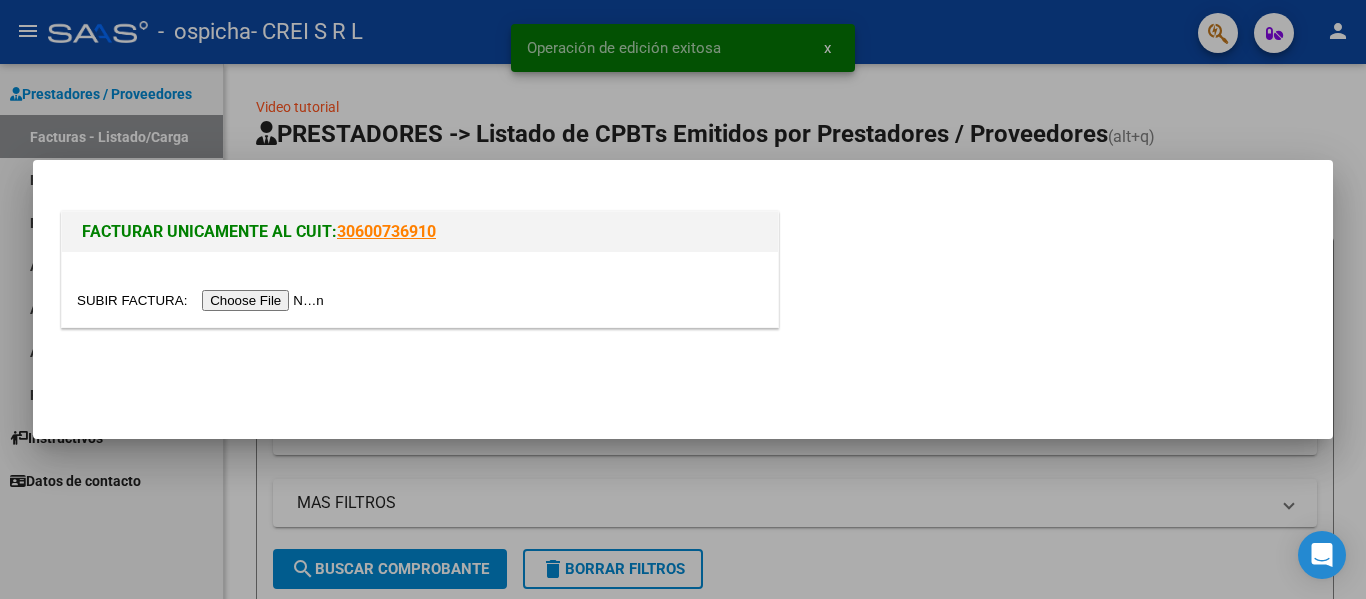 click at bounding box center (203, 300) 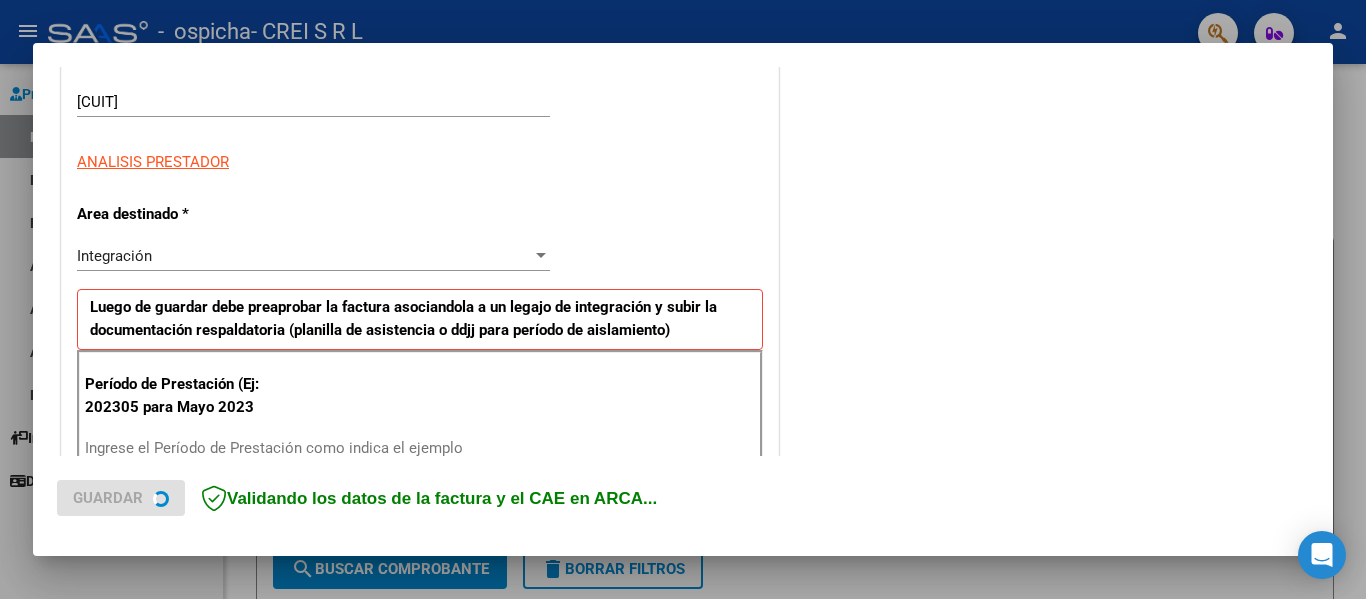 scroll, scrollTop: 300, scrollLeft: 0, axis: vertical 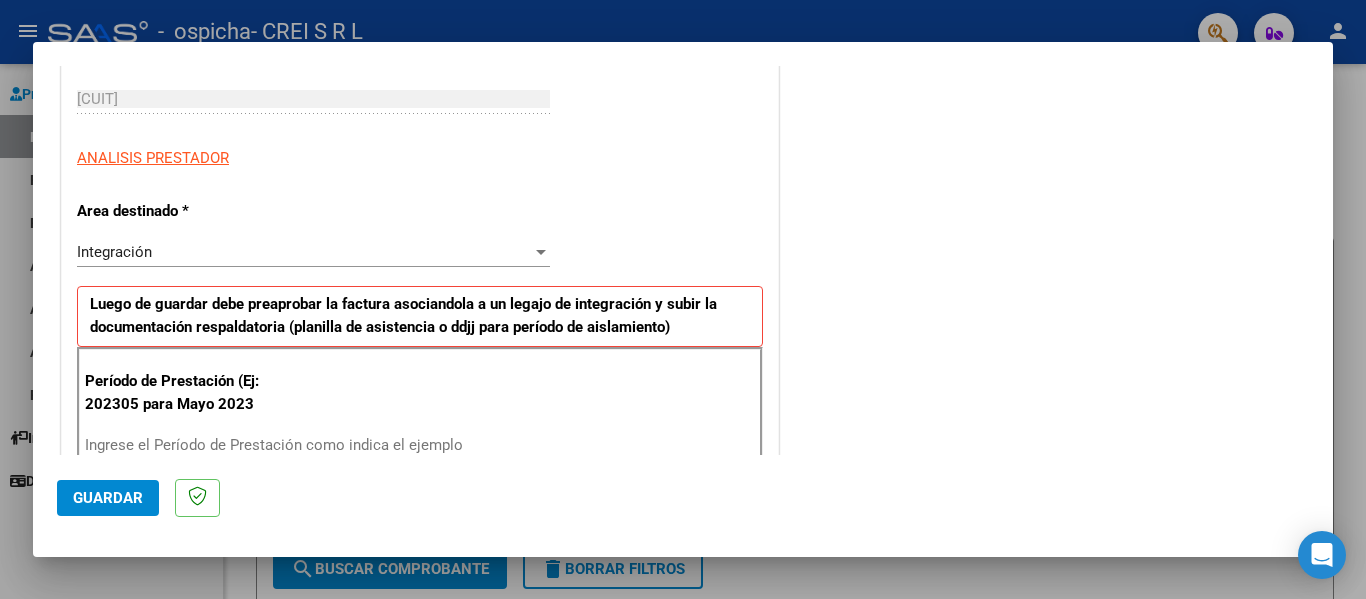 click on "Integración" at bounding box center (304, 252) 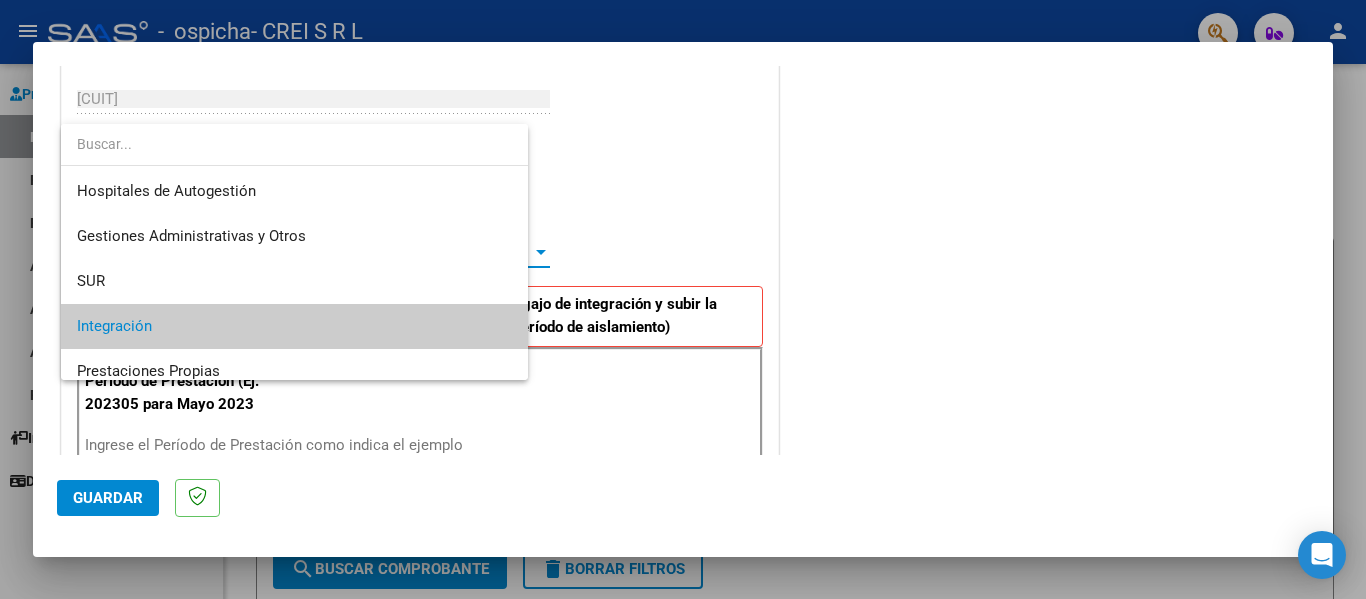 scroll, scrollTop: 75, scrollLeft: 0, axis: vertical 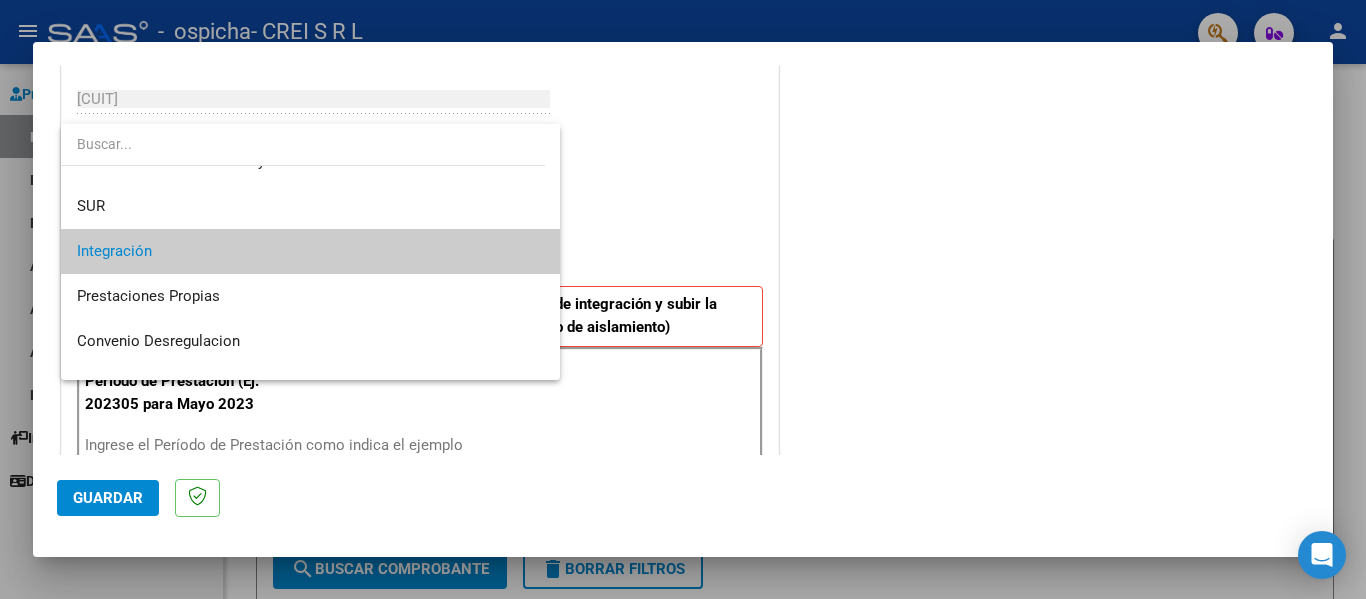 click on "Integración" at bounding box center (310, 251) 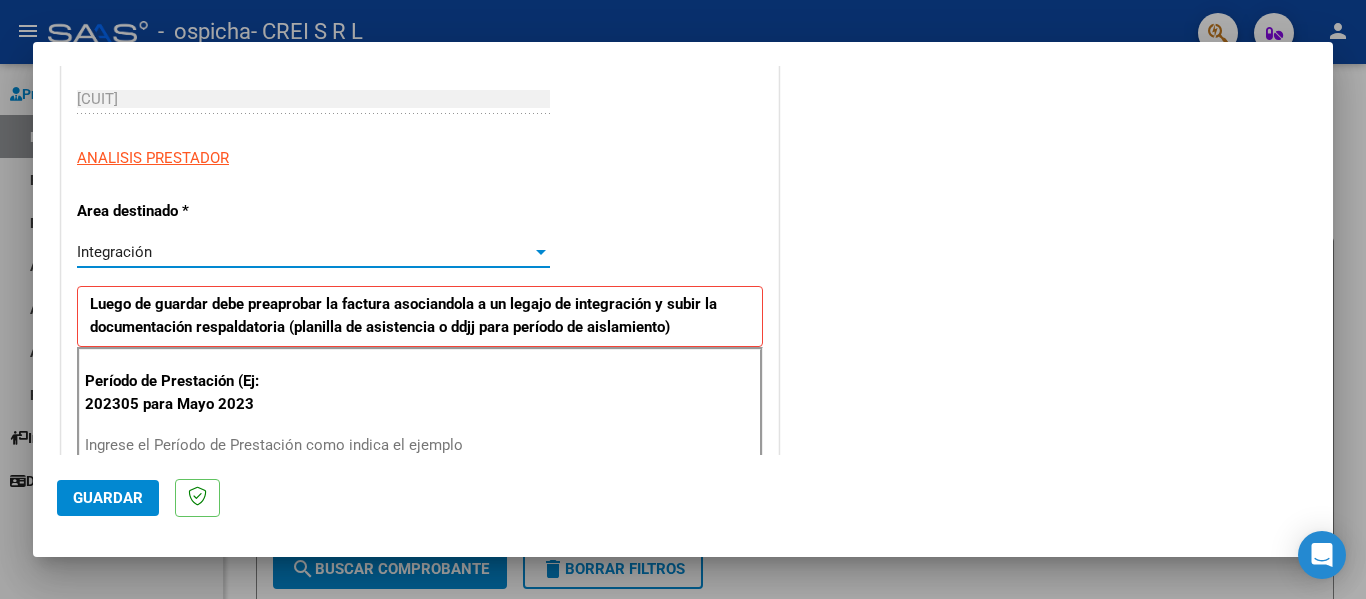 click on "Integración" at bounding box center (304, 252) 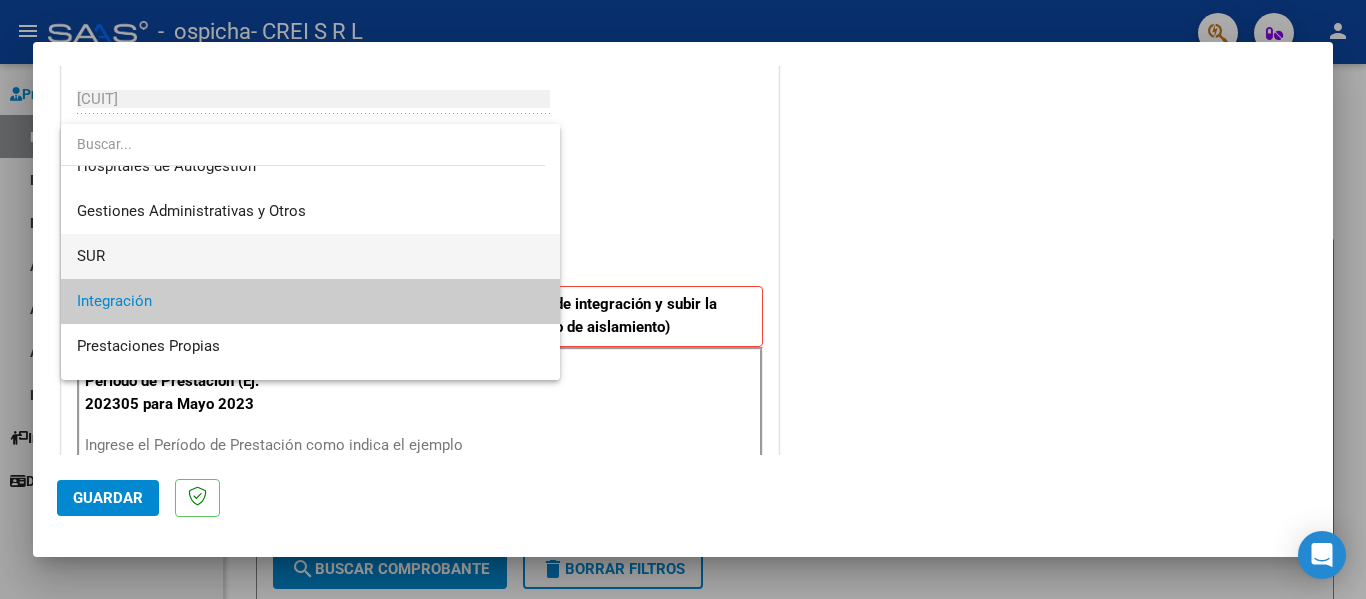 scroll, scrollTop: 0, scrollLeft: 0, axis: both 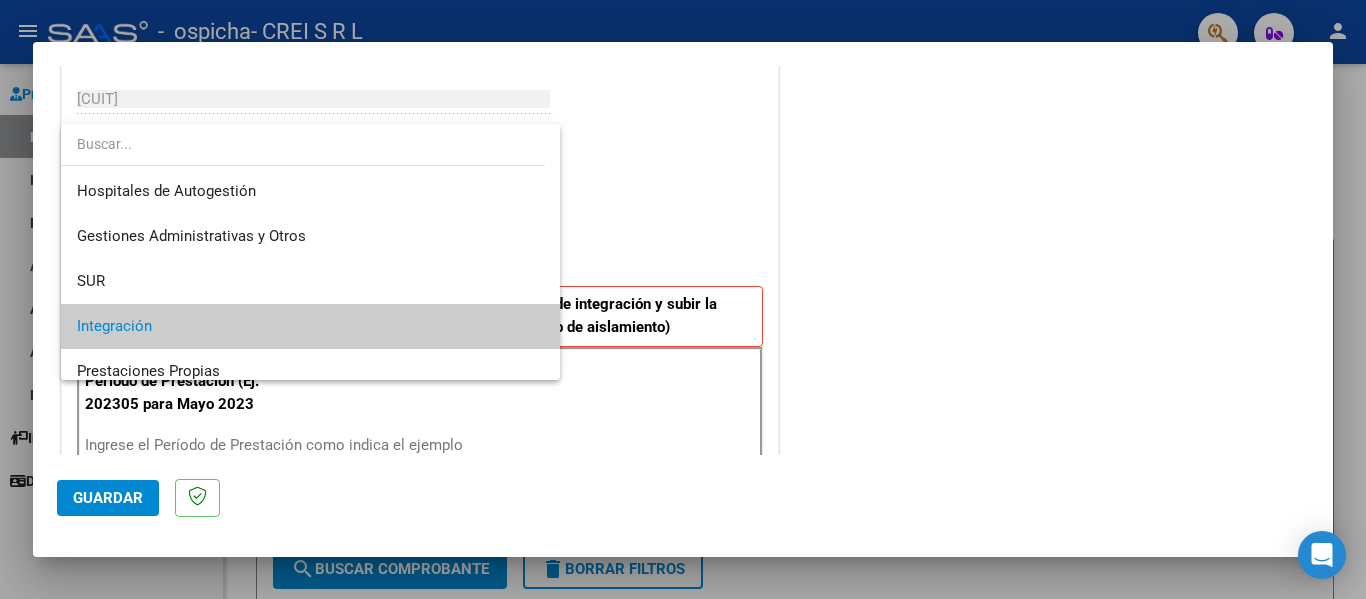click on "Integración" at bounding box center [310, 326] 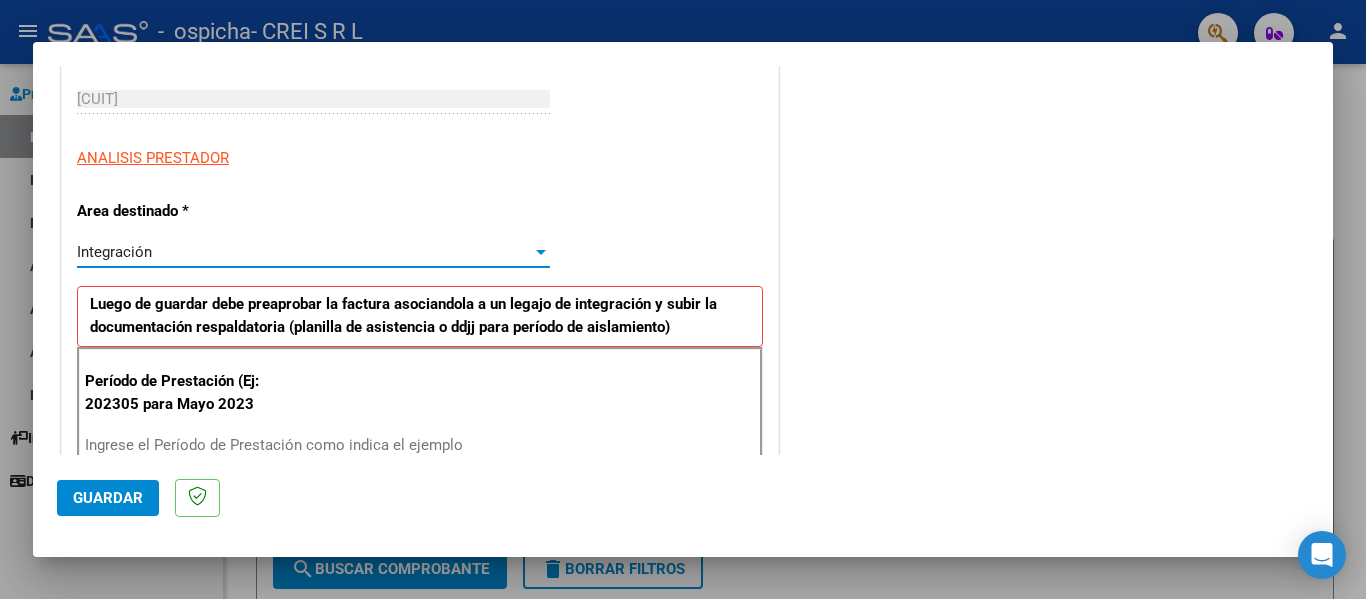 scroll, scrollTop: 400, scrollLeft: 0, axis: vertical 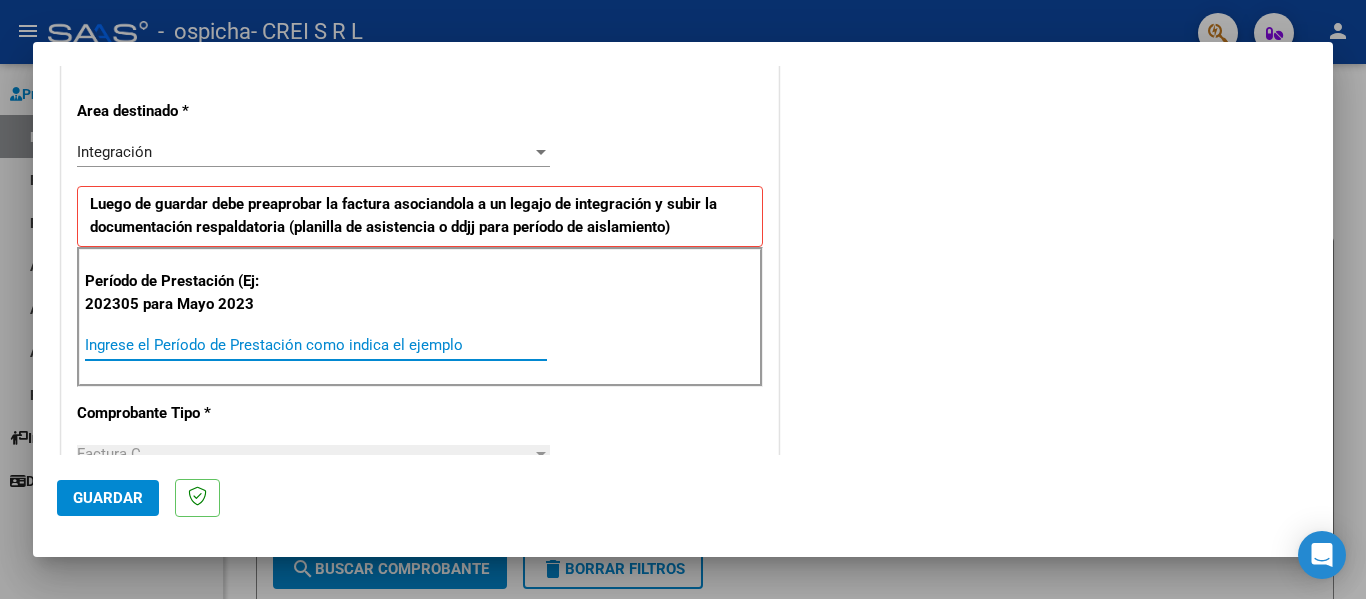 click on "Ingrese el Período de Prestación como indica el ejemplo" at bounding box center (316, 345) 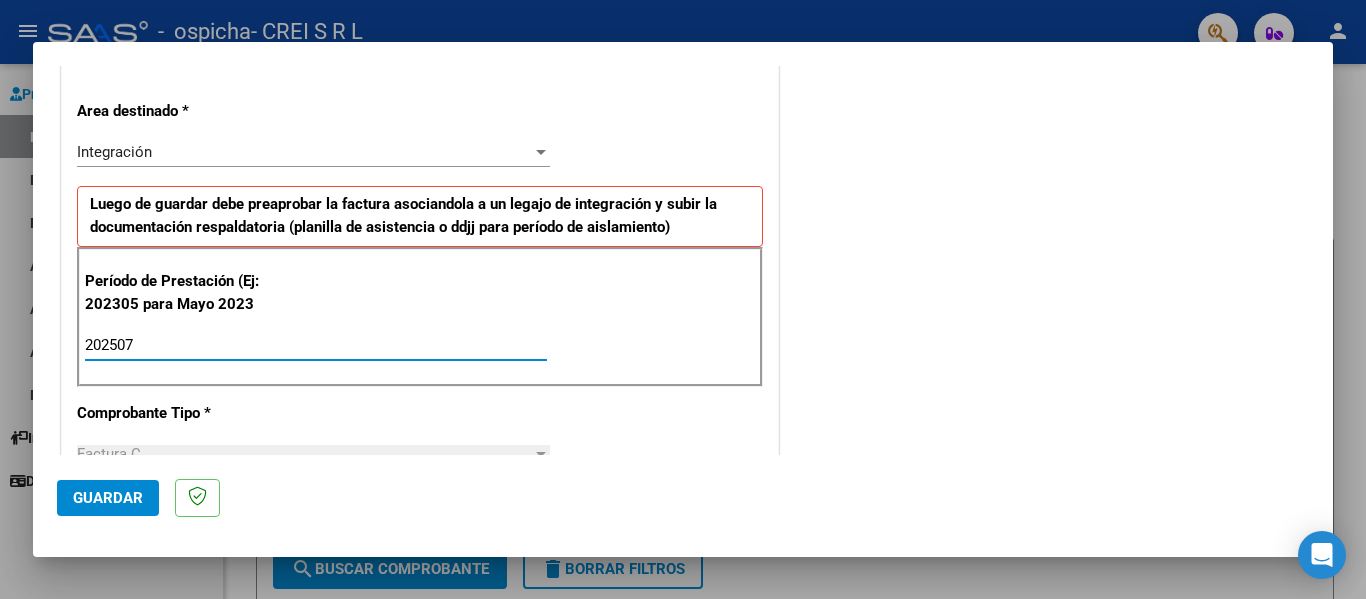 scroll, scrollTop: 100, scrollLeft: 0, axis: vertical 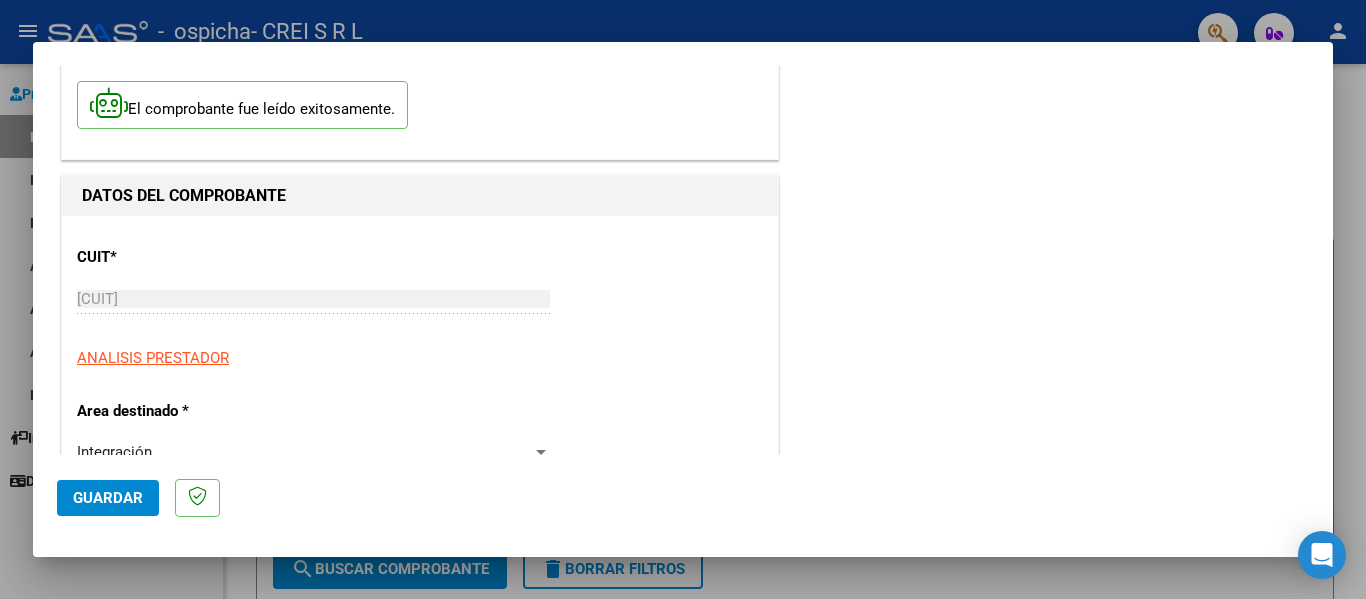 type on "202507" 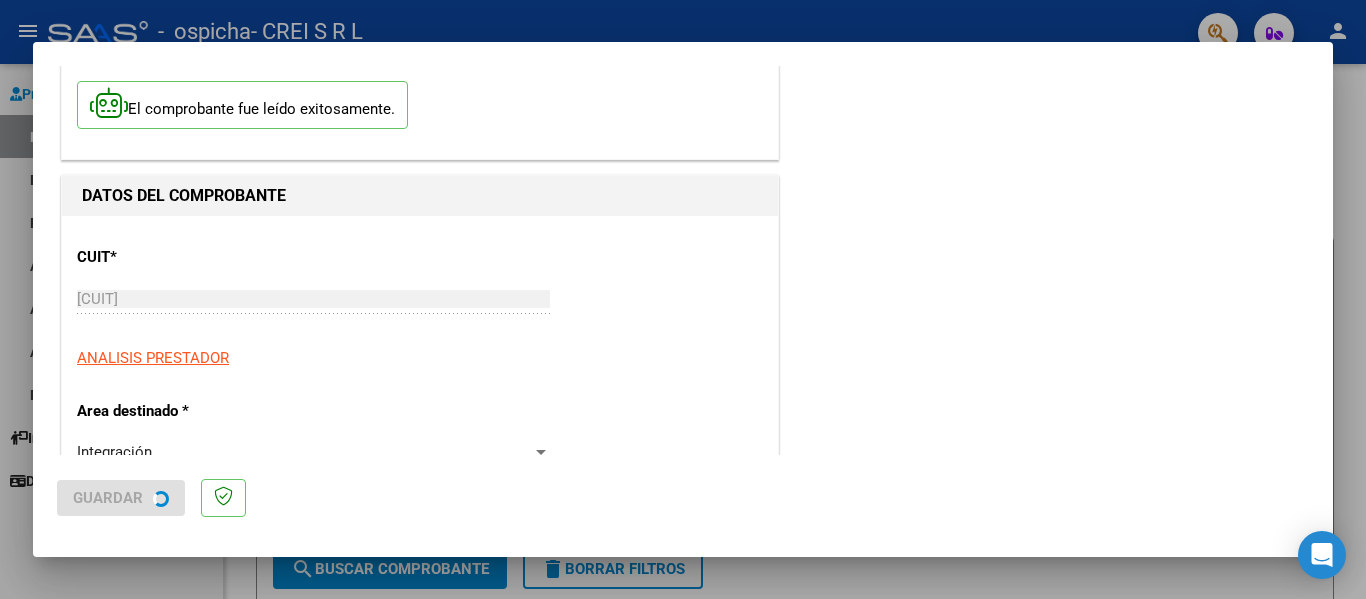 scroll, scrollTop: 0, scrollLeft: 0, axis: both 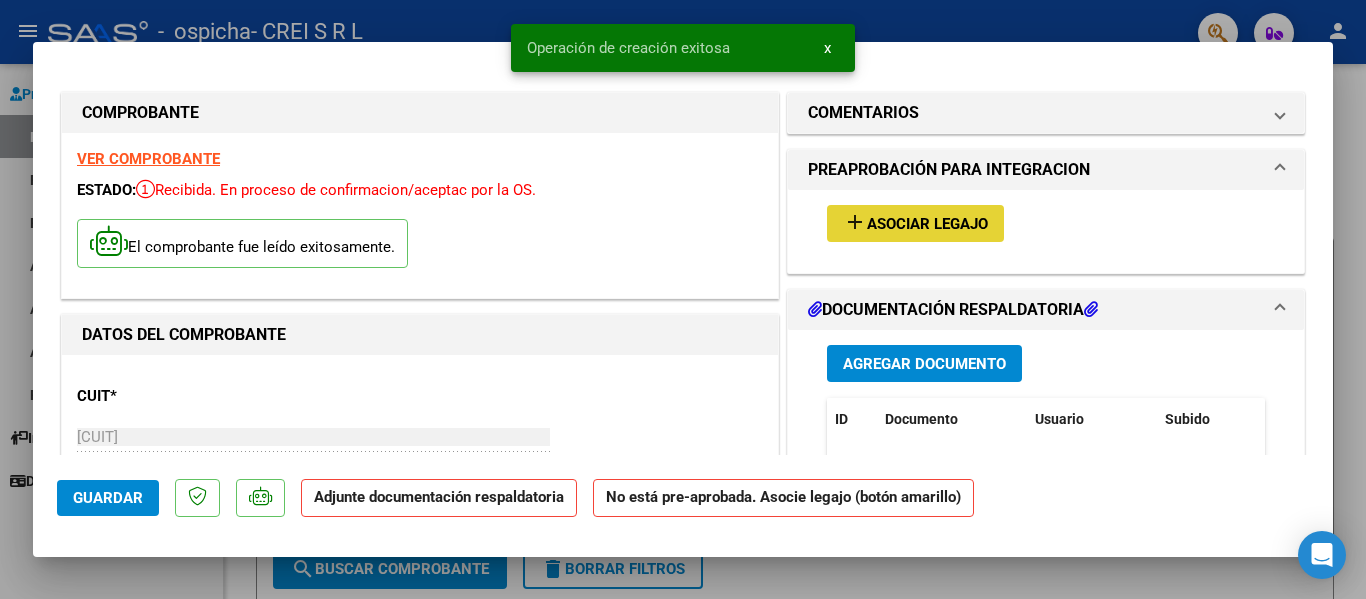 click on "Asociar Legajo" at bounding box center (927, 224) 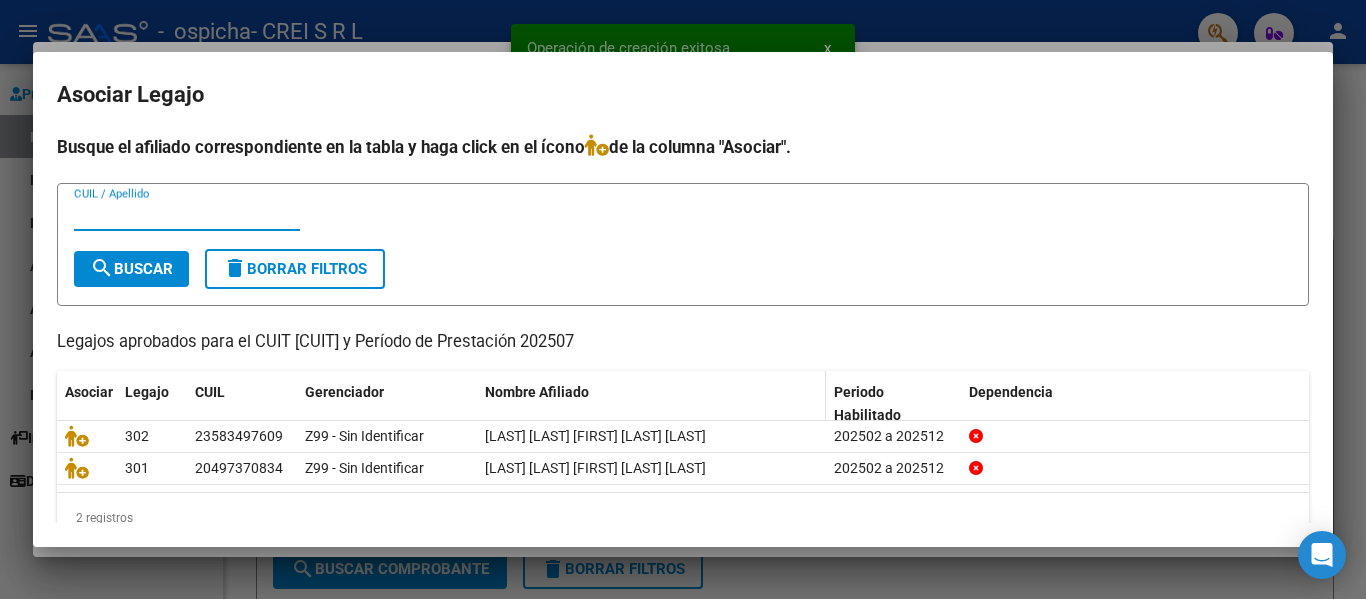 scroll, scrollTop: 38, scrollLeft: 0, axis: vertical 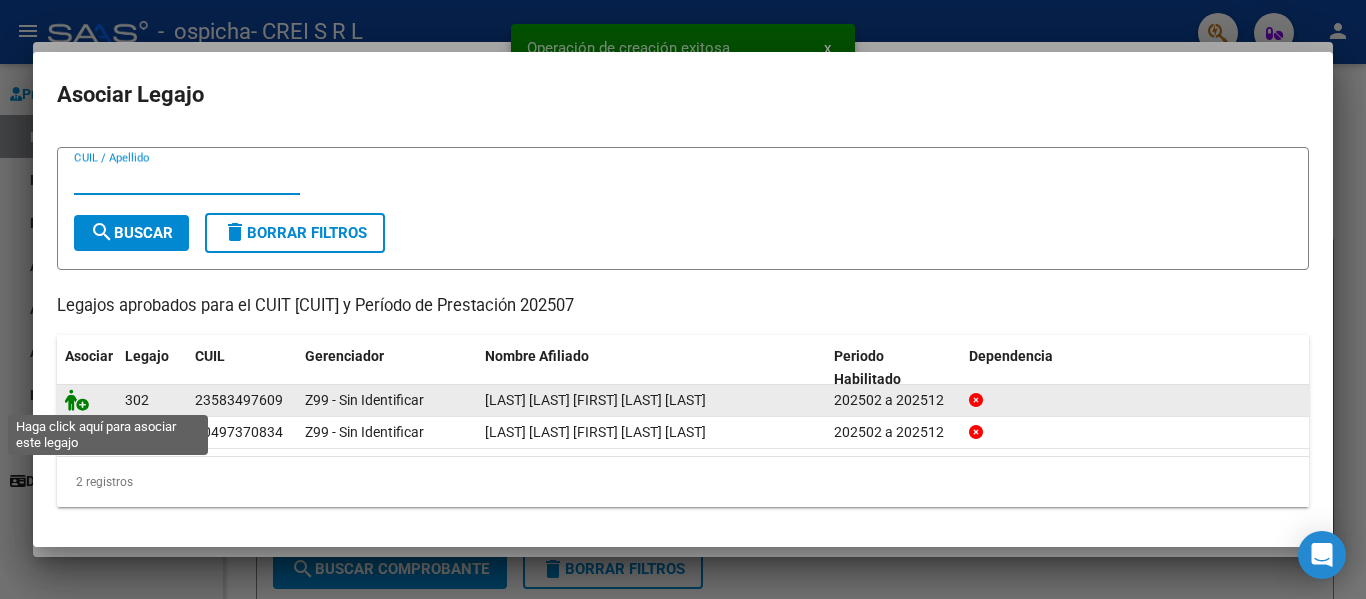 drag, startPoint x: 81, startPoint y: 400, endPoint x: 273, endPoint y: 342, distance: 200.56918 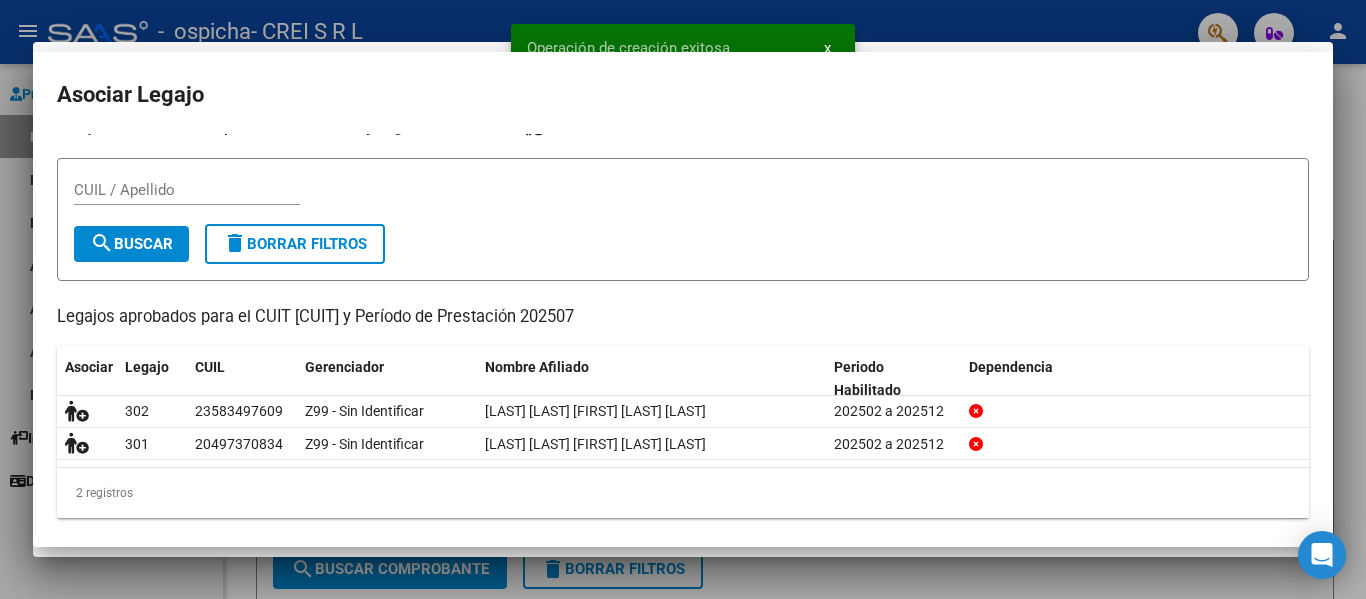 scroll, scrollTop: 51, scrollLeft: 0, axis: vertical 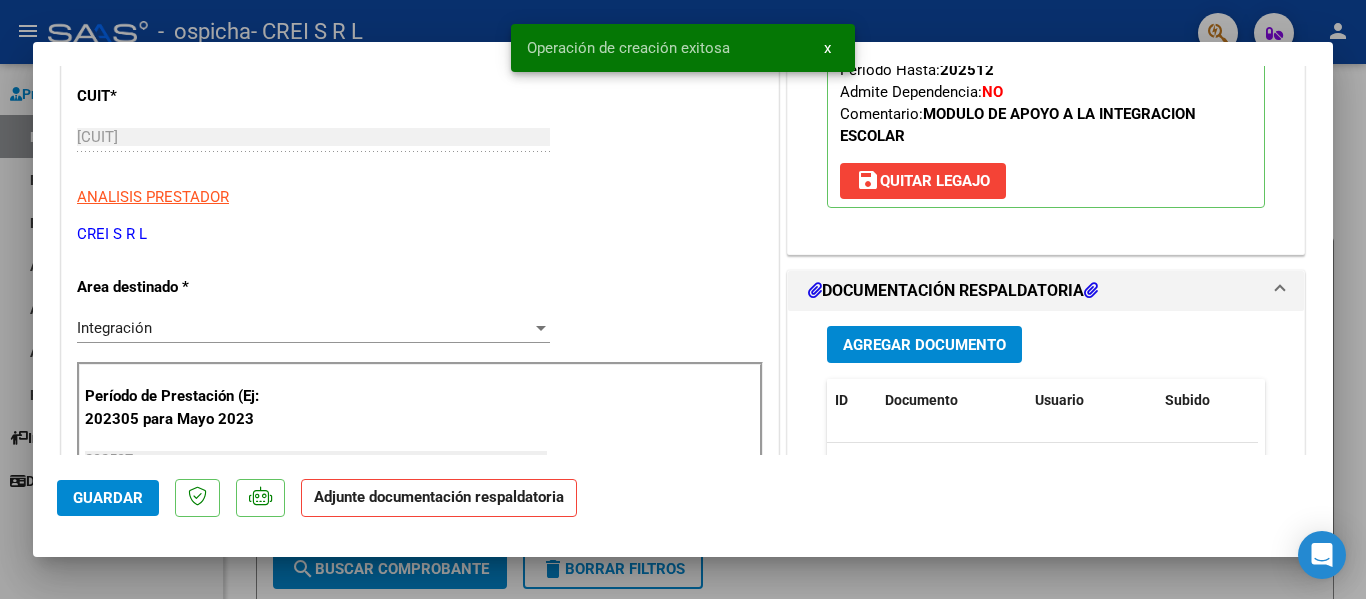 click on "Agregar Documento" at bounding box center [924, 345] 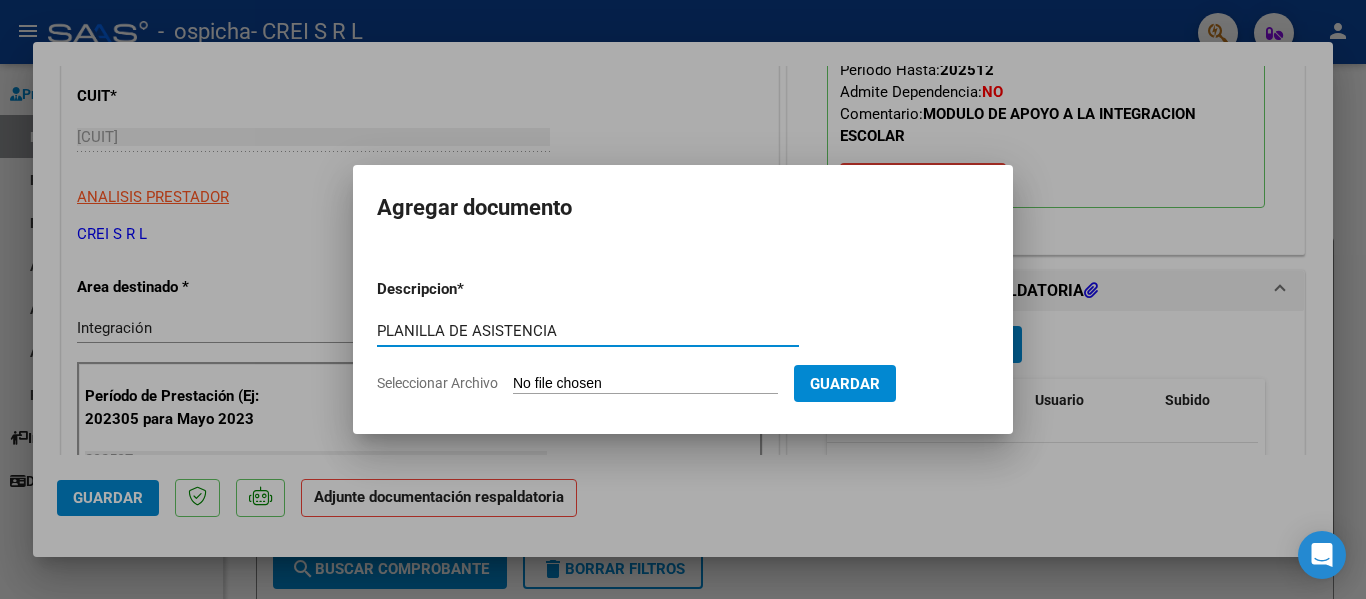 type on "PLANILLA DE ASISTENCIA" 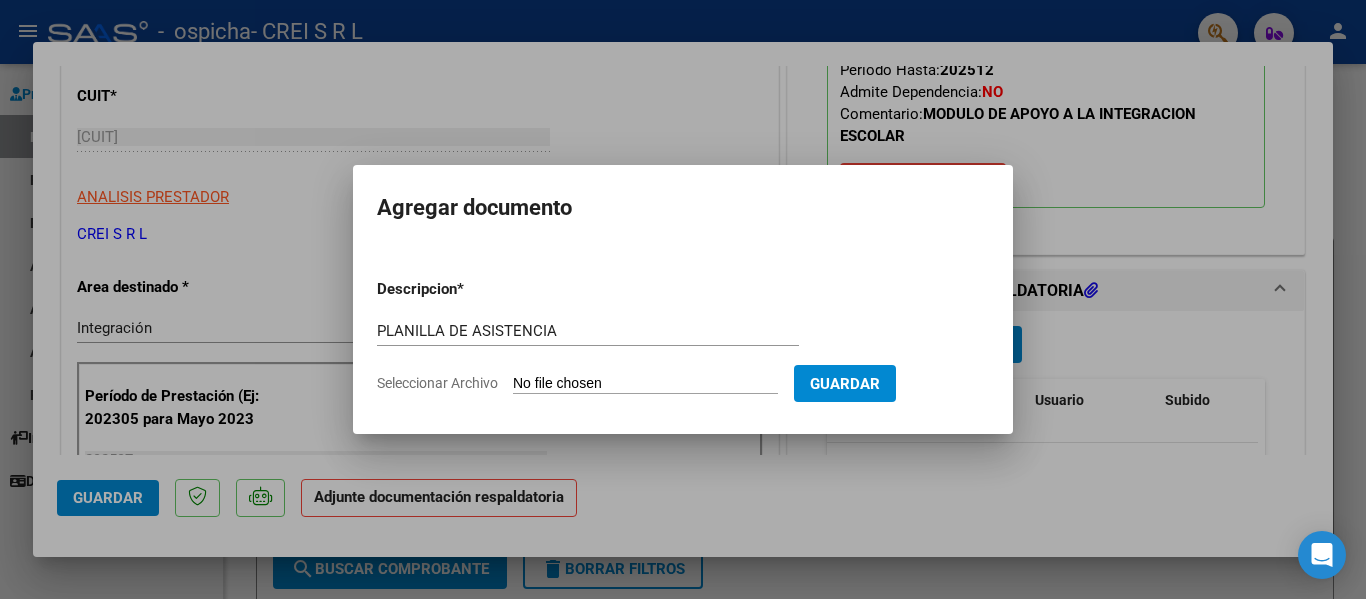 click on "Seleccionar Archivo" at bounding box center (645, 384) 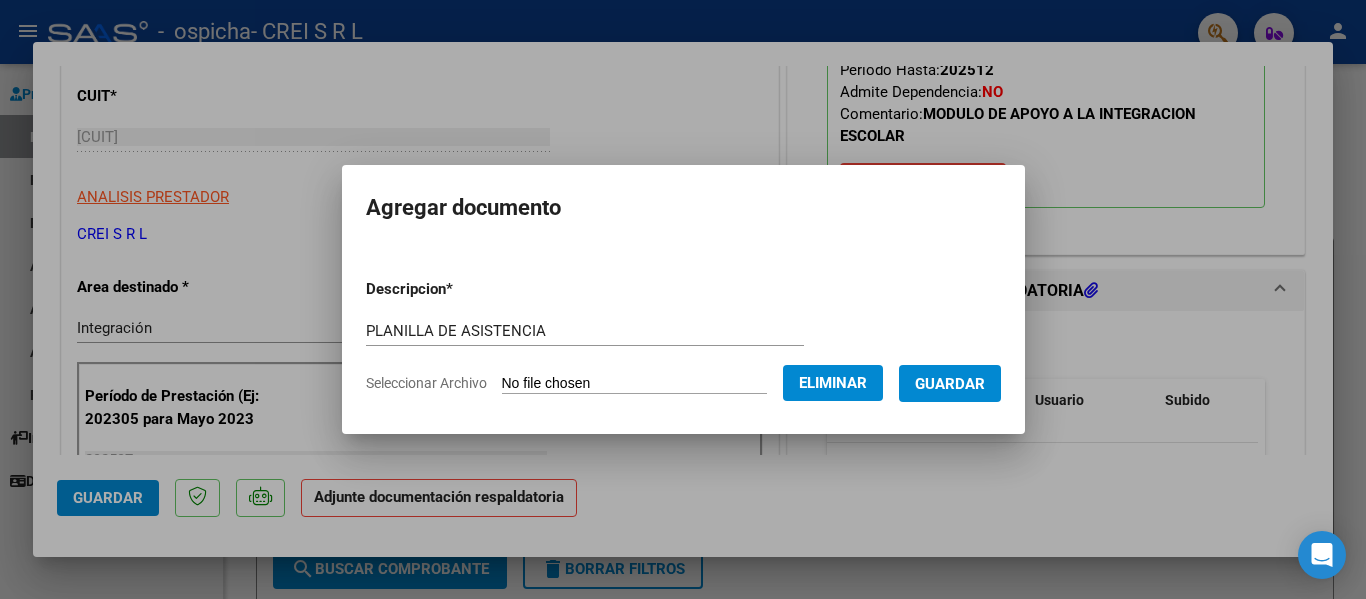 click on "Guardar" at bounding box center (950, 384) 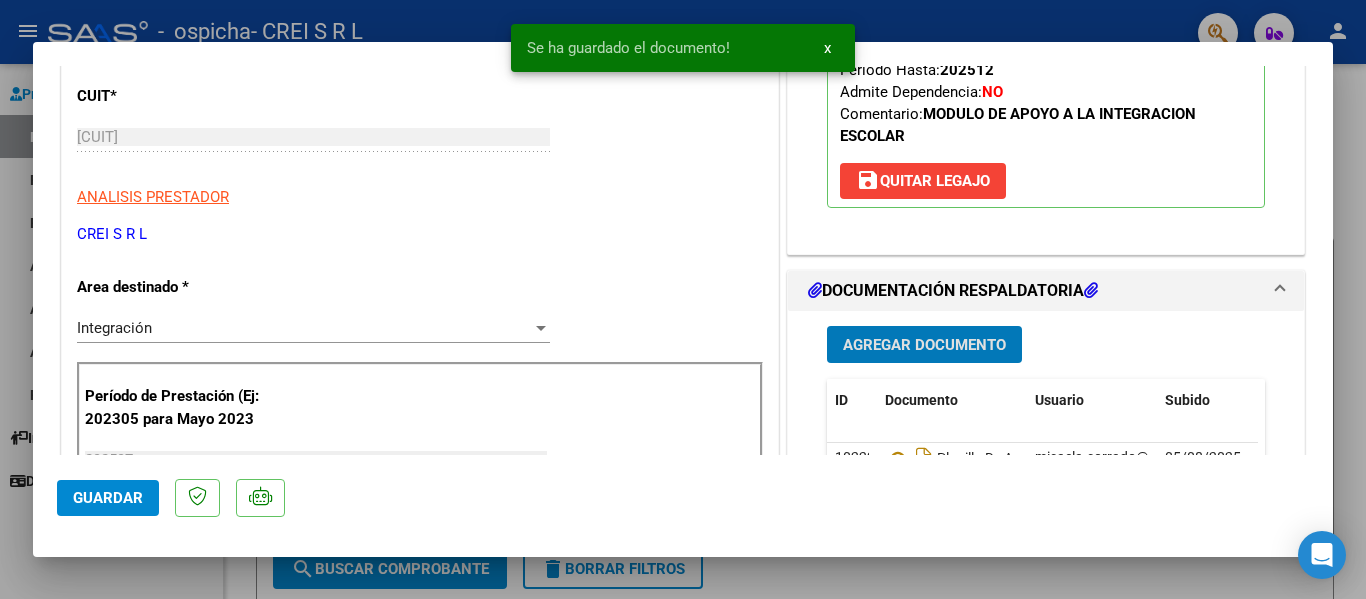 click on "Guardar" 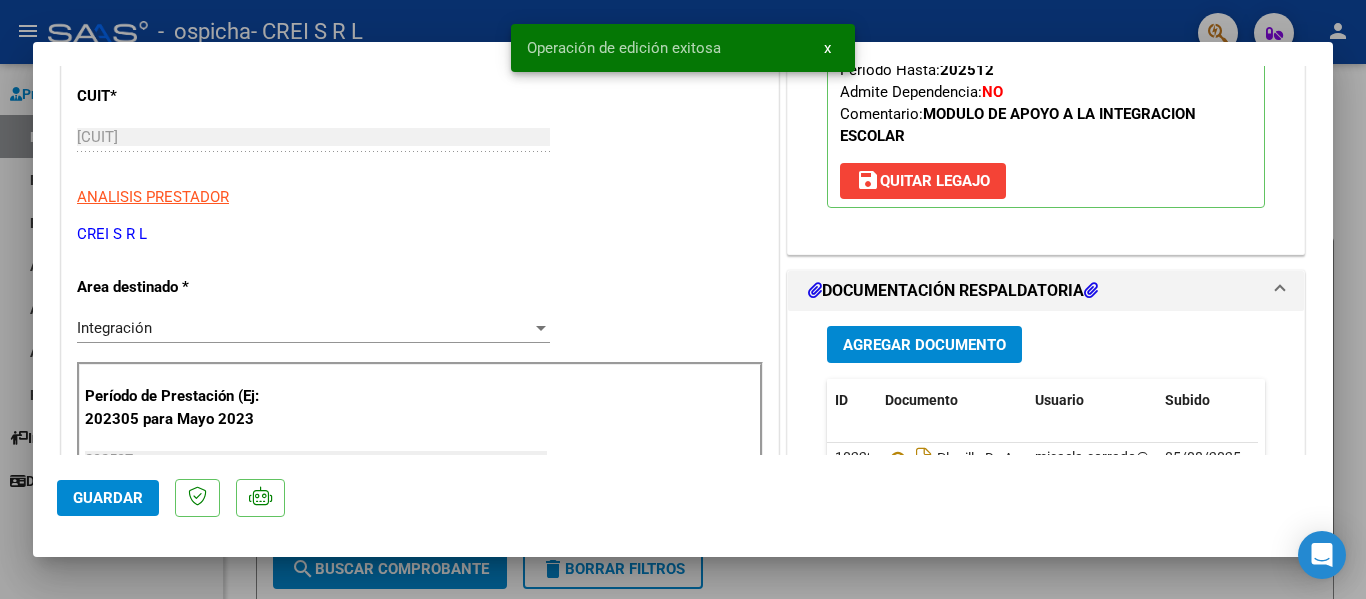 click at bounding box center (683, 299) 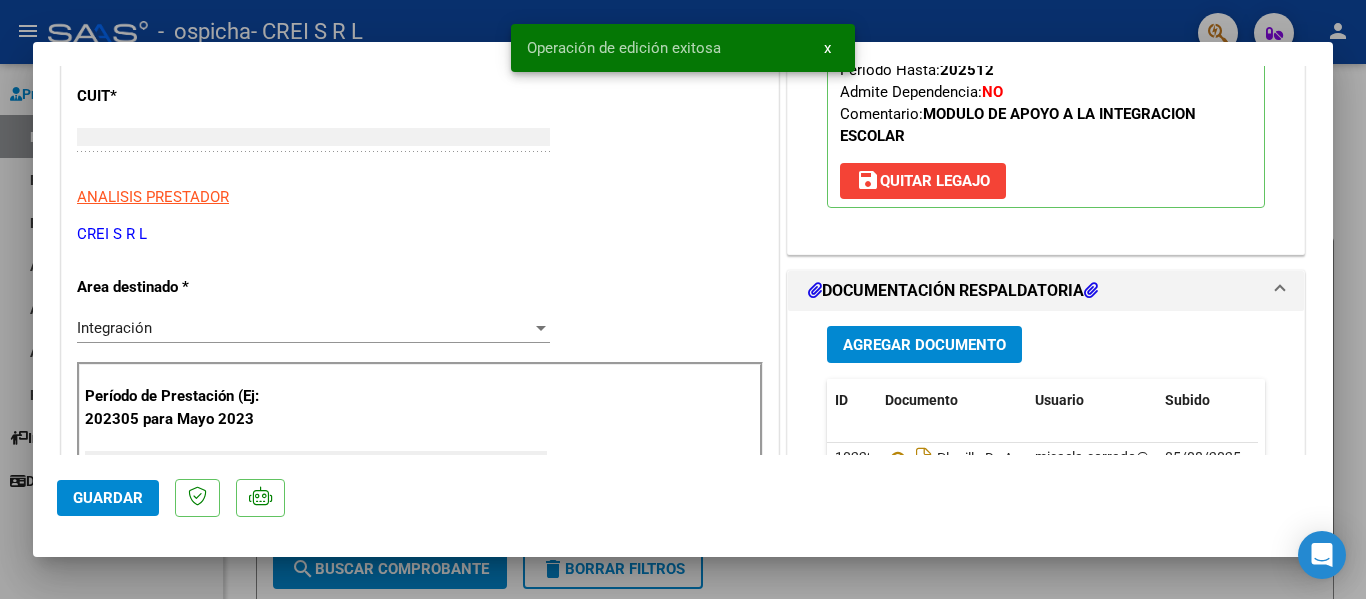 scroll, scrollTop: 0, scrollLeft: 0, axis: both 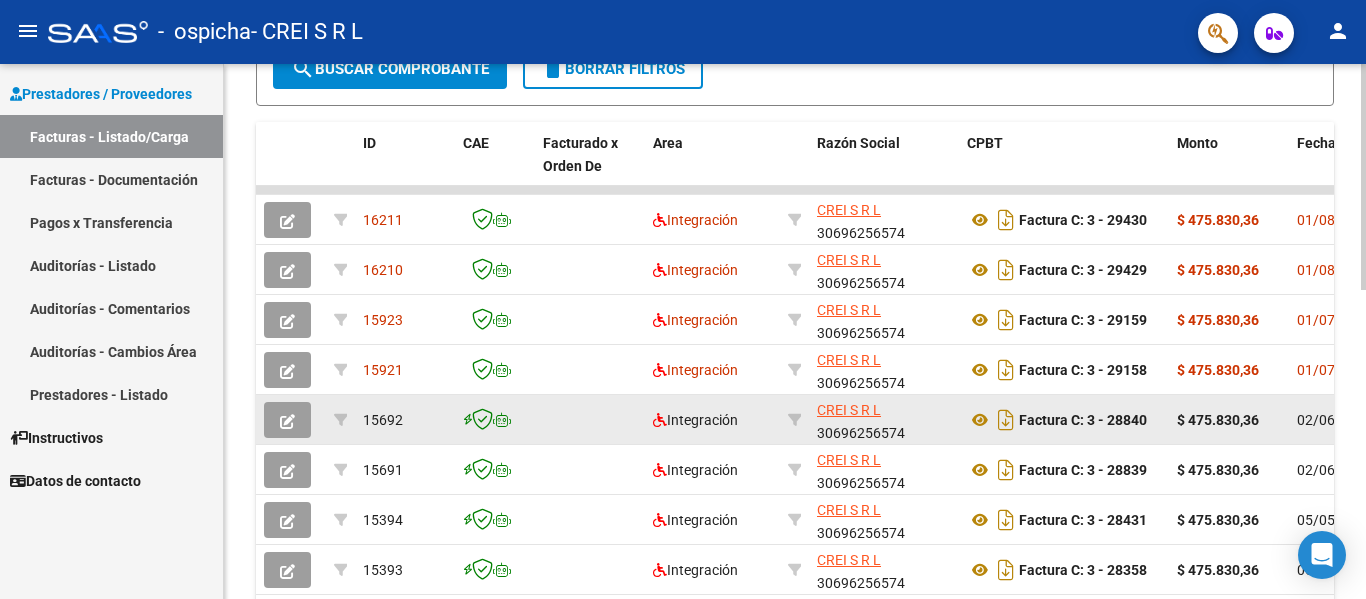click 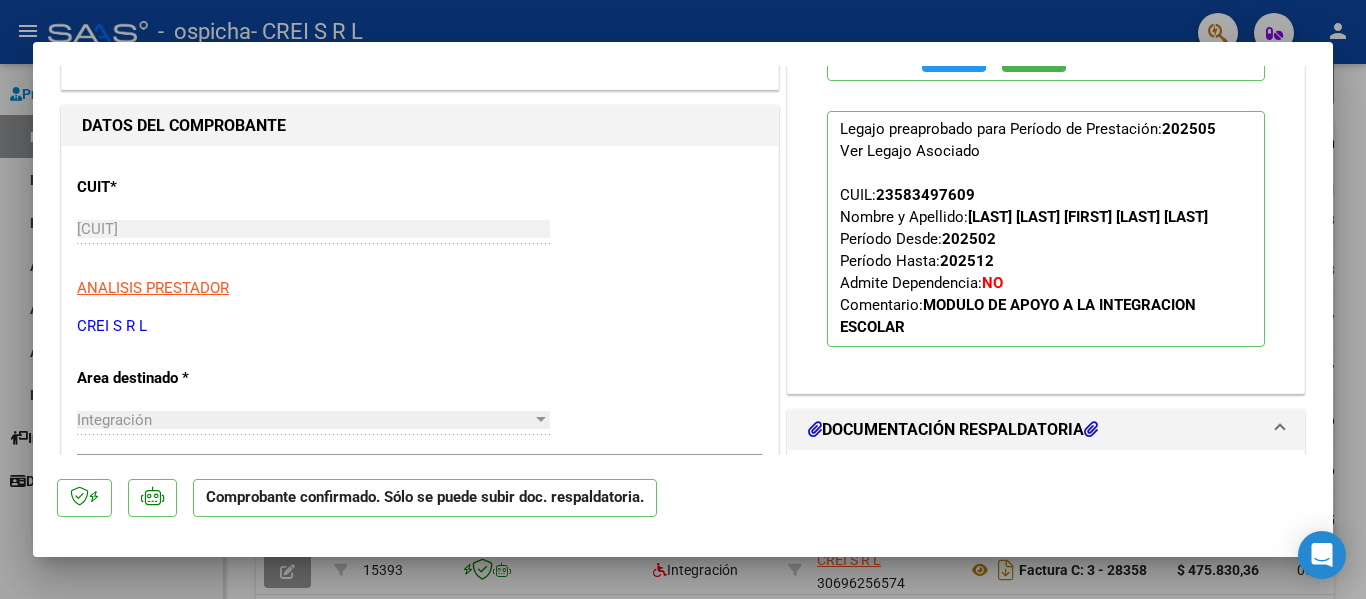 scroll, scrollTop: 1100, scrollLeft: 0, axis: vertical 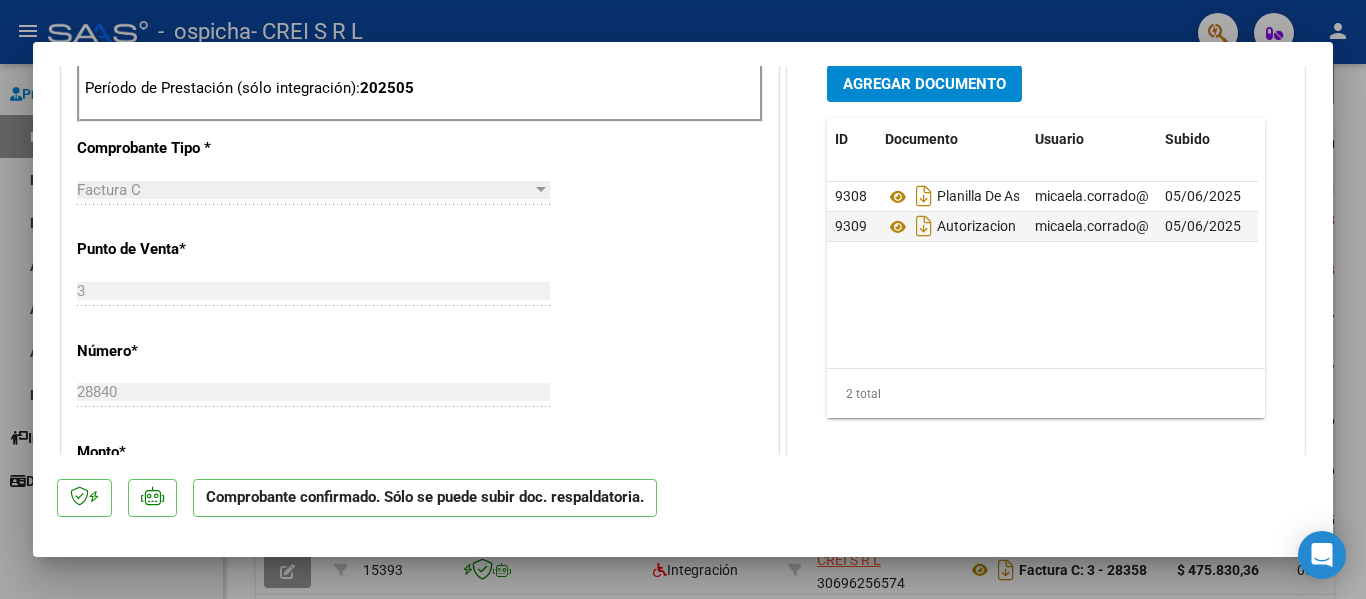 click at bounding box center [683, 299] 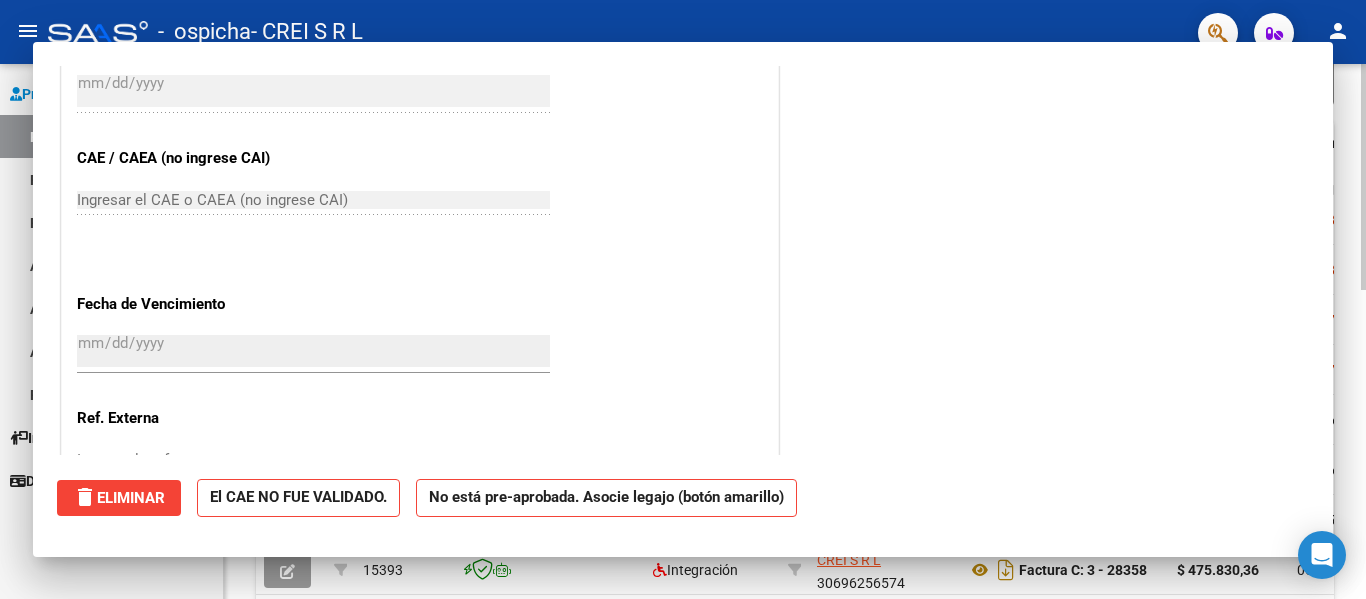 scroll, scrollTop: 0, scrollLeft: 0, axis: both 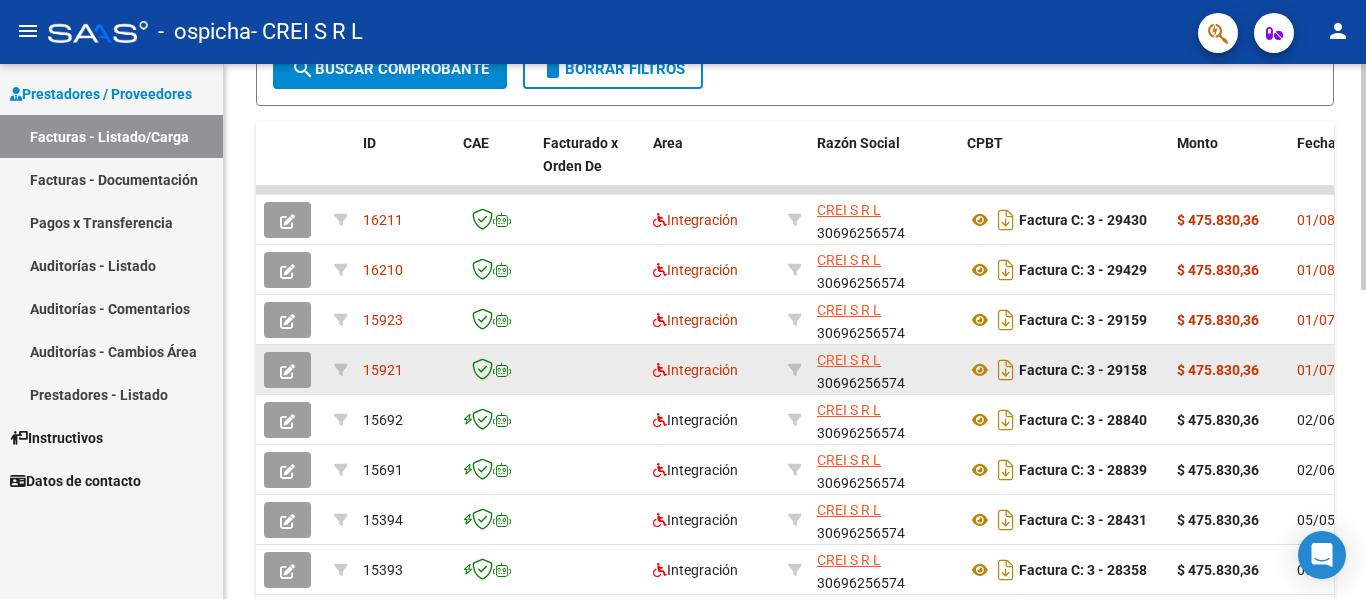 click 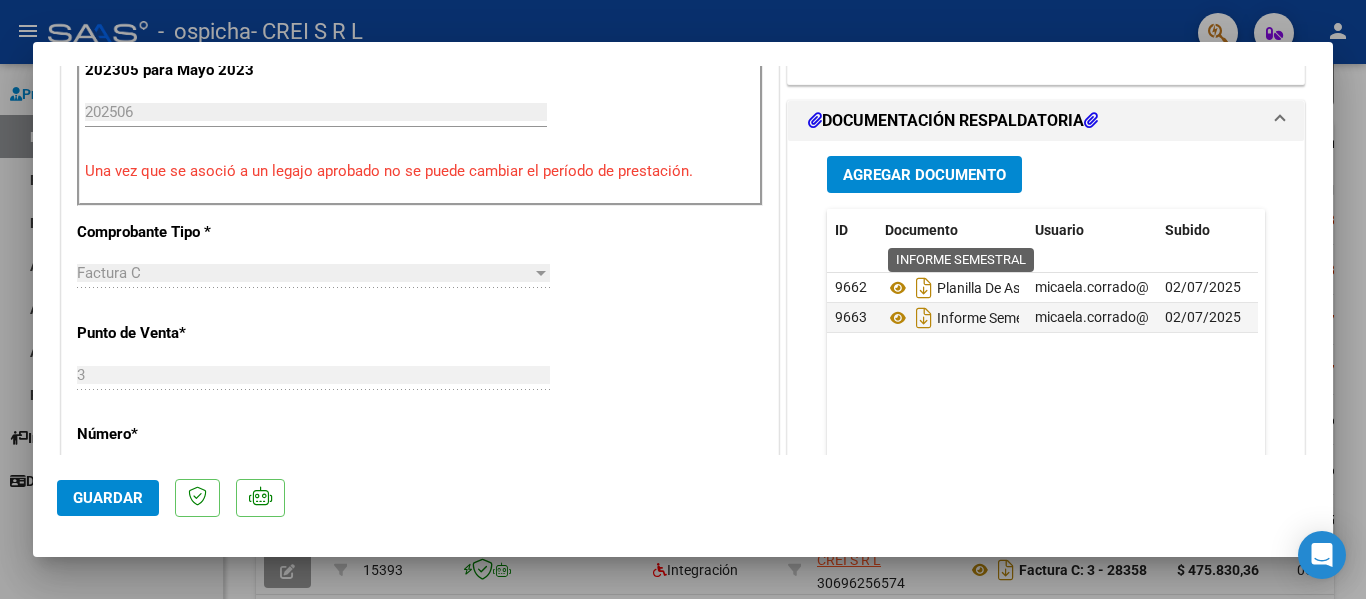 scroll, scrollTop: 500, scrollLeft: 0, axis: vertical 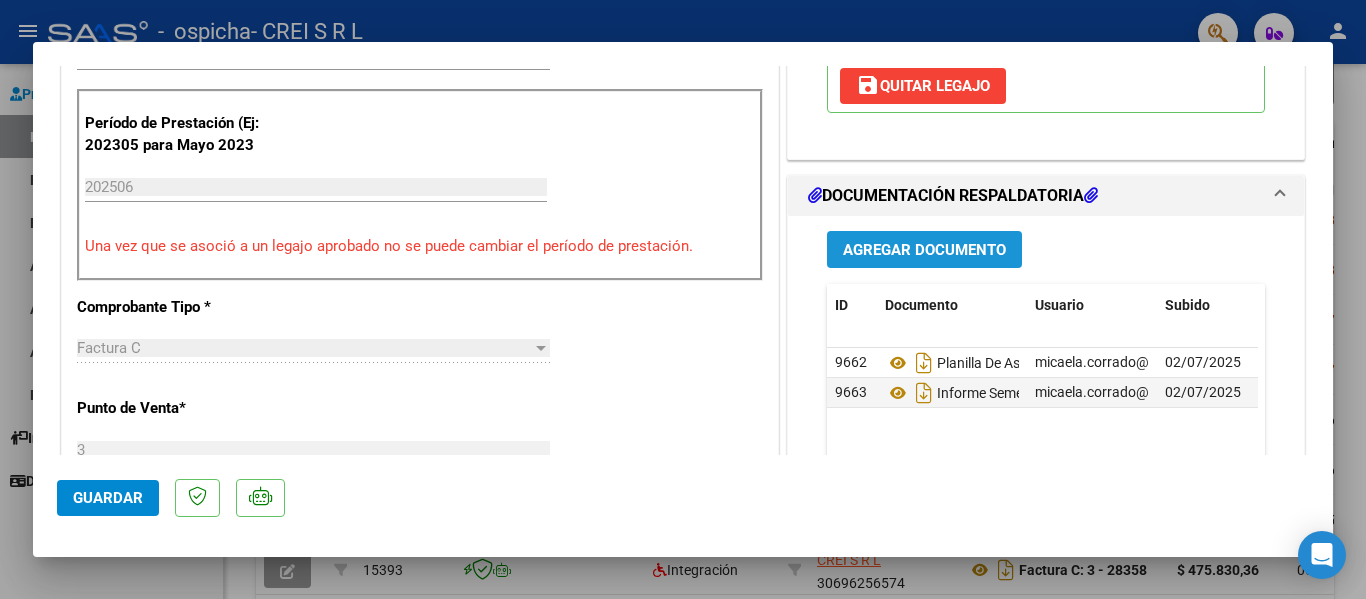 click on "Agregar Documento" at bounding box center [924, 249] 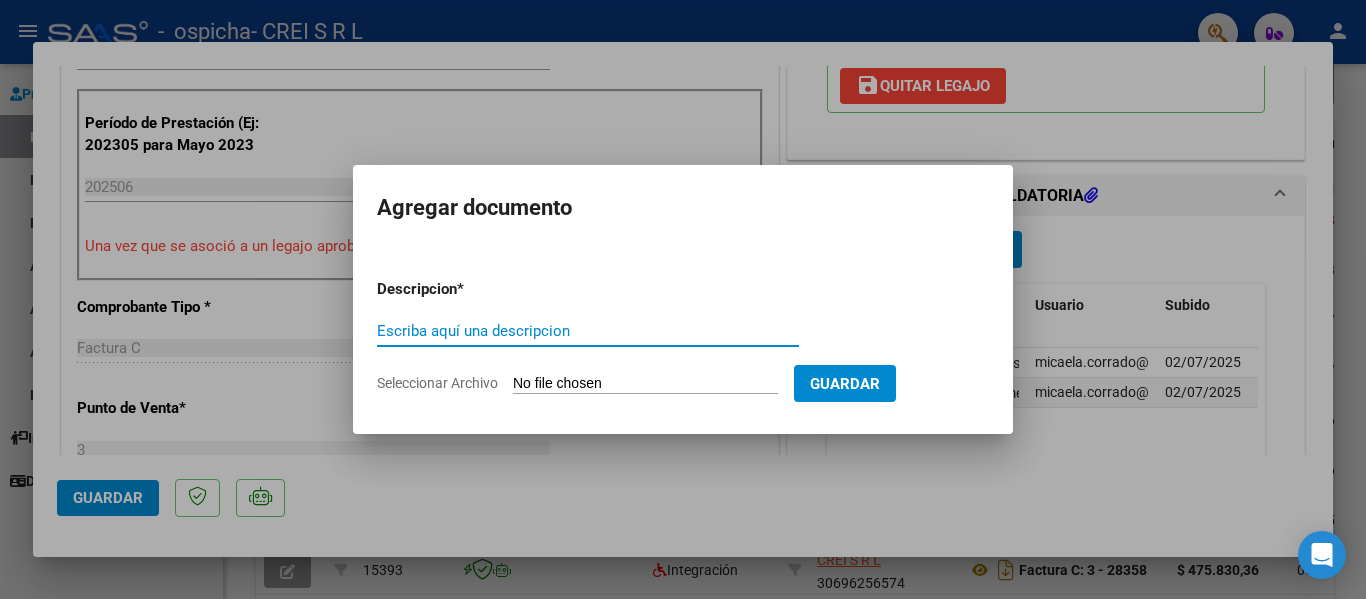 click on "Guardar" at bounding box center [845, 384] 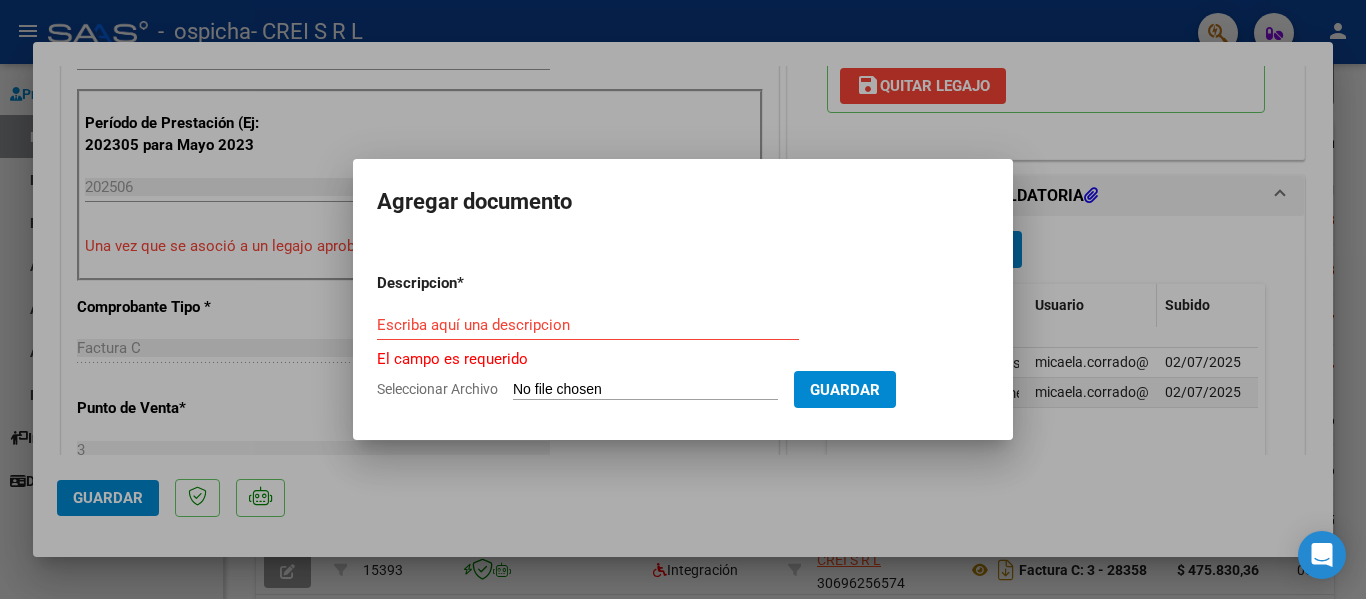 type 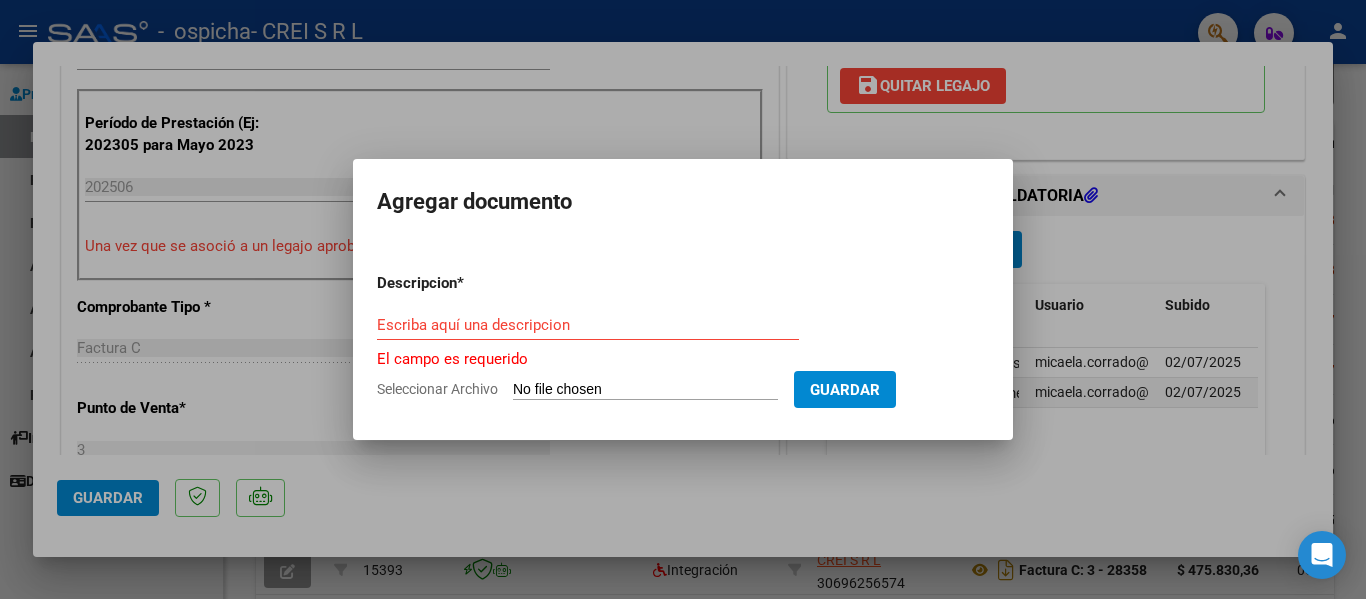type 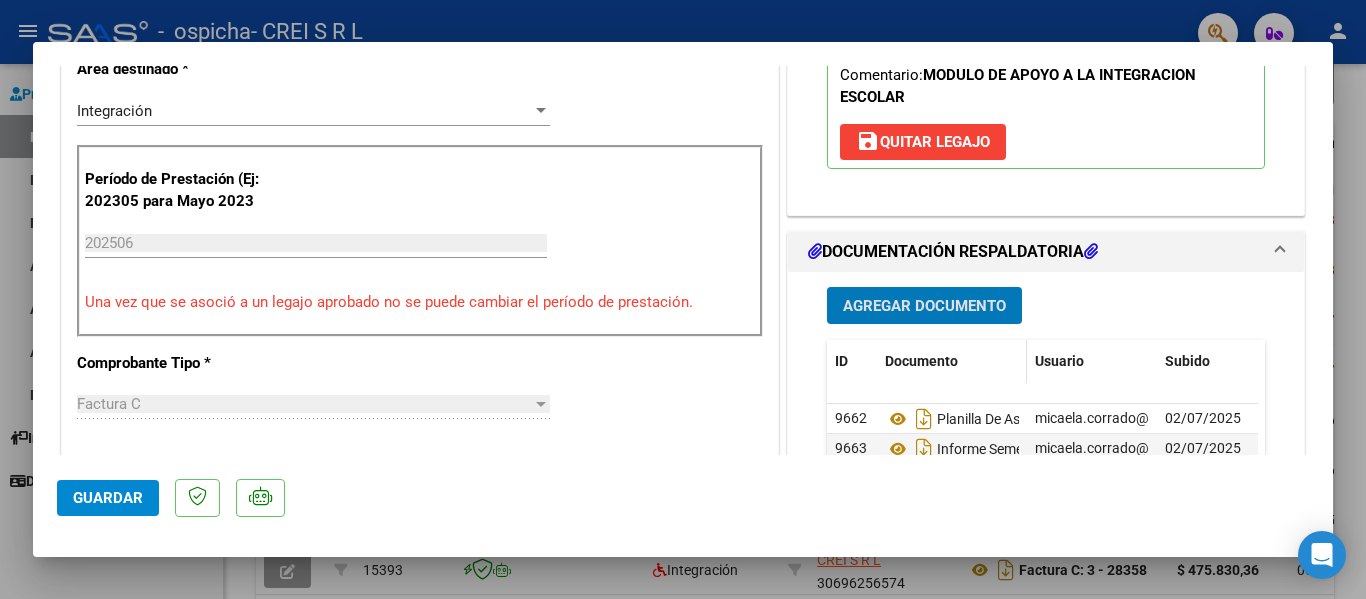 scroll, scrollTop: 500, scrollLeft: 0, axis: vertical 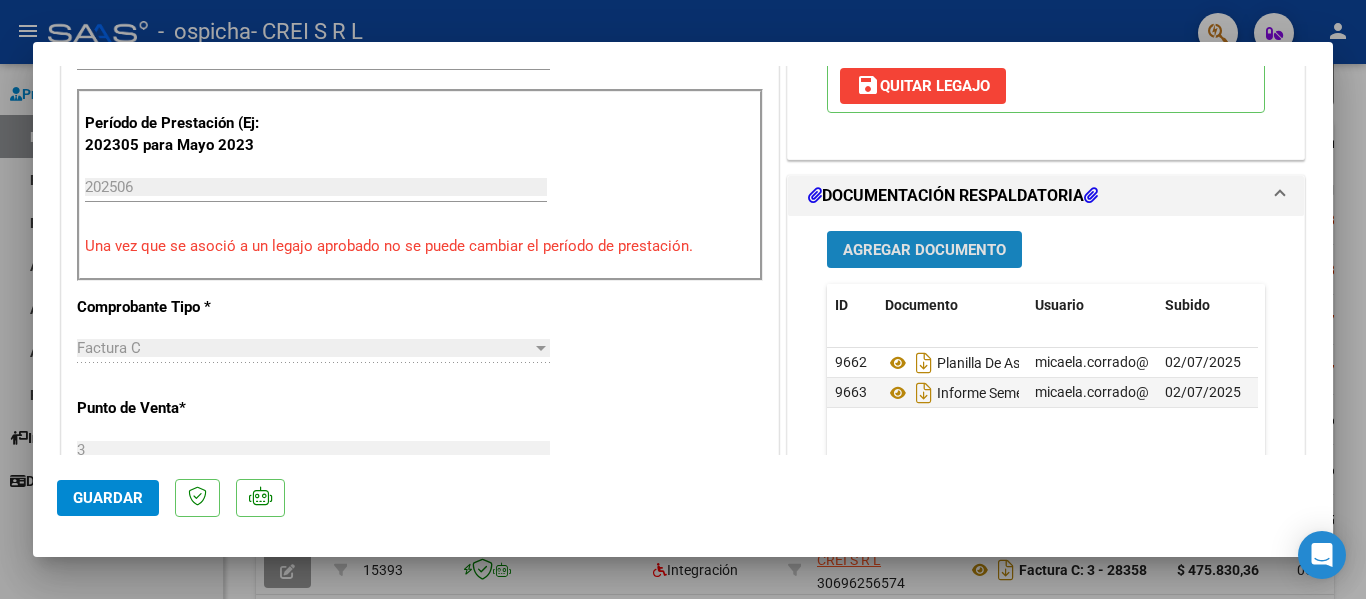 click on "Agregar Documento" at bounding box center (924, 250) 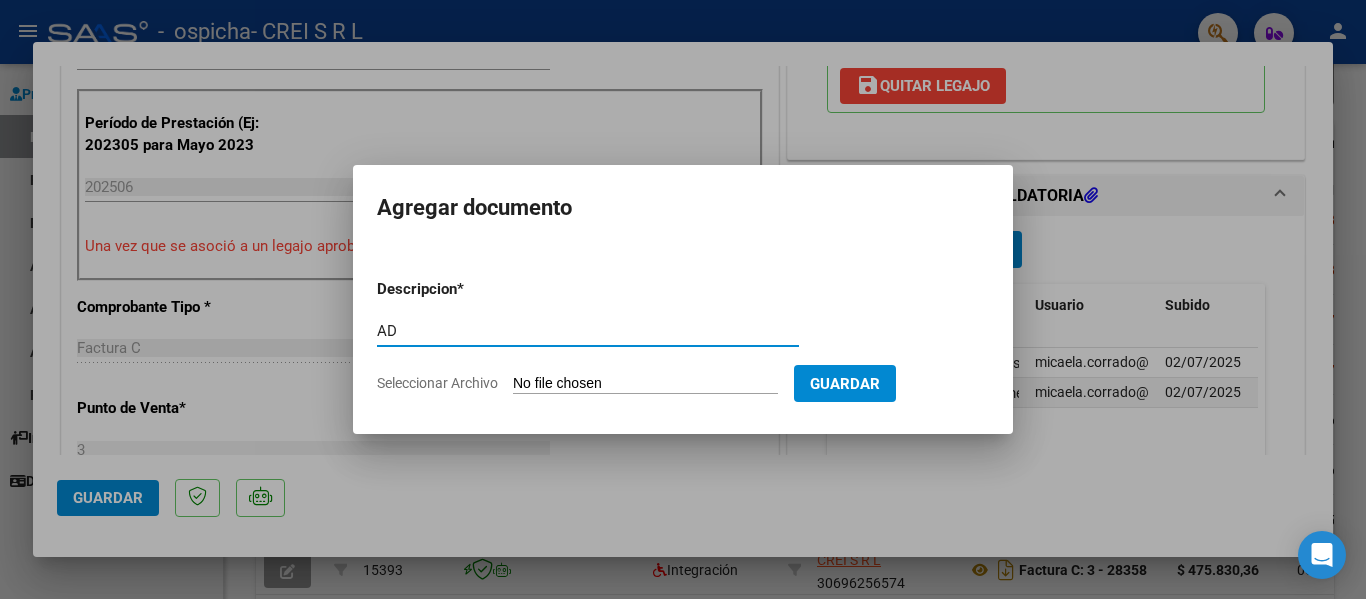 type on "AD" 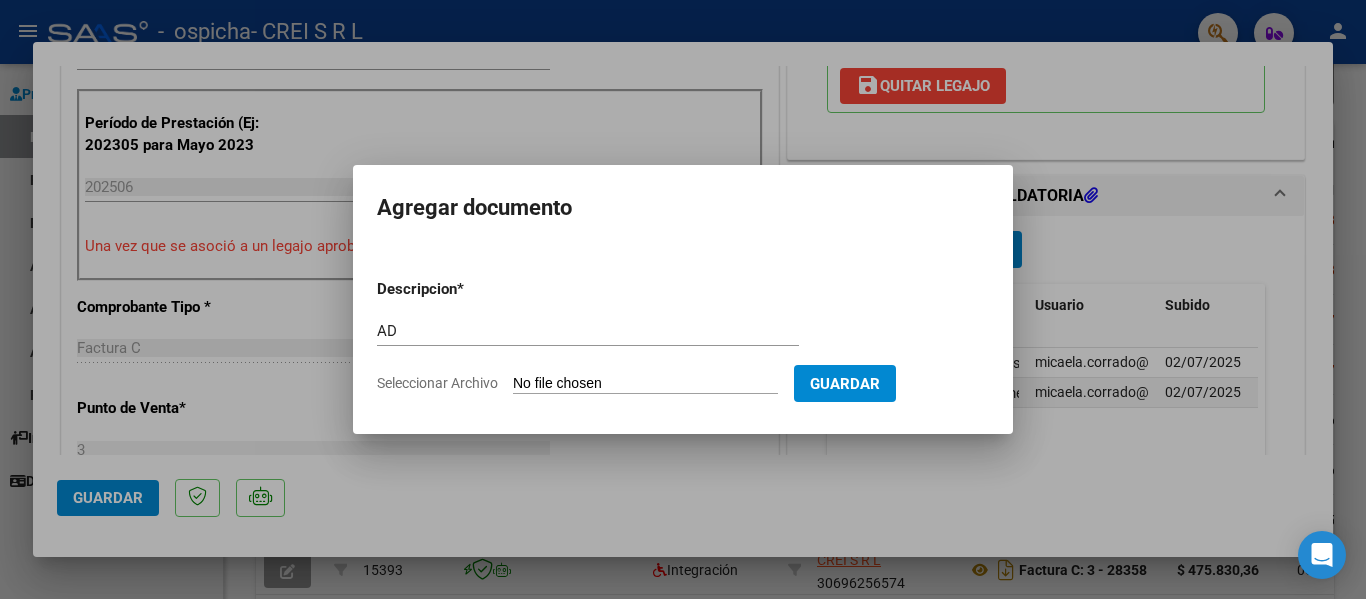 type on "C:\fakepath\AD VILCHES LAUTARO FEB A DIC.pdf" 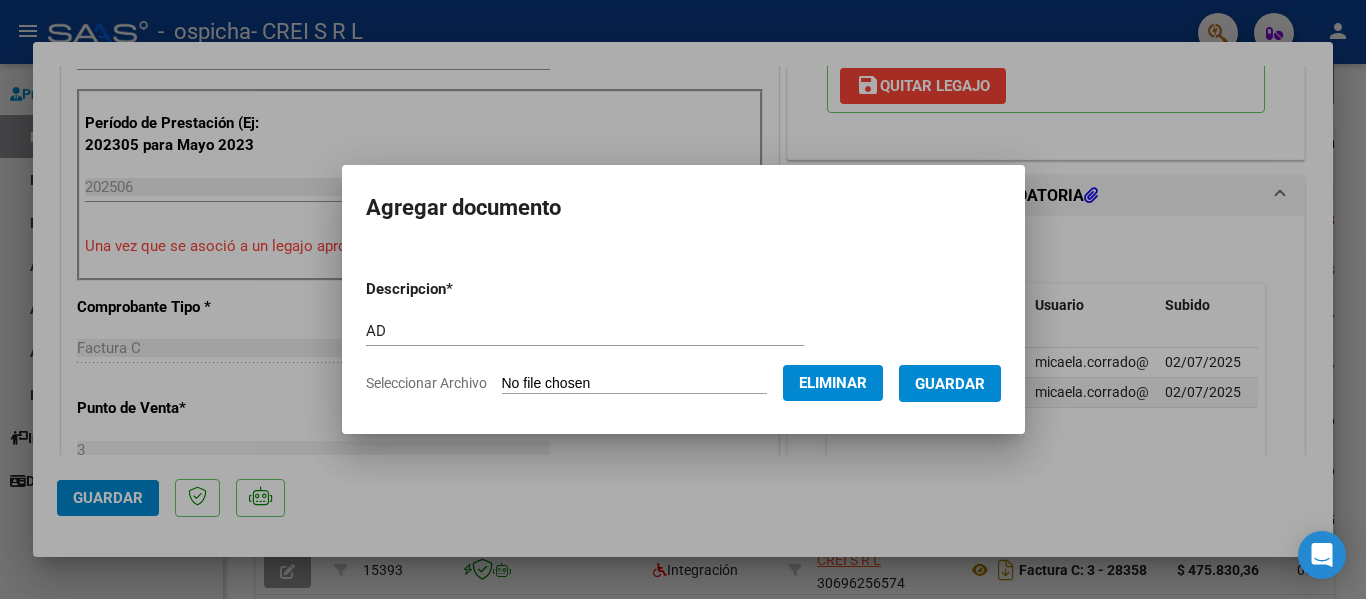 click on "Guardar" at bounding box center (950, 383) 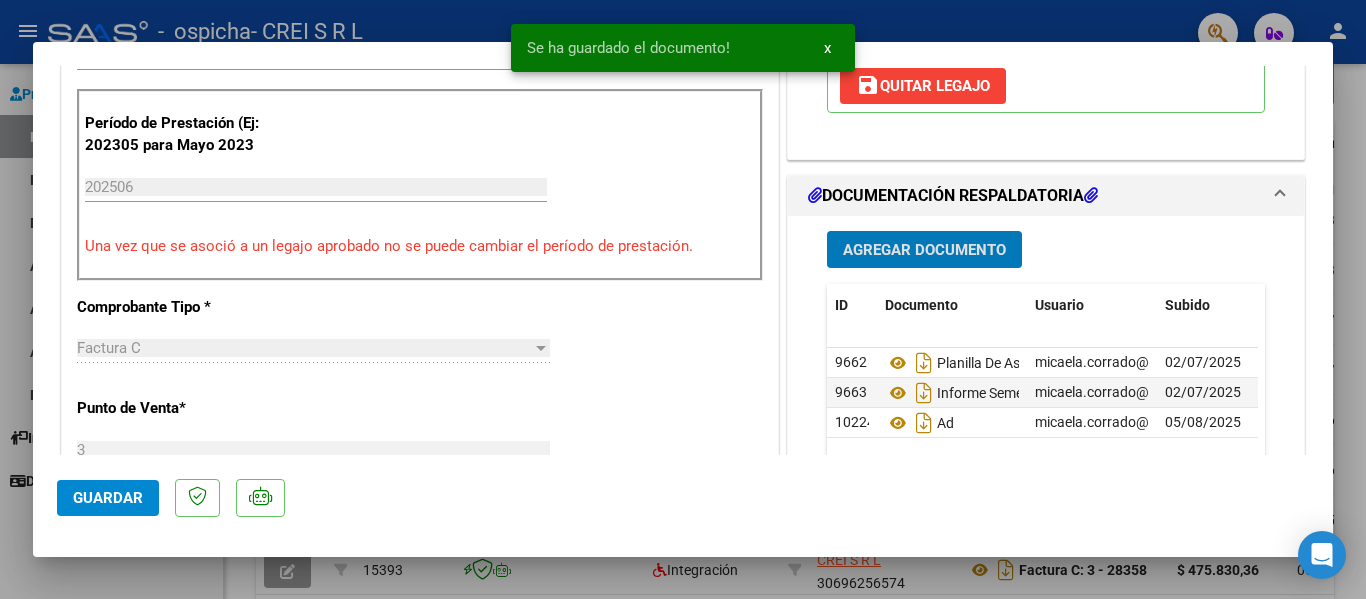 click on "Guardar" 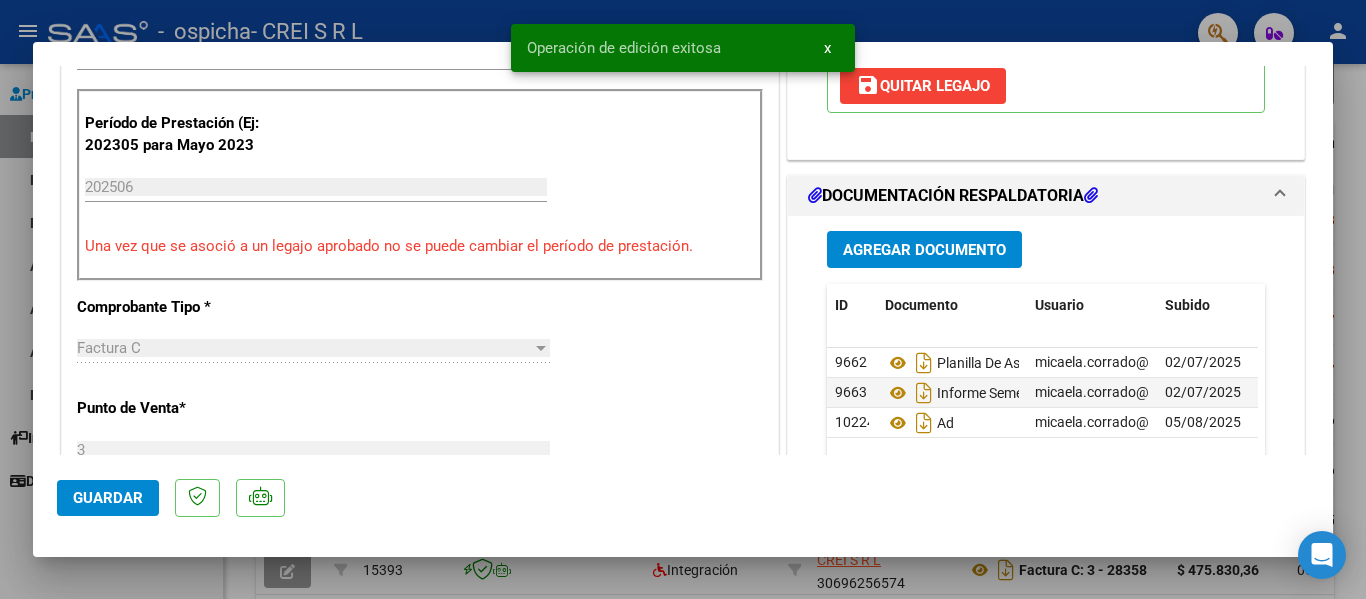 type 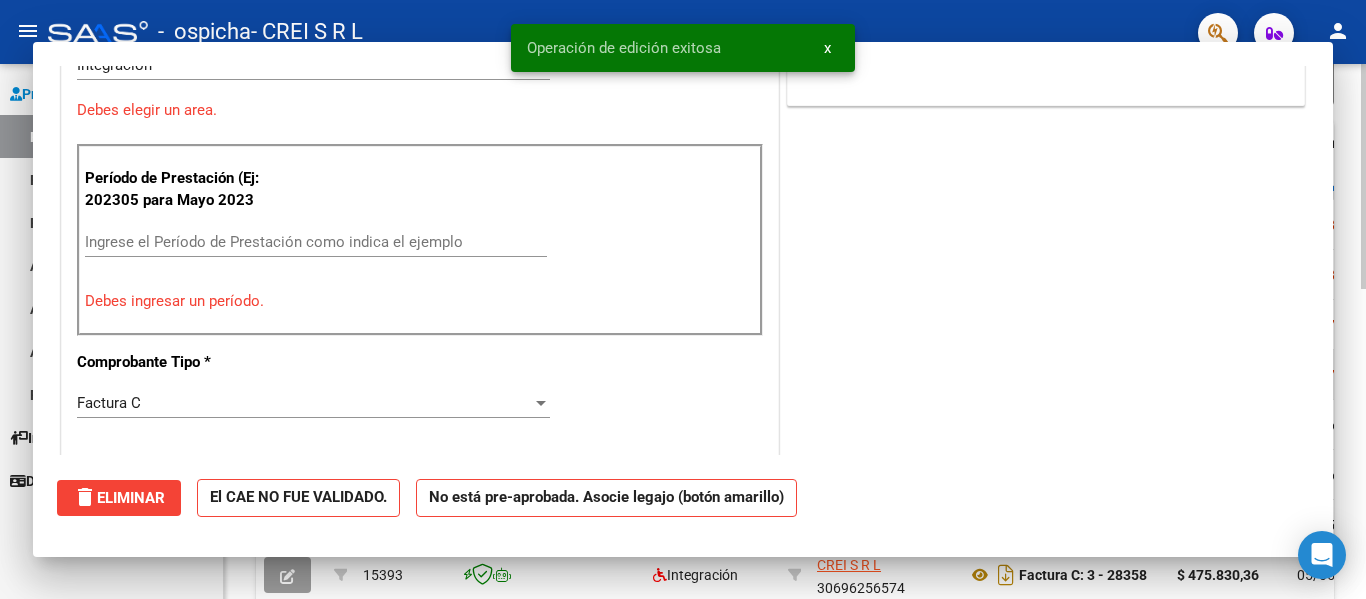 scroll, scrollTop: 510, scrollLeft: 0, axis: vertical 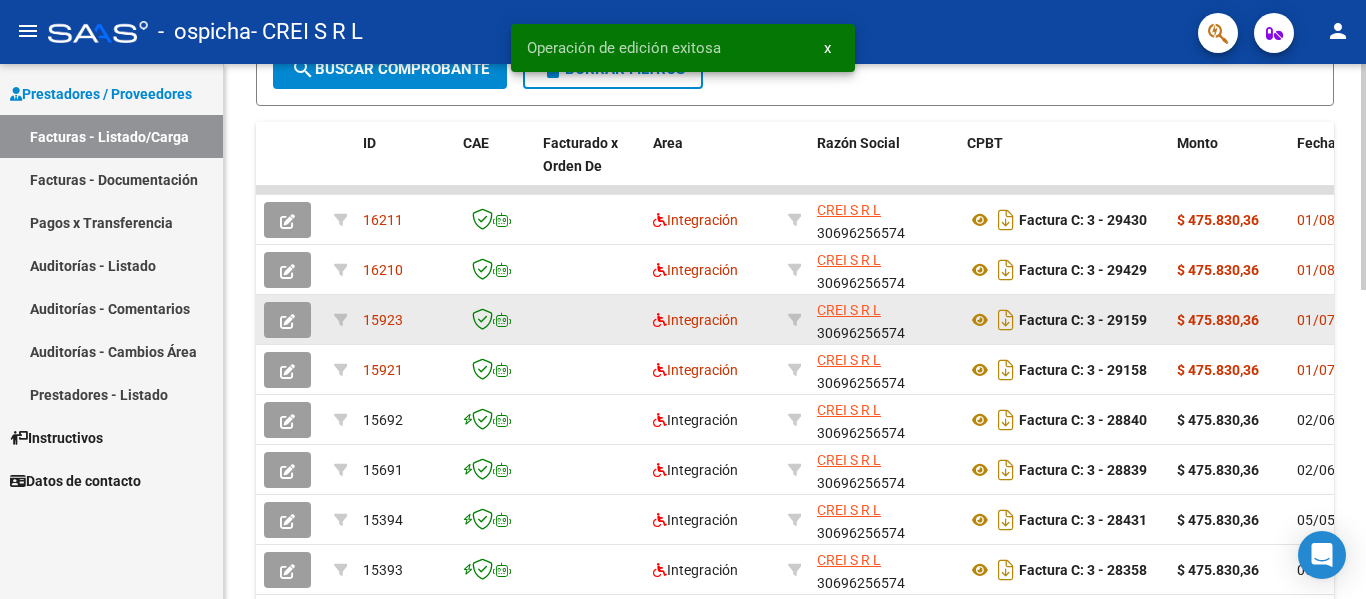 click 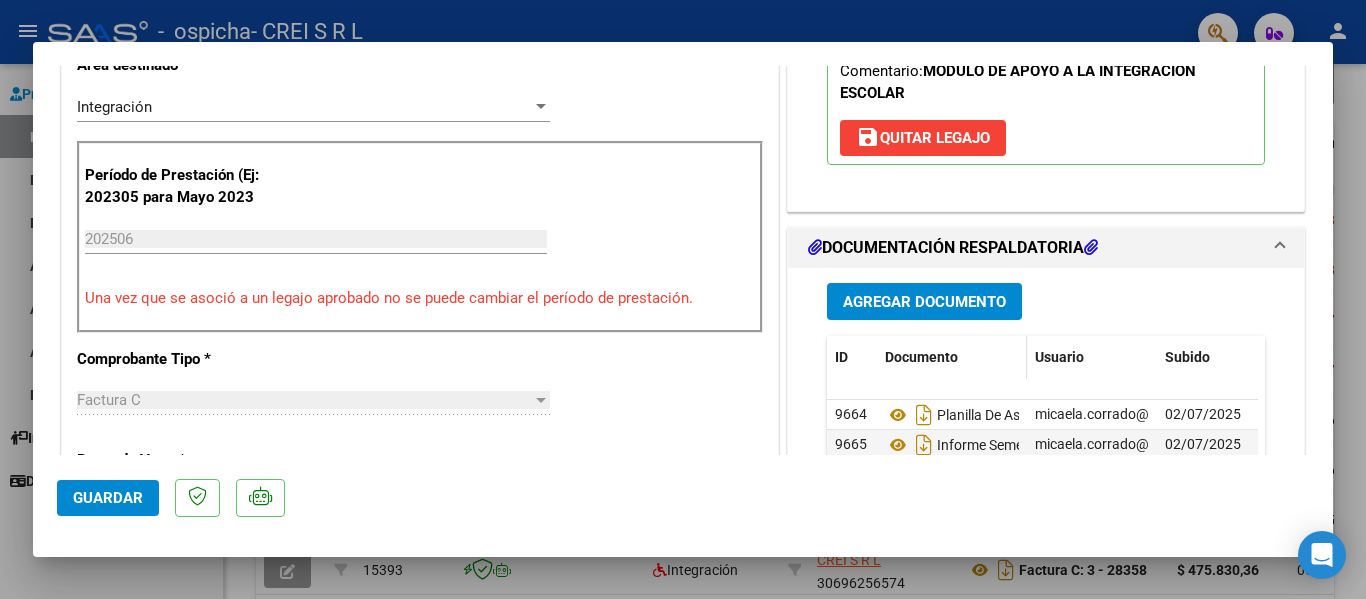scroll, scrollTop: 500, scrollLeft: 0, axis: vertical 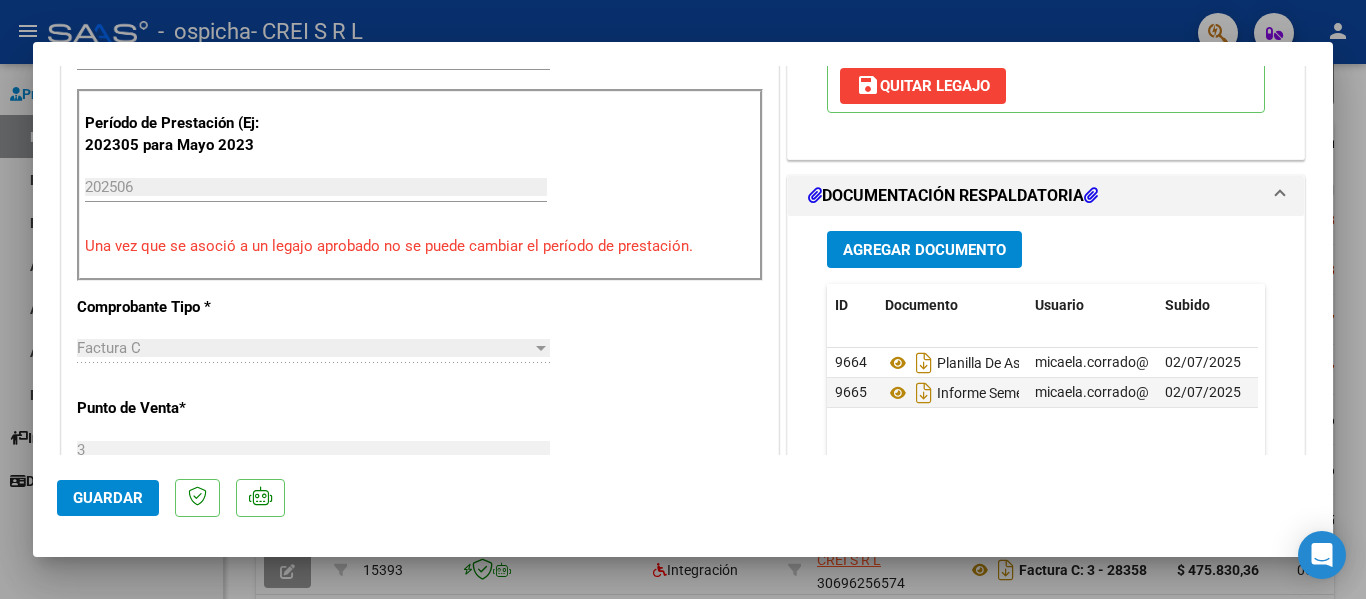 click on "Agregar Documento" at bounding box center (924, 250) 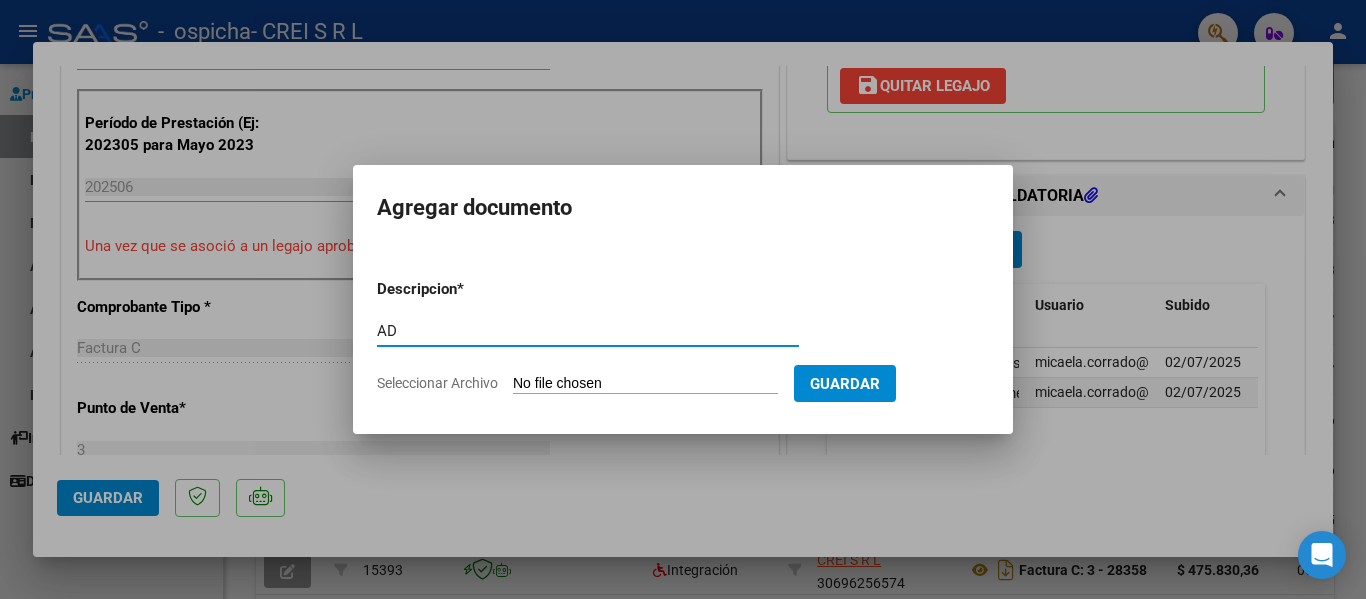 type on "AD" 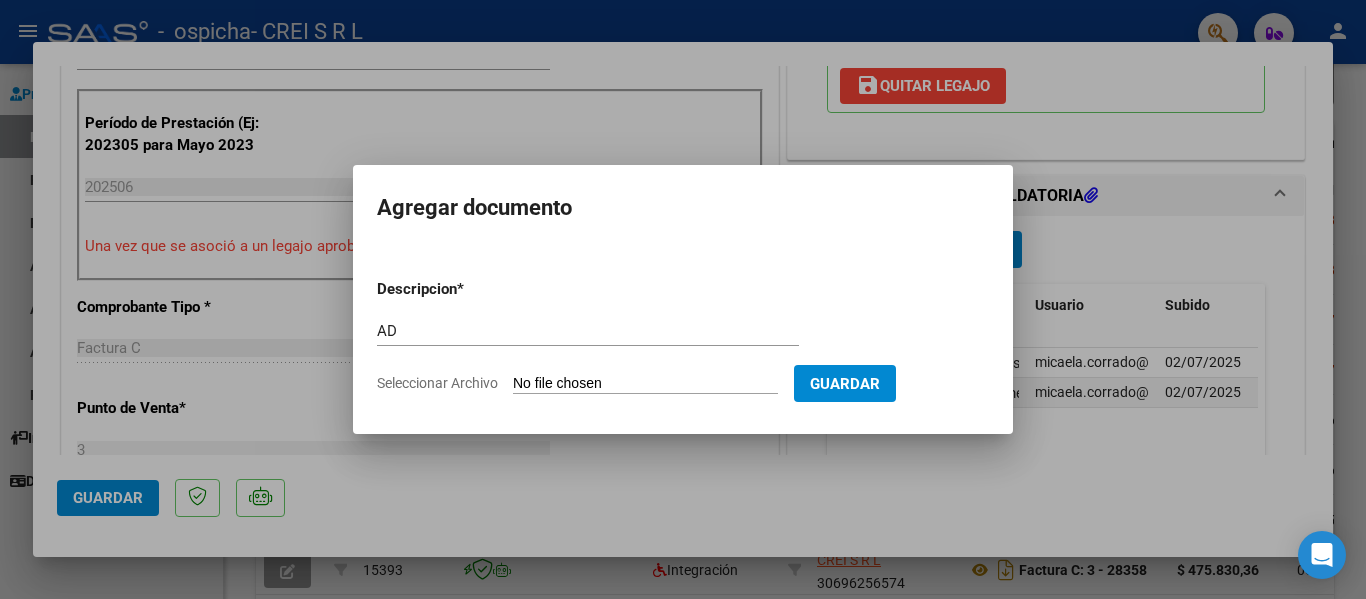 click on "Descripcion  *   AD Escriba aquí una descripcion  Seleccionar Archivo Guardar" at bounding box center [683, 336] 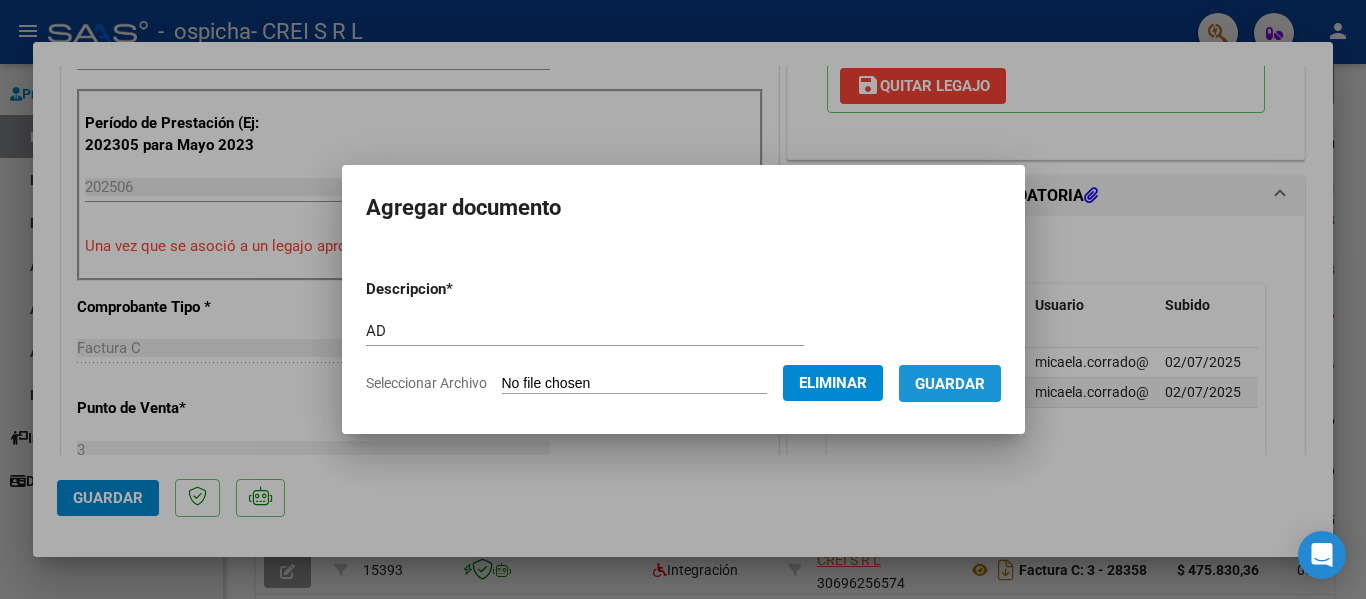 click on "Guardar" at bounding box center [950, 384] 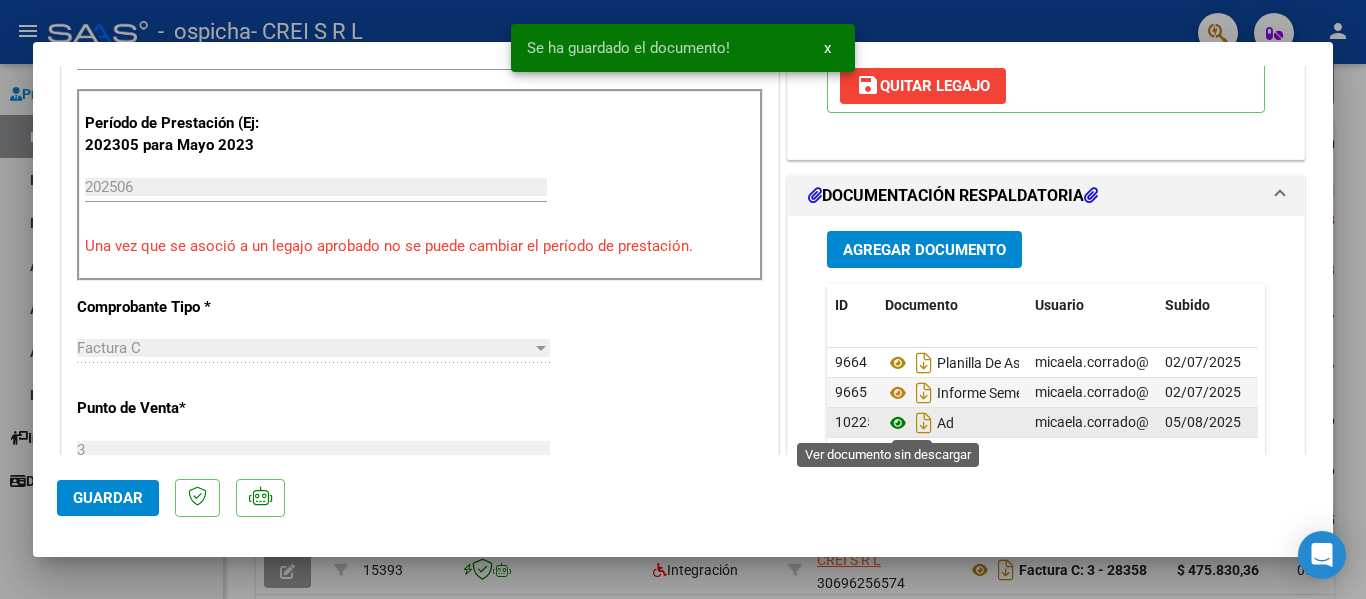 click 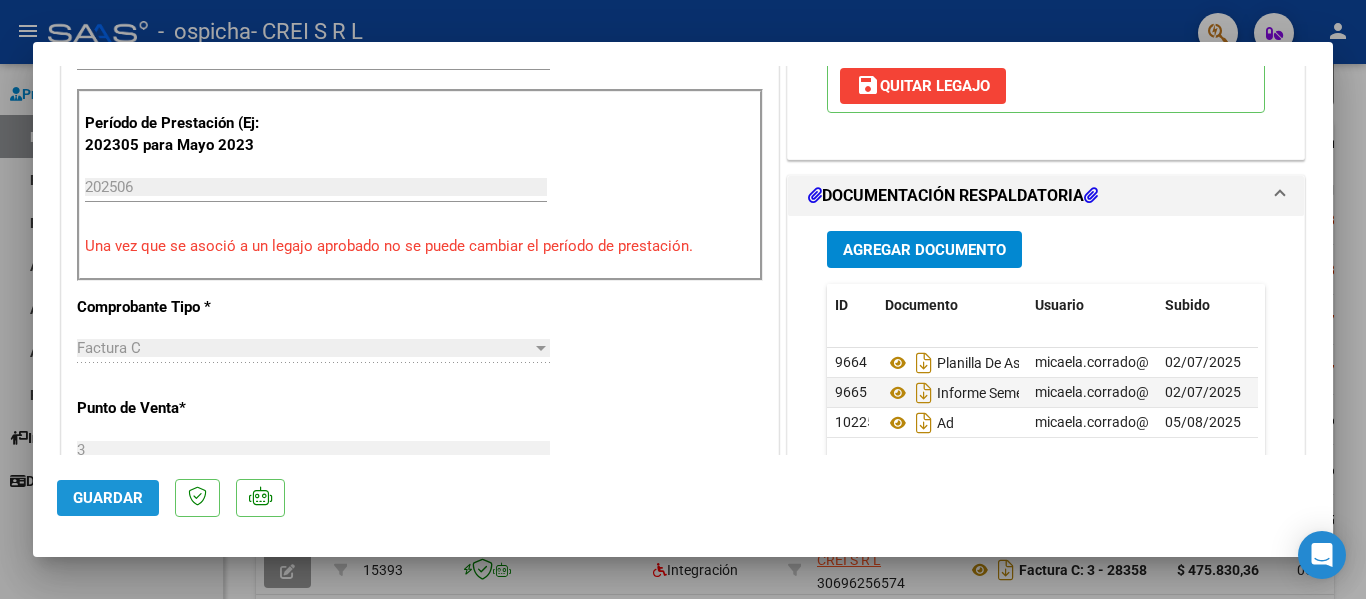 click on "Guardar" 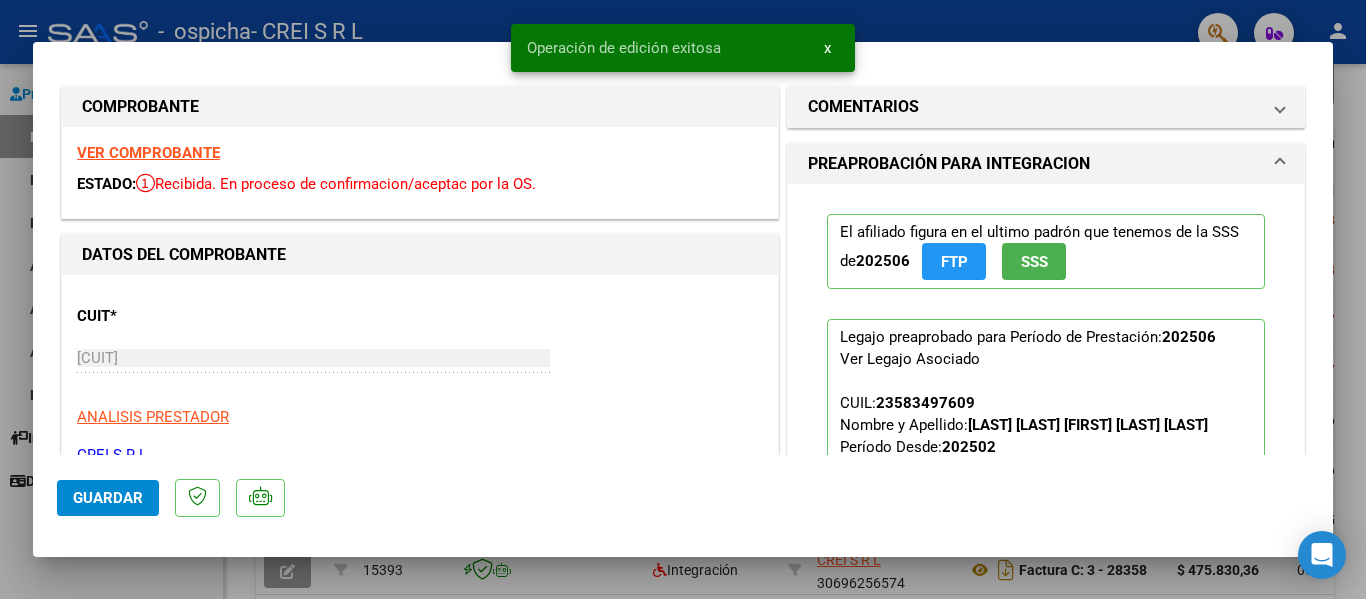 scroll, scrollTop: 0, scrollLeft: 0, axis: both 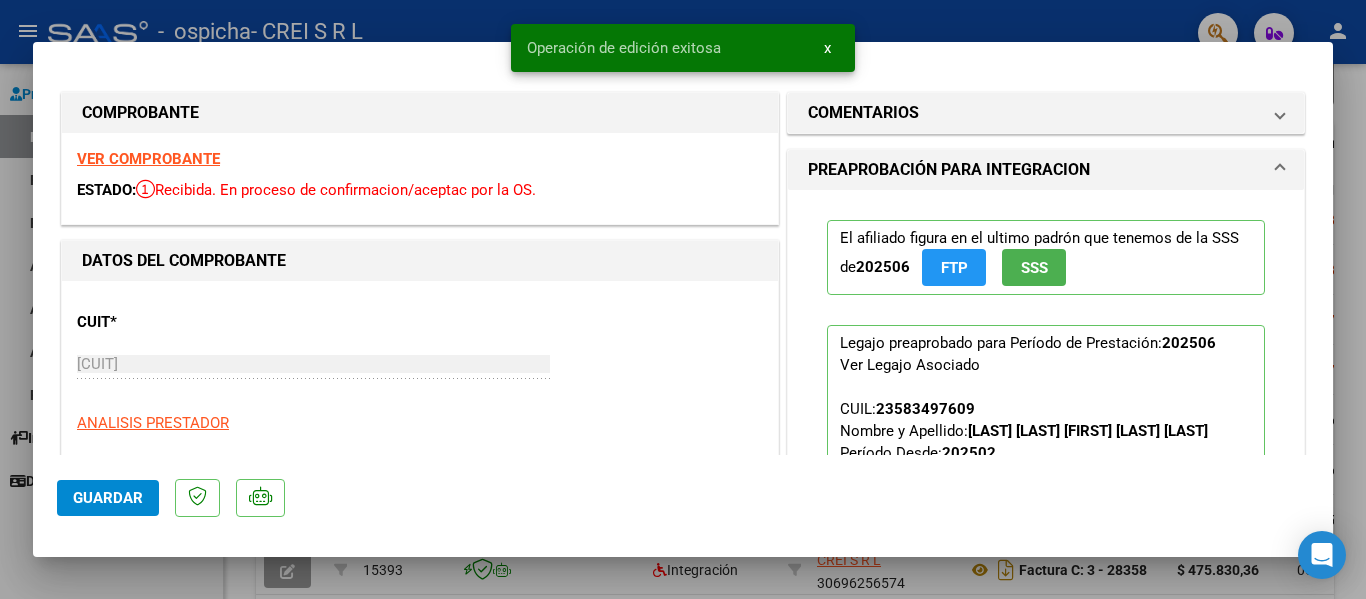 drag, startPoint x: 445, startPoint y: 24, endPoint x: 477, endPoint y: 40, distance: 35.77709 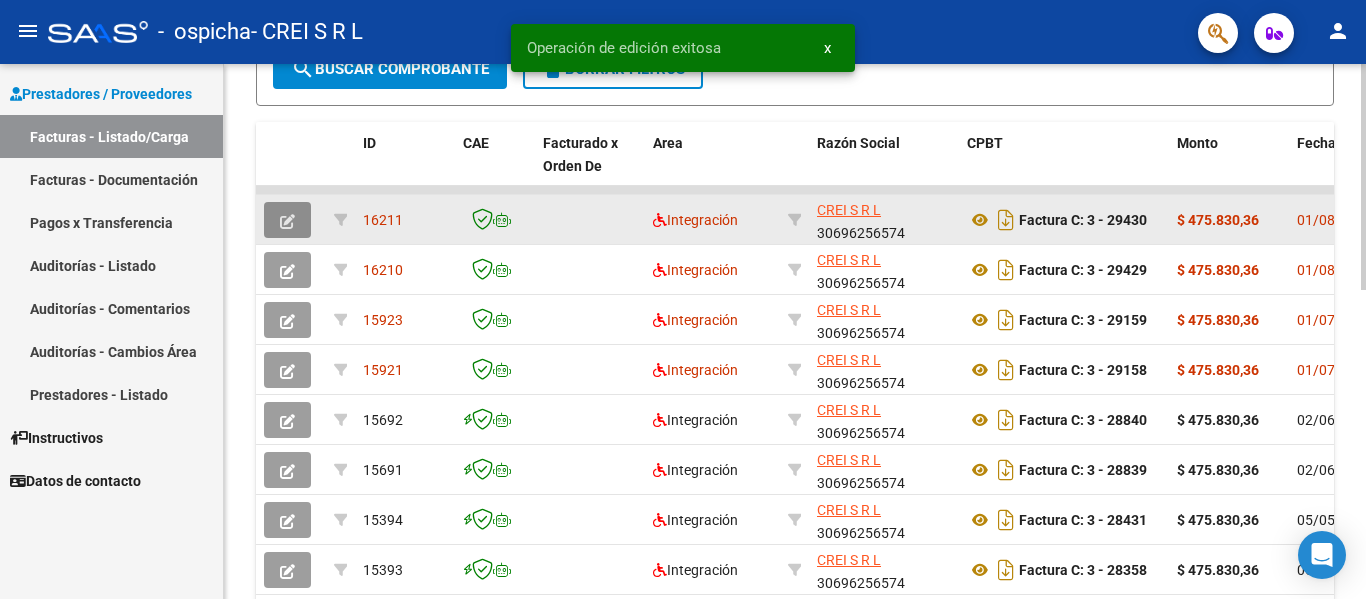 click 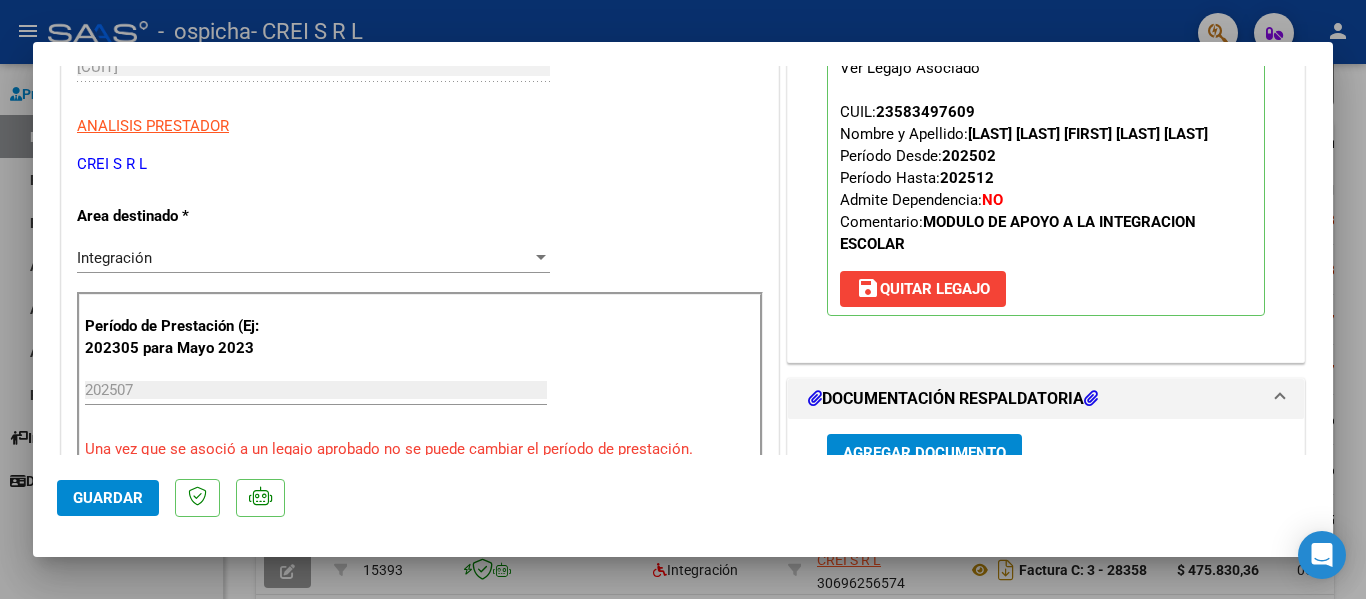 scroll, scrollTop: 400, scrollLeft: 0, axis: vertical 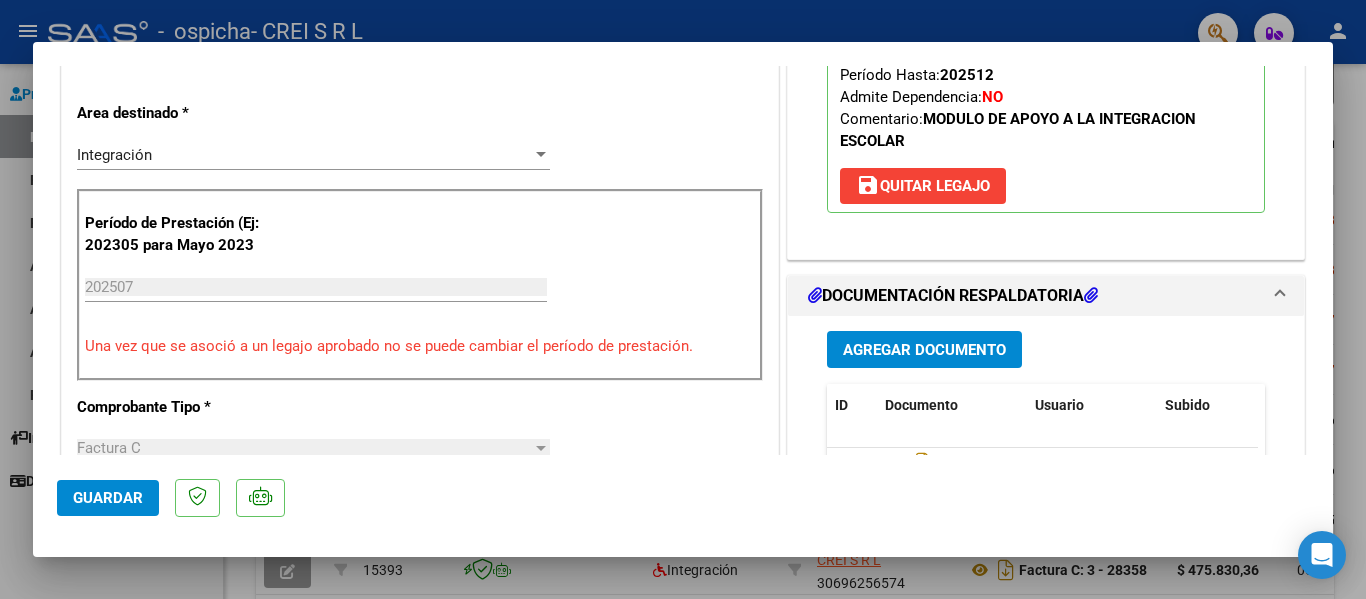 click on "Agregar Documento" at bounding box center (924, 350) 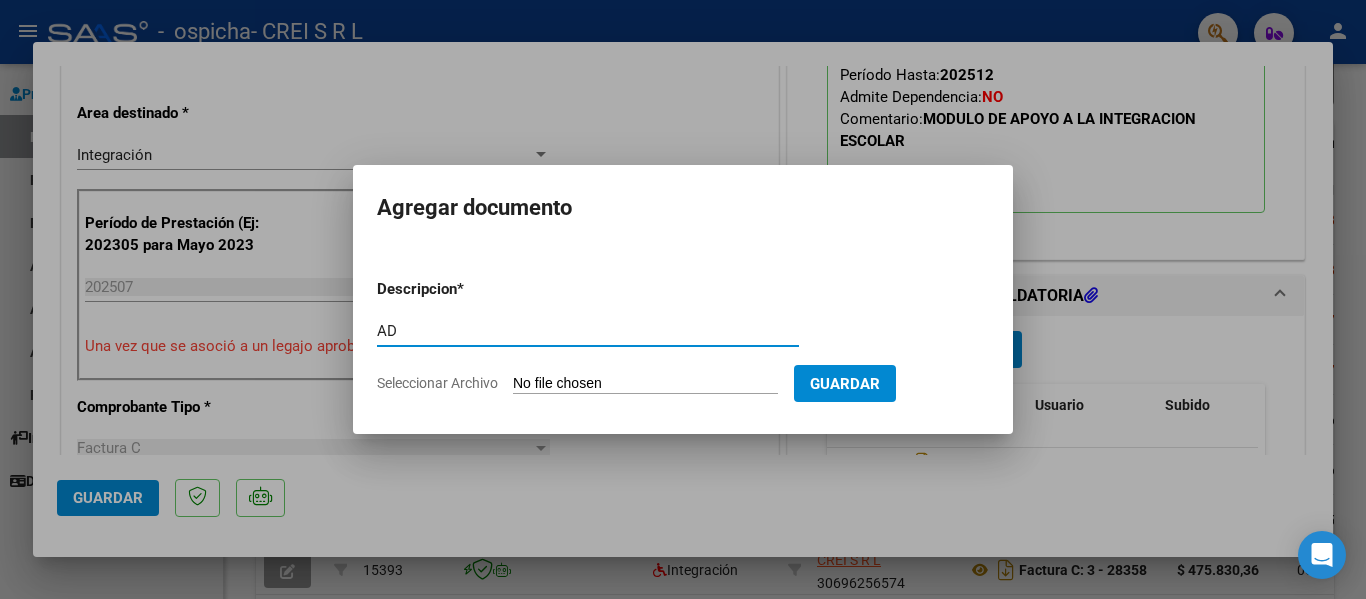 type on "AD" 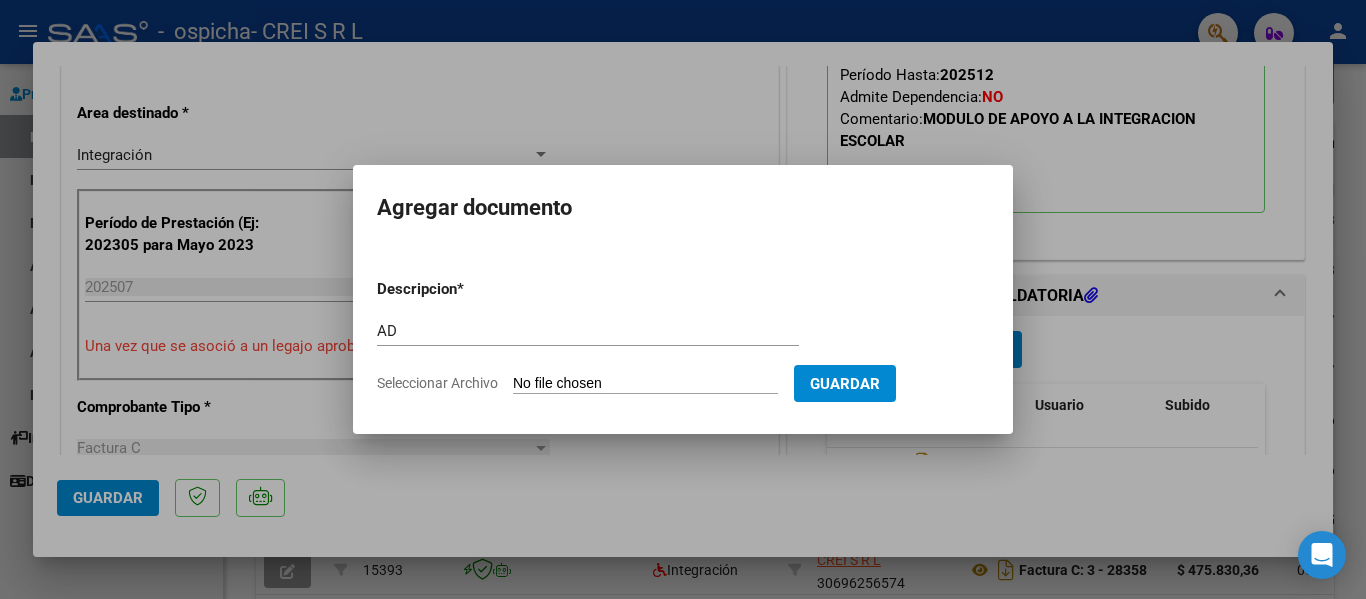 type on "C:\fakepath\AD VILCHEZ MATÍAS FEB A DIC.png" 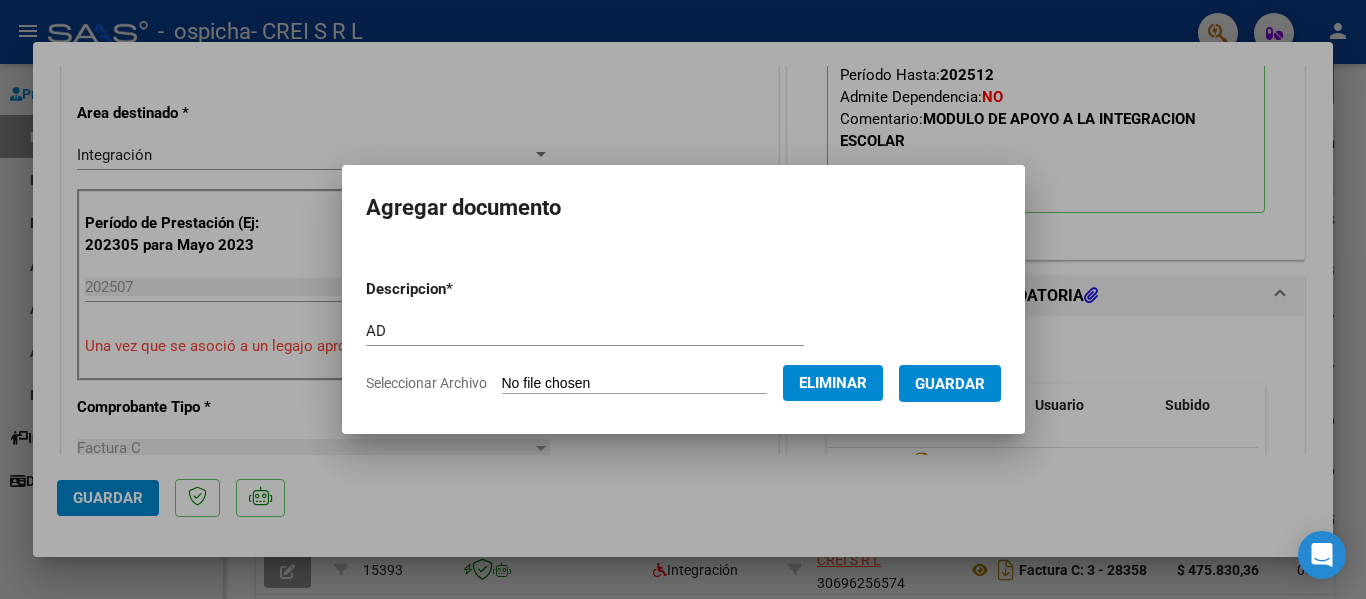 click on "Guardar" at bounding box center [950, 384] 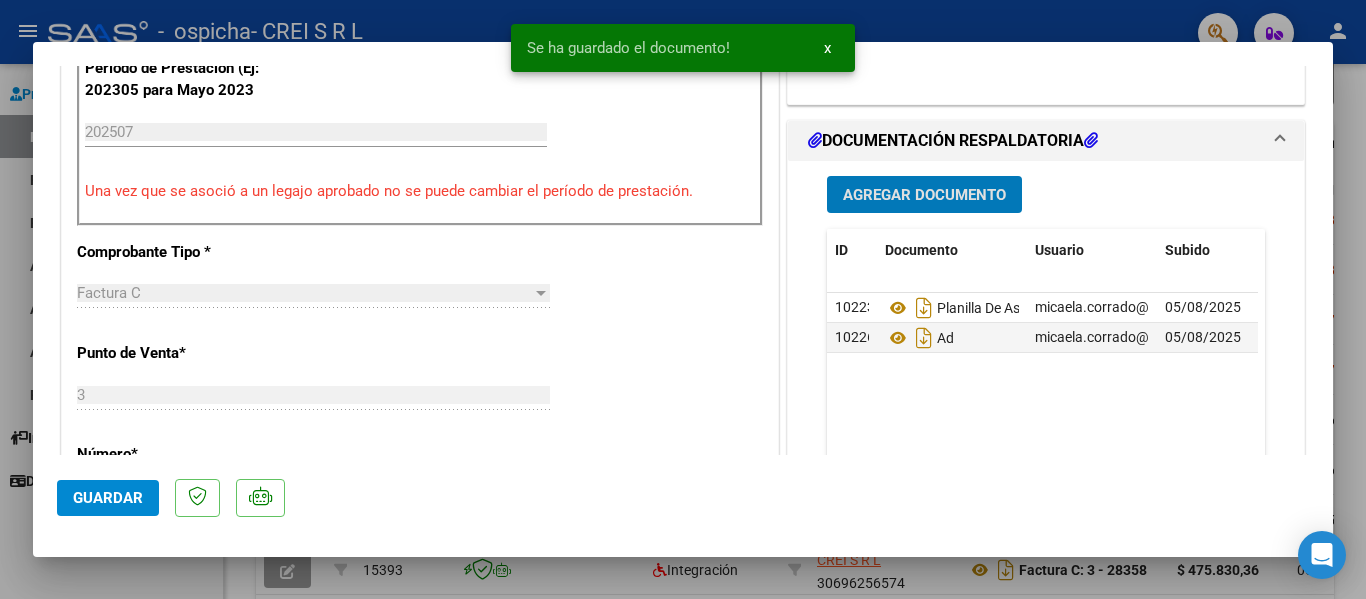 scroll, scrollTop: 700, scrollLeft: 0, axis: vertical 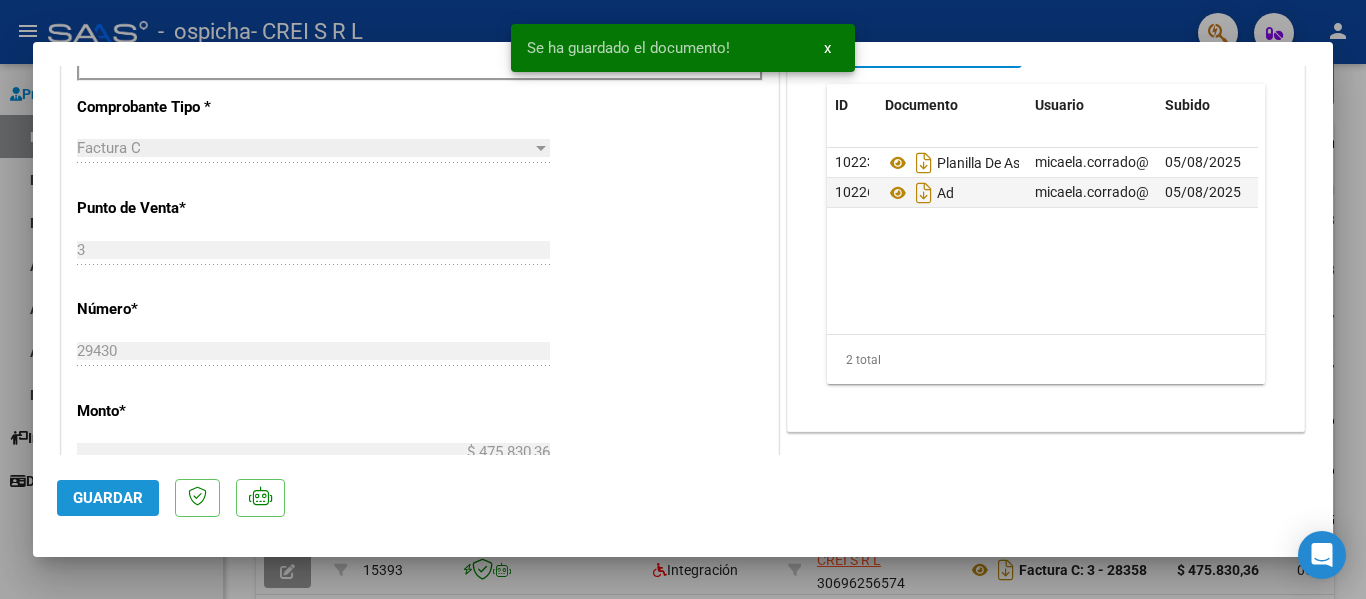 click on "Guardar" 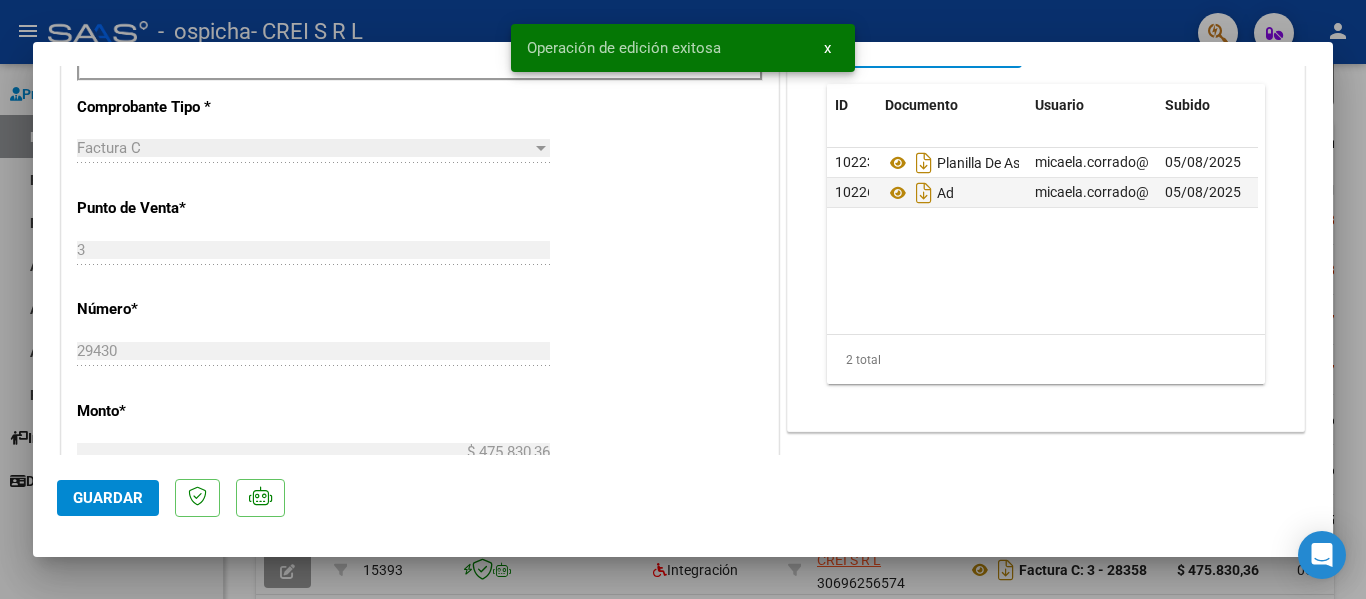 click at bounding box center (683, 299) 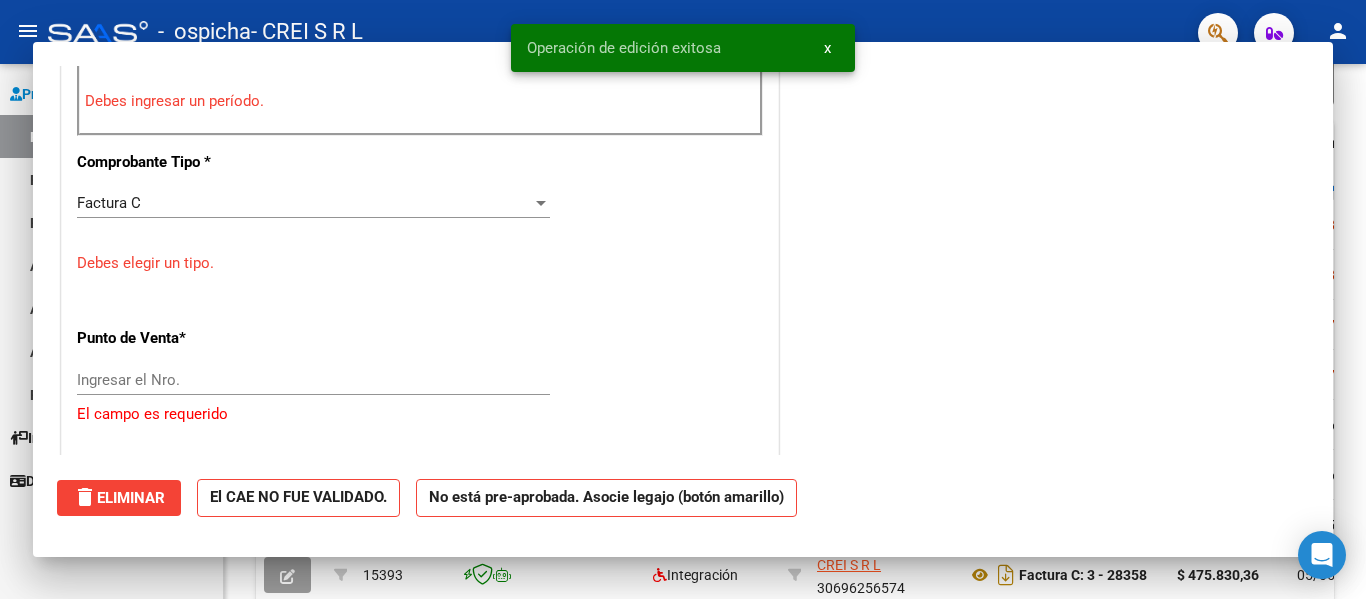 scroll, scrollTop: 0, scrollLeft: 0, axis: both 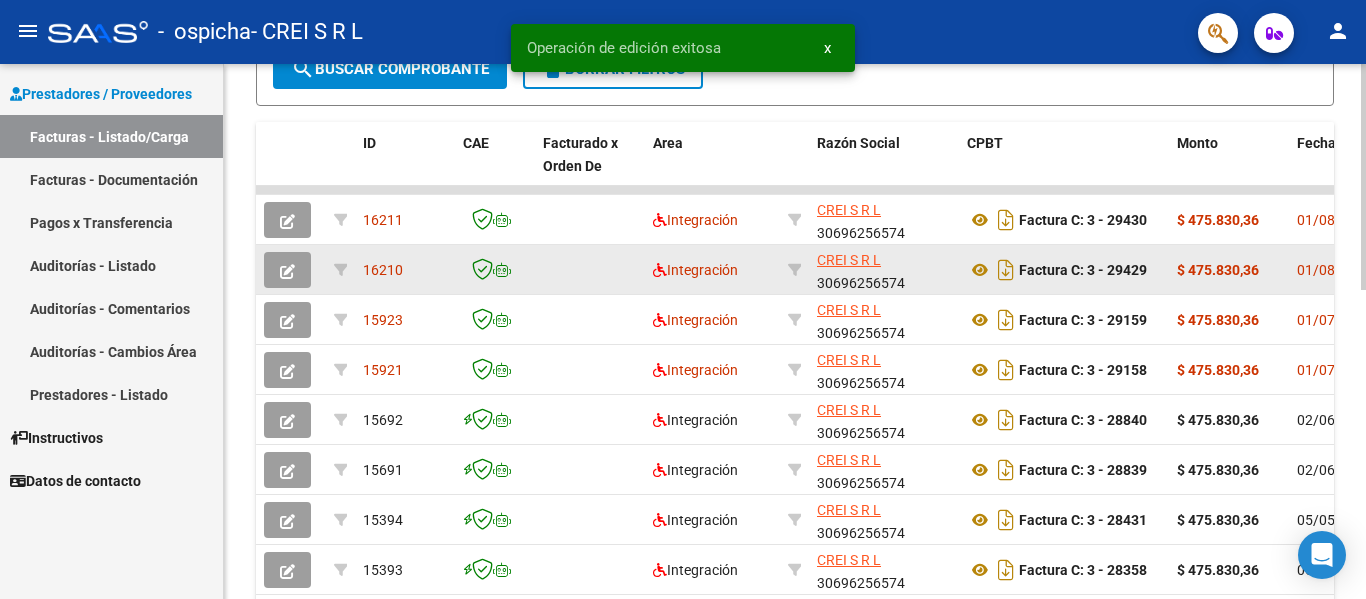 click 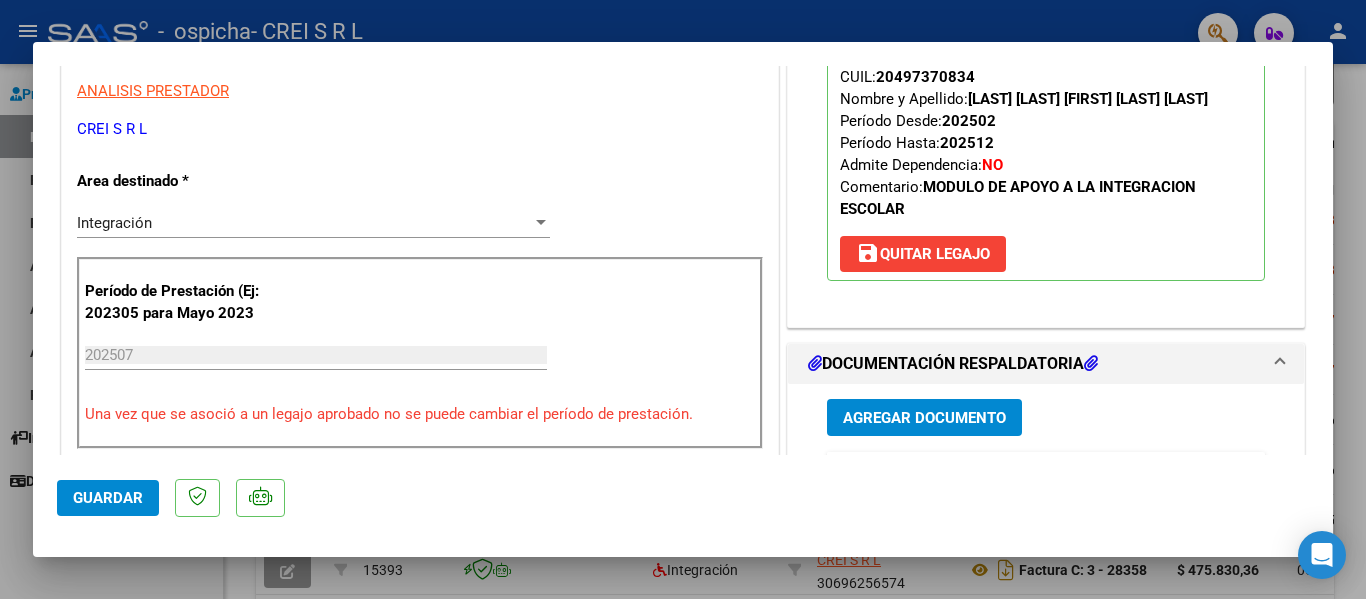 scroll, scrollTop: 500, scrollLeft: 0, axis: vertical 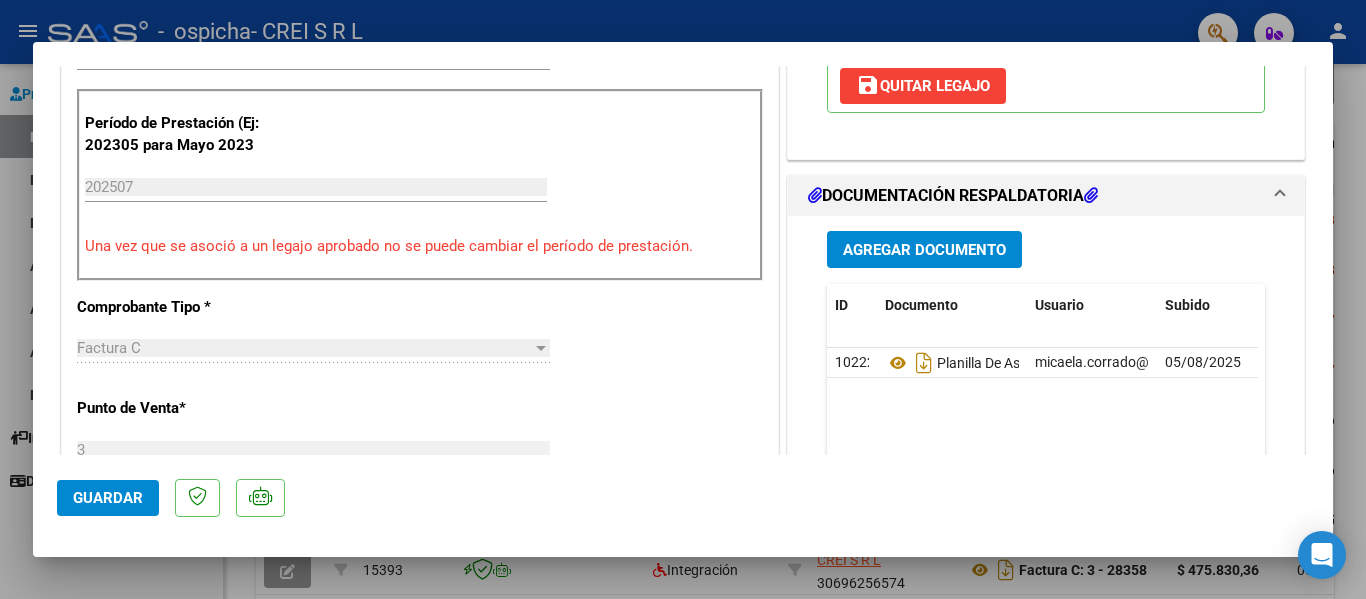 click on "Agregar Documento" at bounding box center [924, 250] 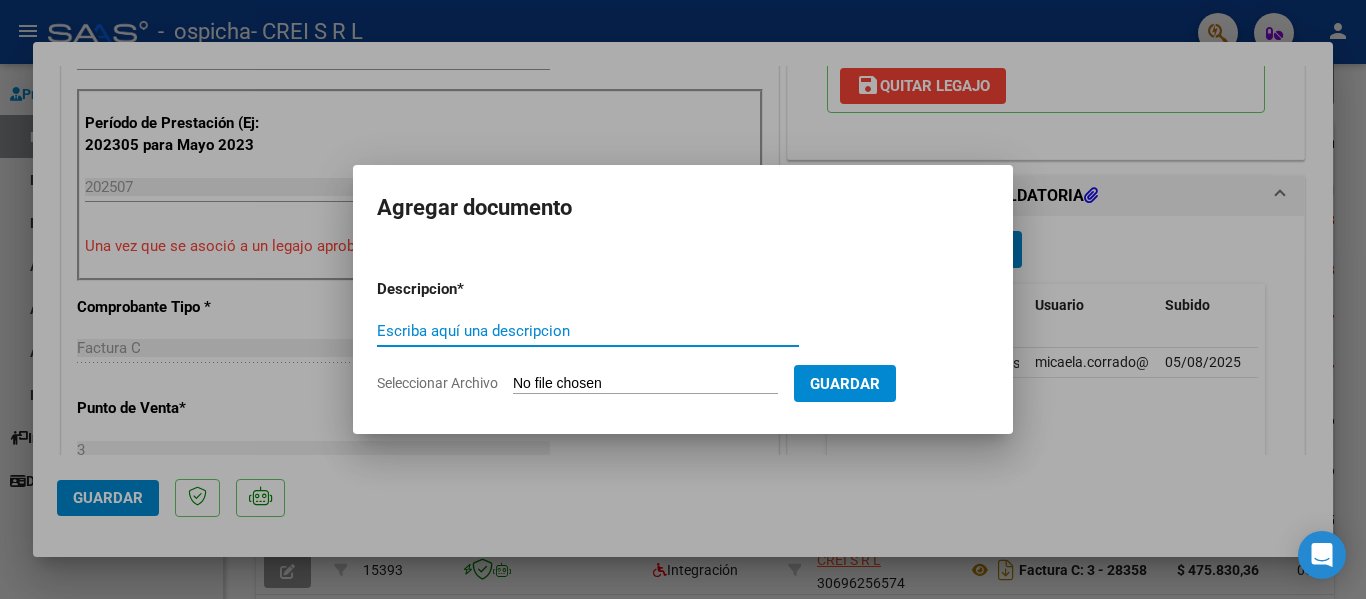 click on "Descripcion  *   Escriba aquí una descripcion  Seleccionar Archivo Guardar" at bounding box center [683, 336] 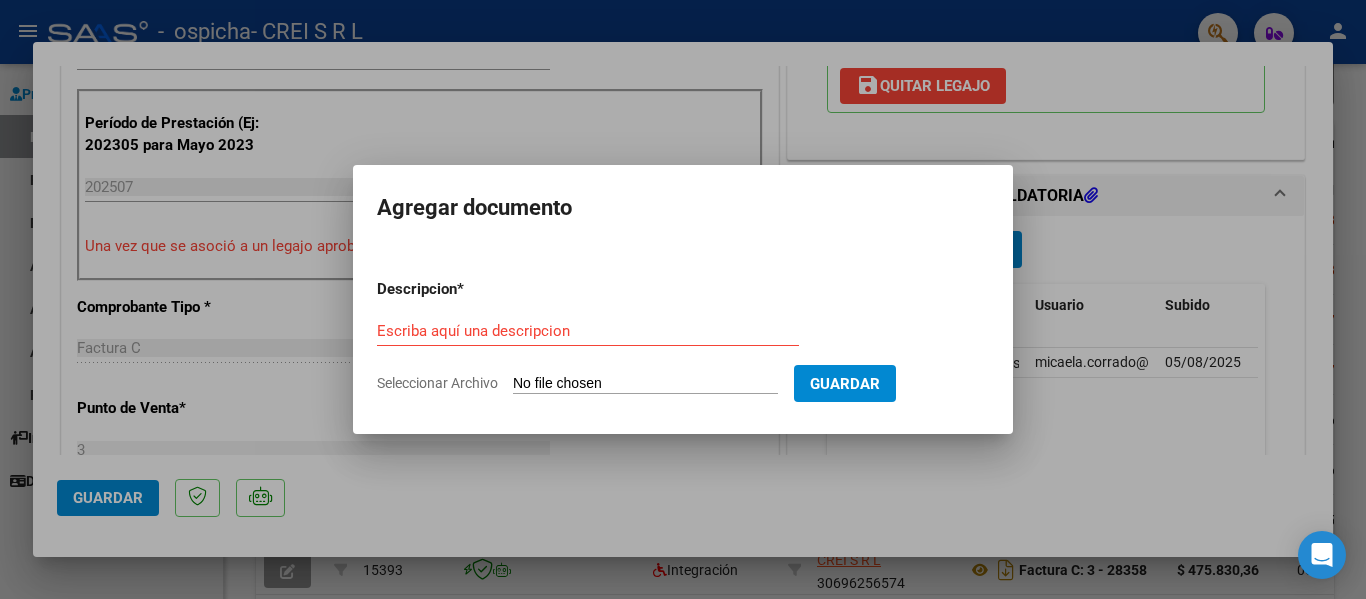 click on "Escriba aquí una descripcion" at bounding box center [588, 331] 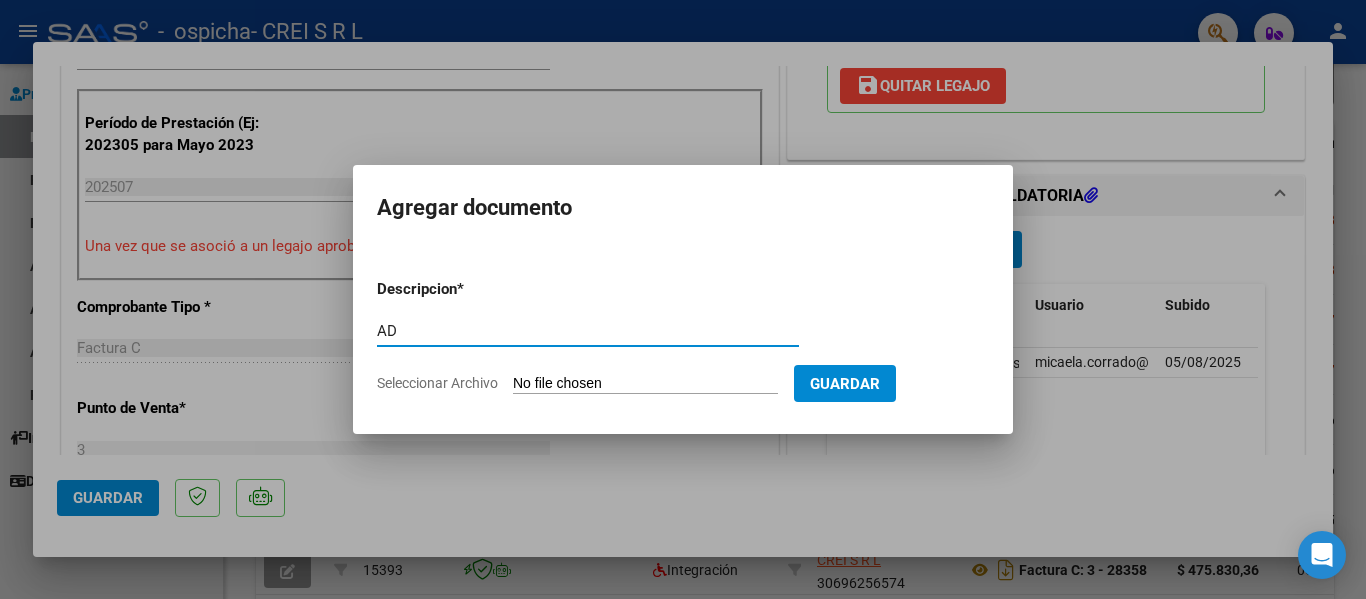 type on "AD" 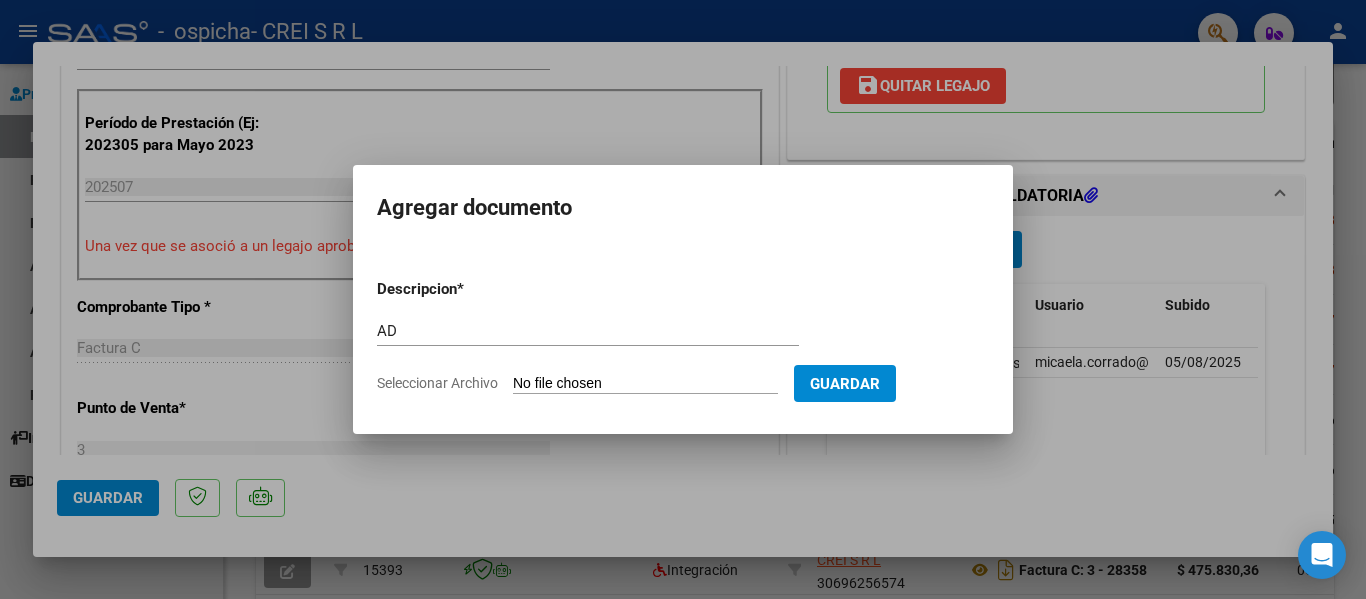click on "Seleccionar Archivo" at bounding box center [645, 384] 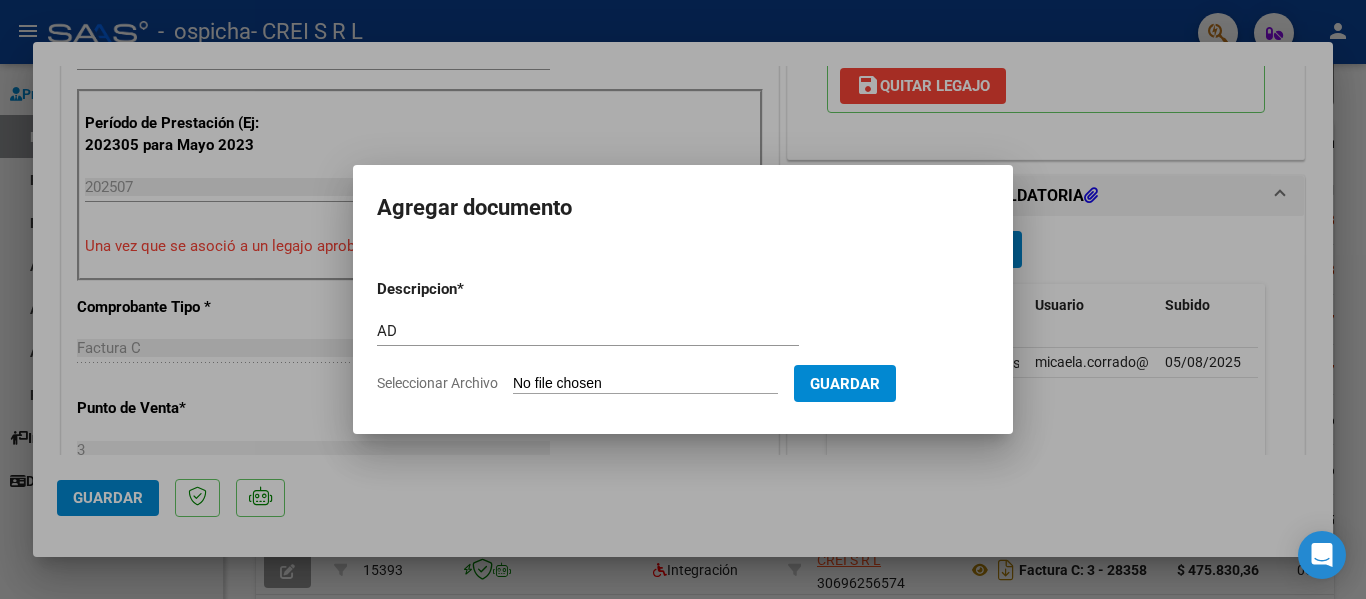 click on "Seleccionar Archivo" at bounding box center [645, 384] 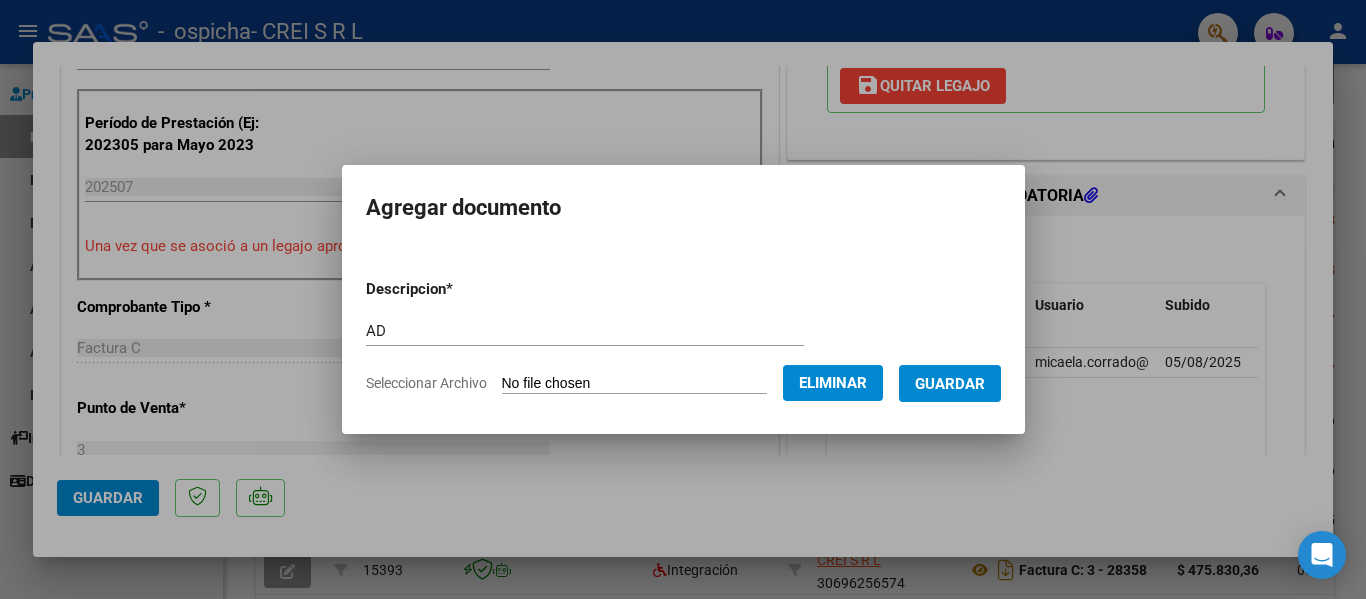 click on "Guardar" at bounding box center (950, 384) 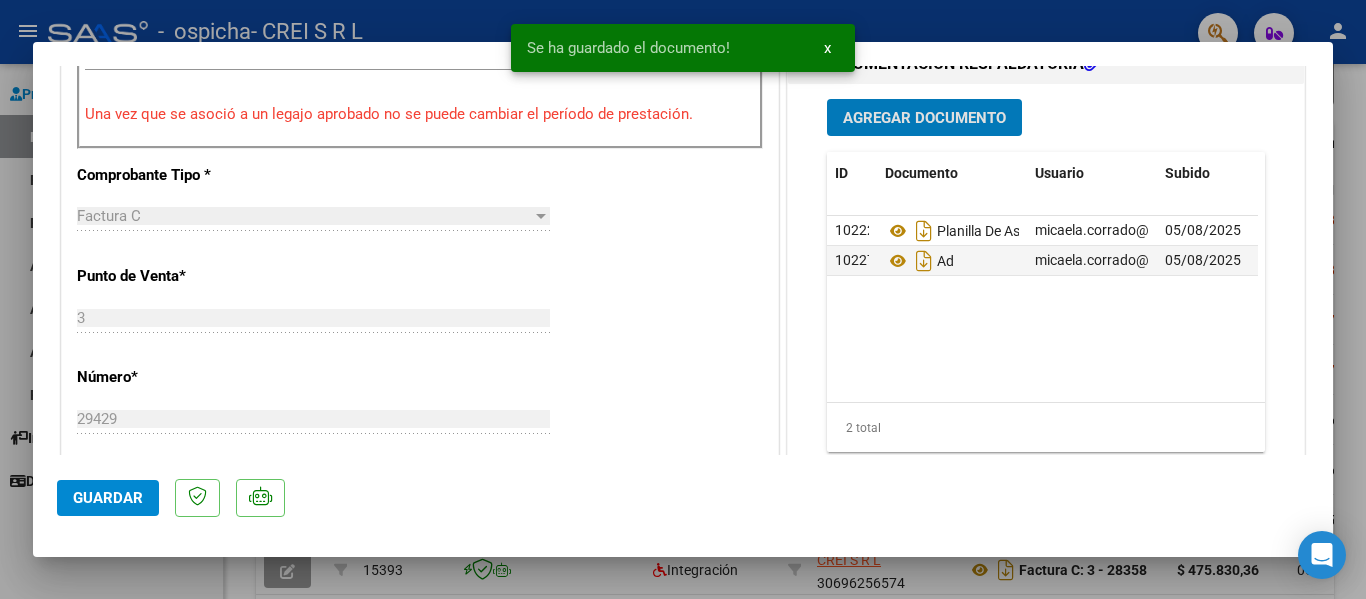 scroll, scrollTop: 700, scrollLeft: 0, axis: vertical 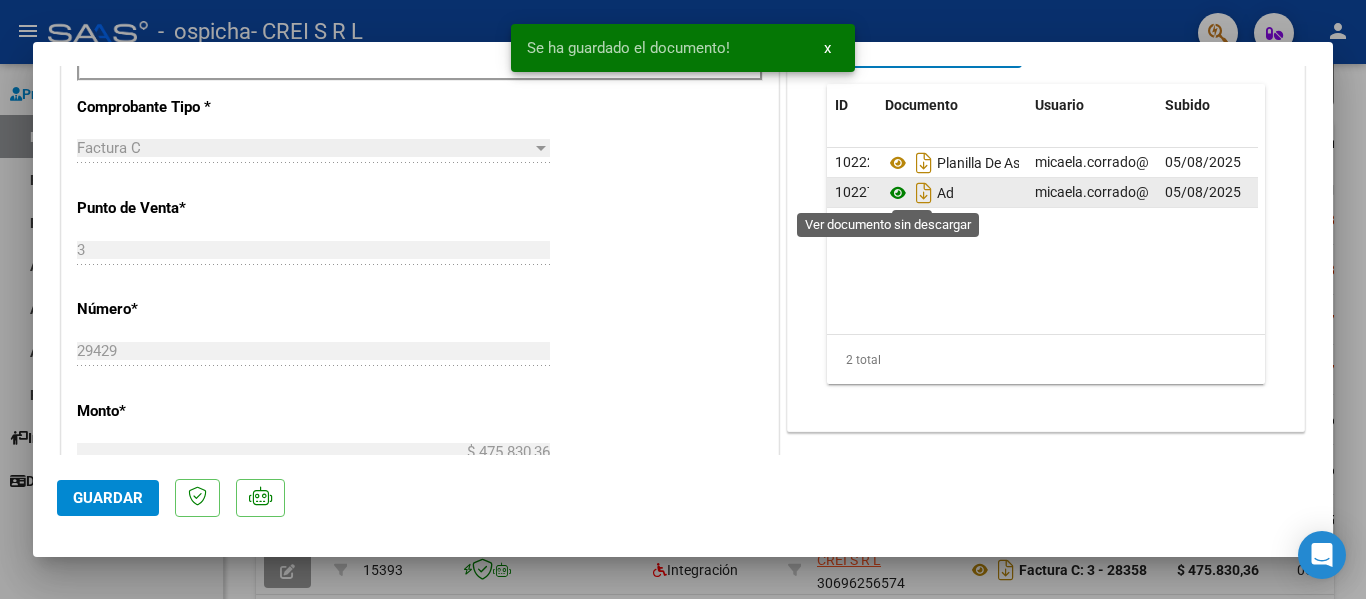 click 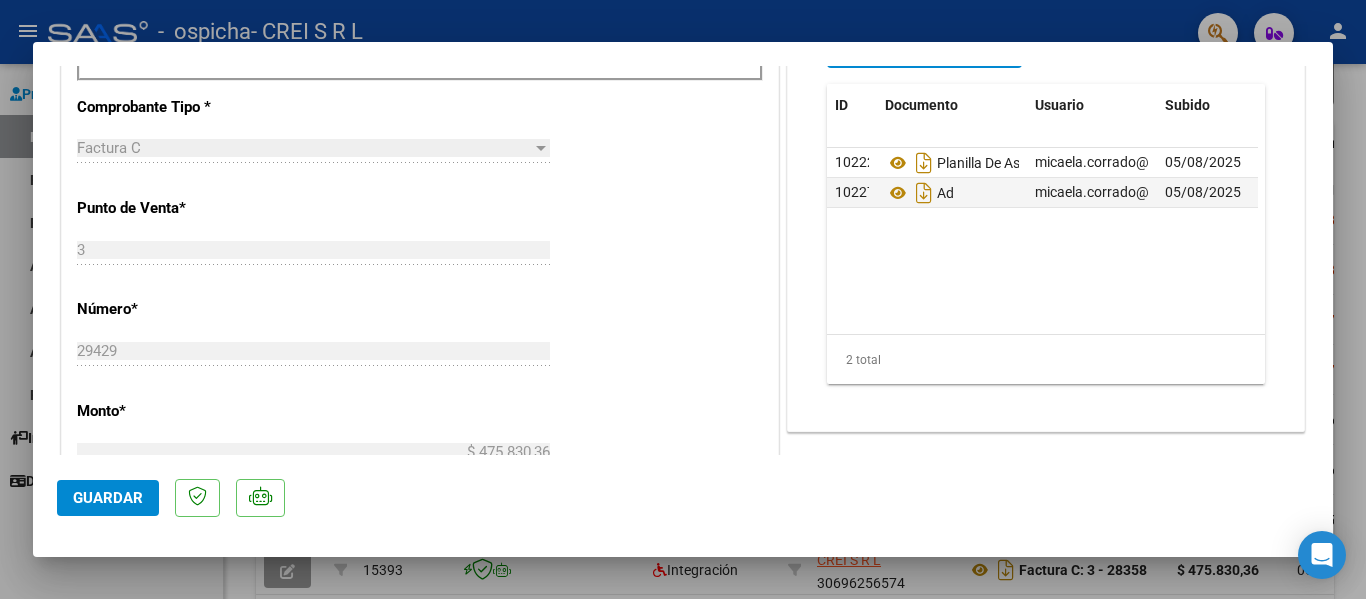 click on "Guardar" 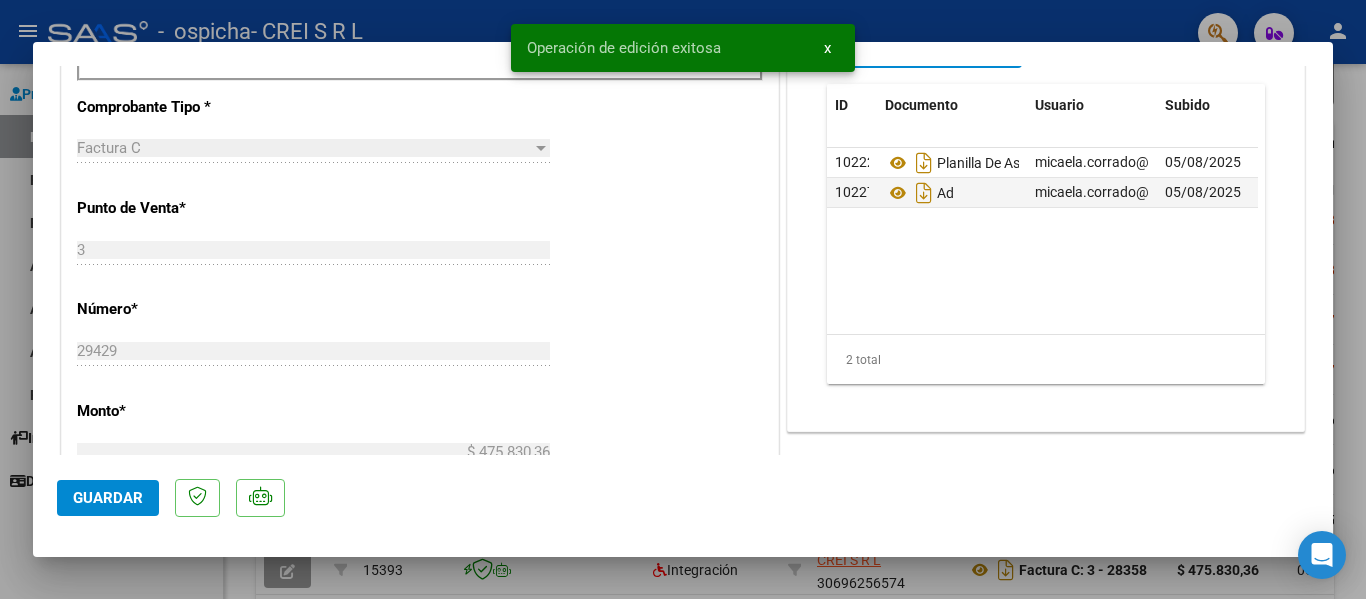 click on "COMPROBANTE VER COMPROBANTE       ESTADO:   Recibida. En proceso de confirmacion/aceptac por la OS.  DATOS DEL COMPROBANTE CUIT  *   30-69625657-4 Ingresar CUIT  ANALISIS PRESTADOR  CREI S R L  ARCA Padrón  Area destinado * Integración Seleccionar Area Período de Prestación (Ej: 202305 para Mayo 2023    202507 Ingrese el Período de Prestación como indica el ejemplo   Una vez que se asoció a un legajo aprobado no se puede cambiar el período de prestación.   Comprobante Tipo * Factura C Seleccionar Tipo Punto de Venta  *   3 Ingresar el Nro.  Número  *   29429 Ingresar el Nro.  Monto  *   $ 475.830,36 Ingresar el monto  Fecha del Cpbt.  *   2025-08-01 Ingresar la fecha  CAE / CAEA (no ingrese CAI)    75314623560852 Ingresar el CAE o CAEA (no ingrese CAI)  Fecha de Vencimiento    Ingresar la fecha  Ref. Externa    Ingresar la ref.  N° Liquidación    Ingresar el N° Liquidación  COMENTARIOS Comentarios del Prestador / Gerenciador:  PREAPROBACIÓN PARA INTEGRACION 202506     FTP SSS 202507  CUIL:" at bounding box center (683, 300) 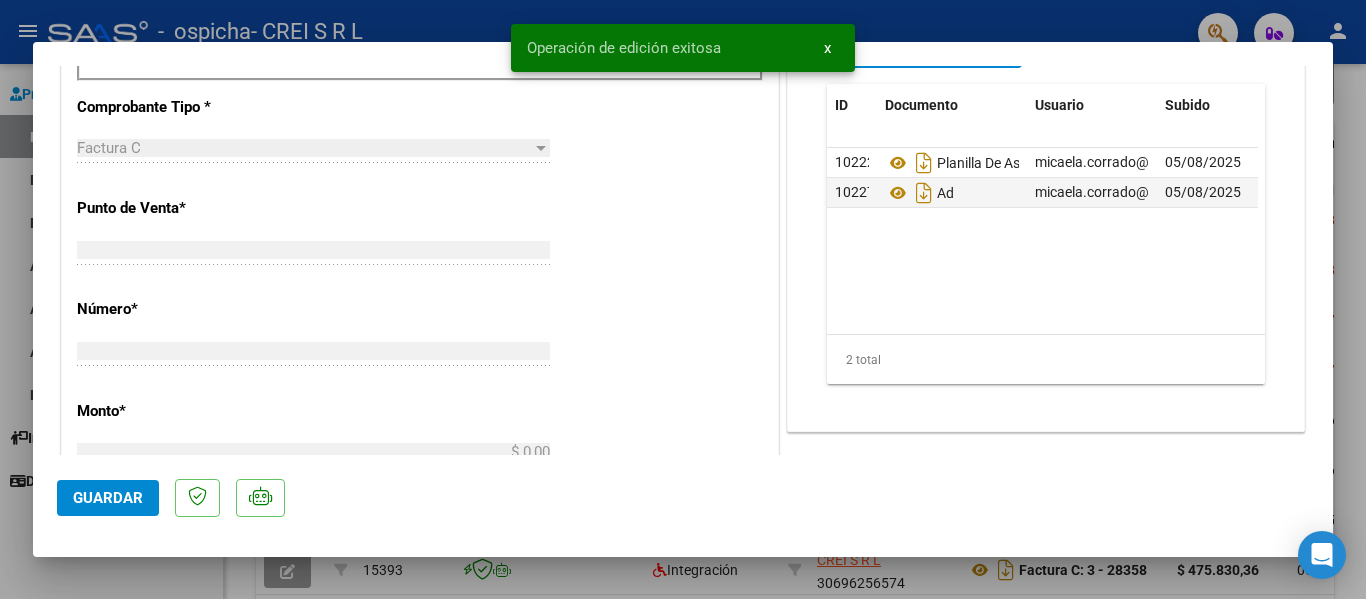 scroll, scrollTop: 0, scrollLeft: 0, axis: both 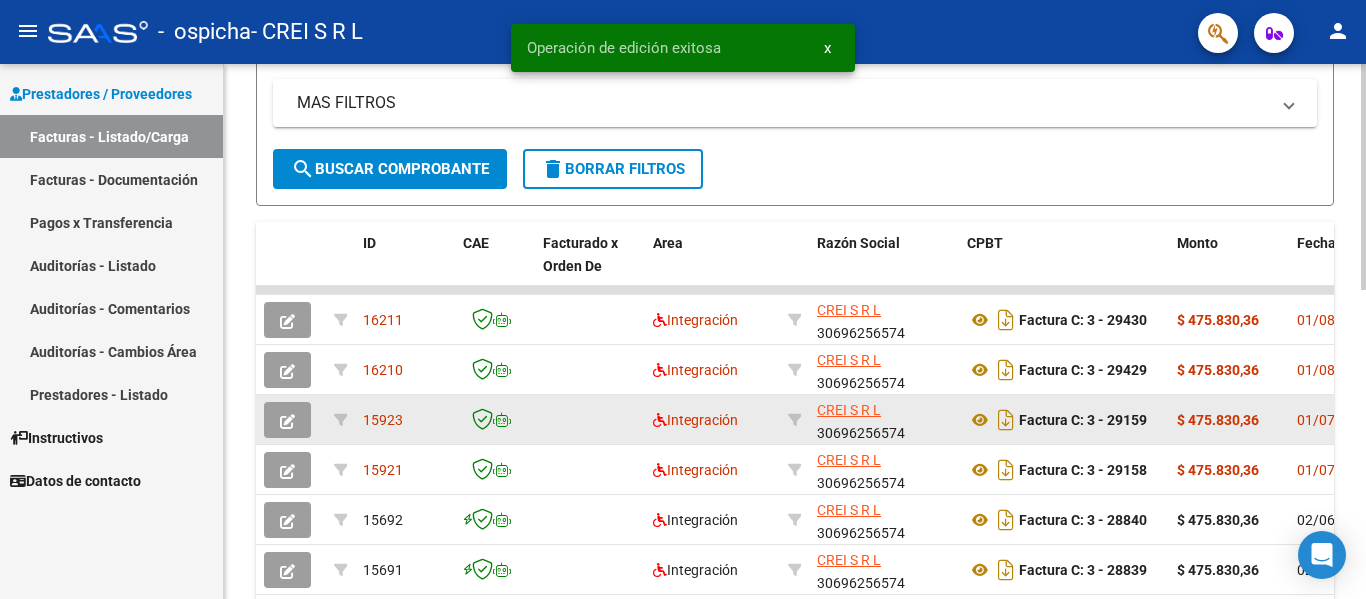 click 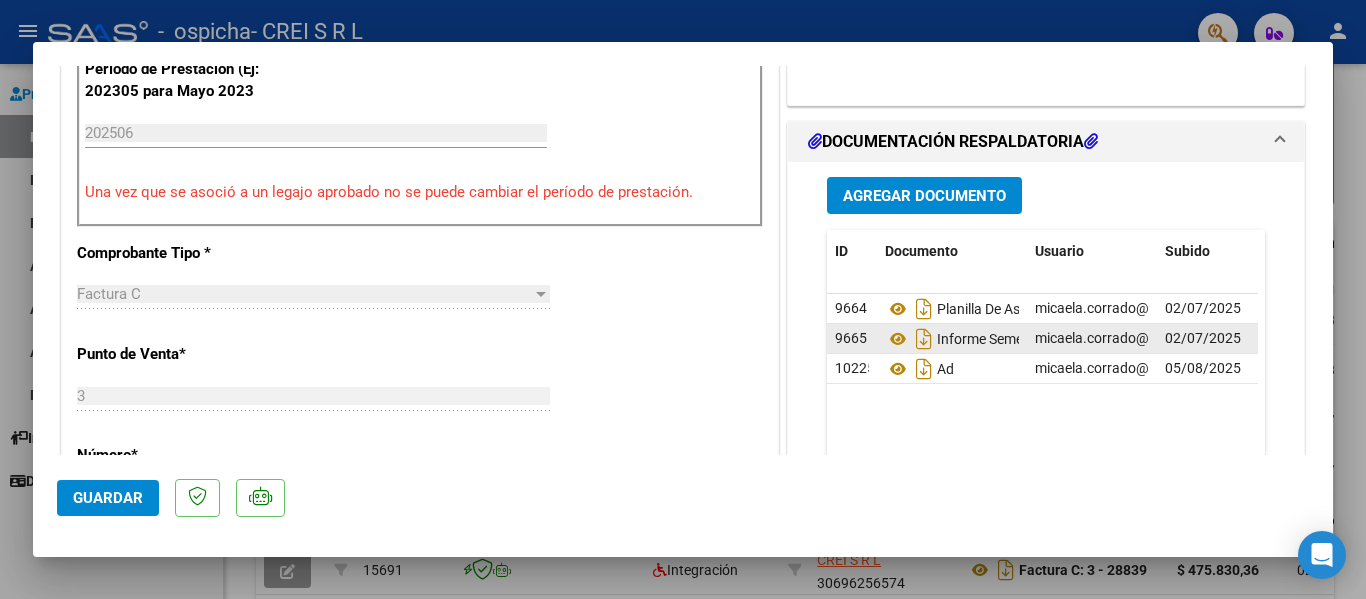 scroll, scrollTop: 638, scrollLeft: 0, axis: vertical 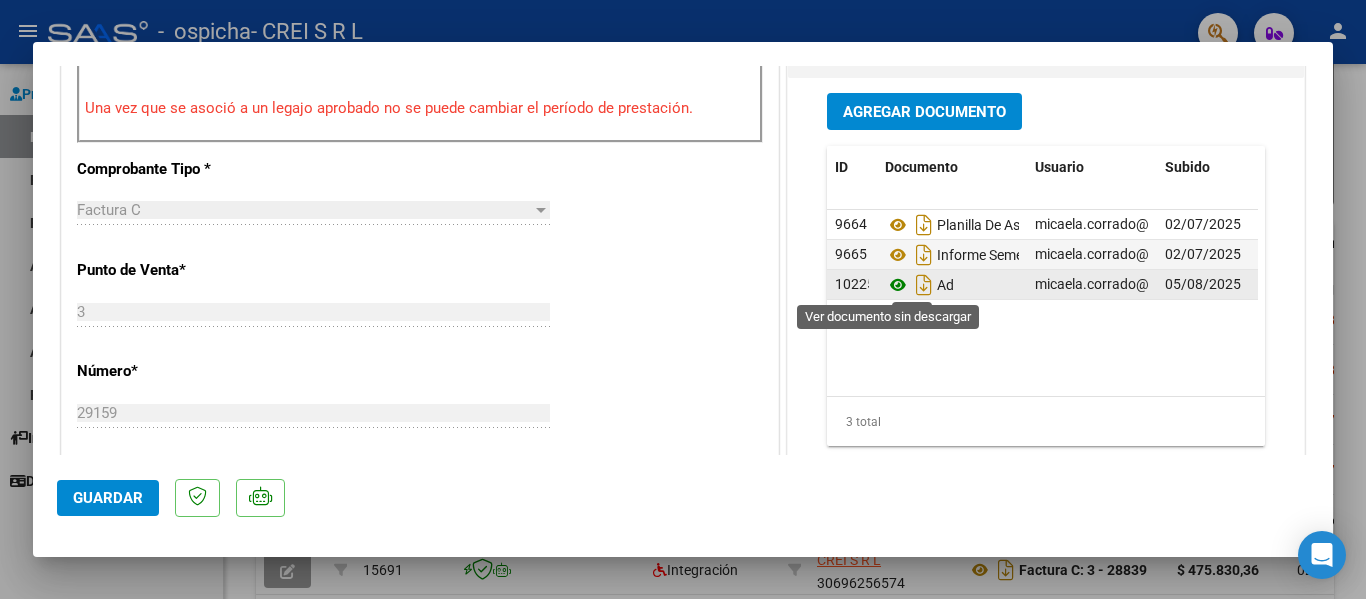 click 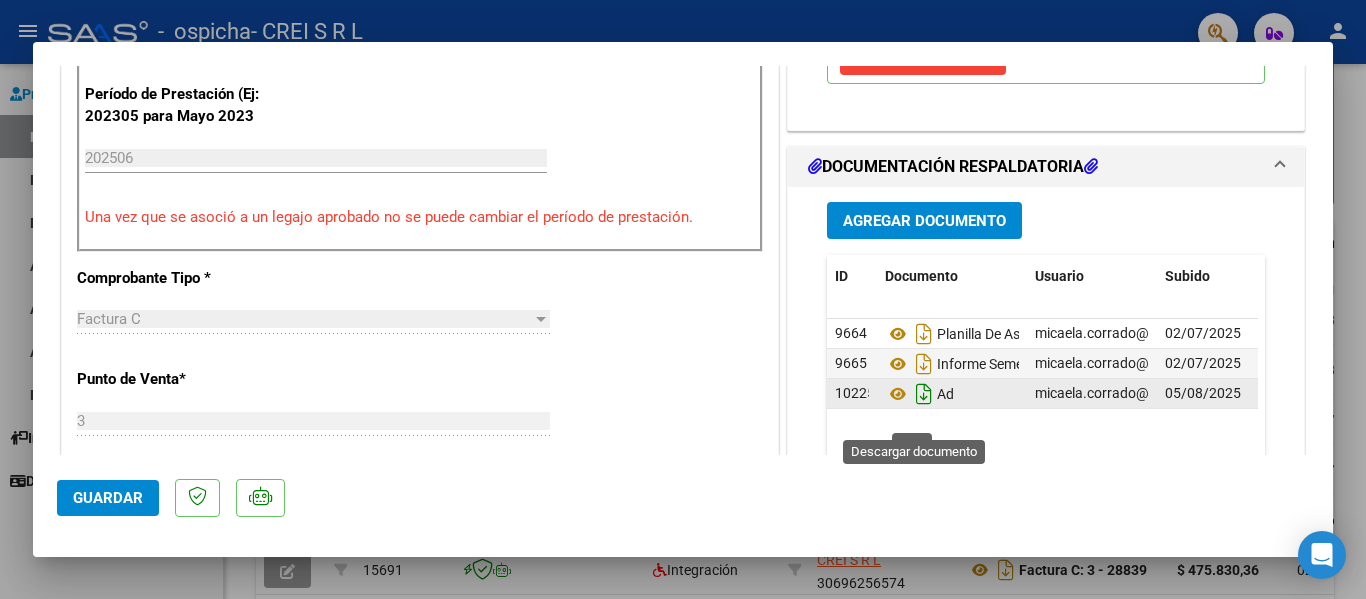 scroll, scrollTop: 538, scrollLeft: 0, axis: vertical 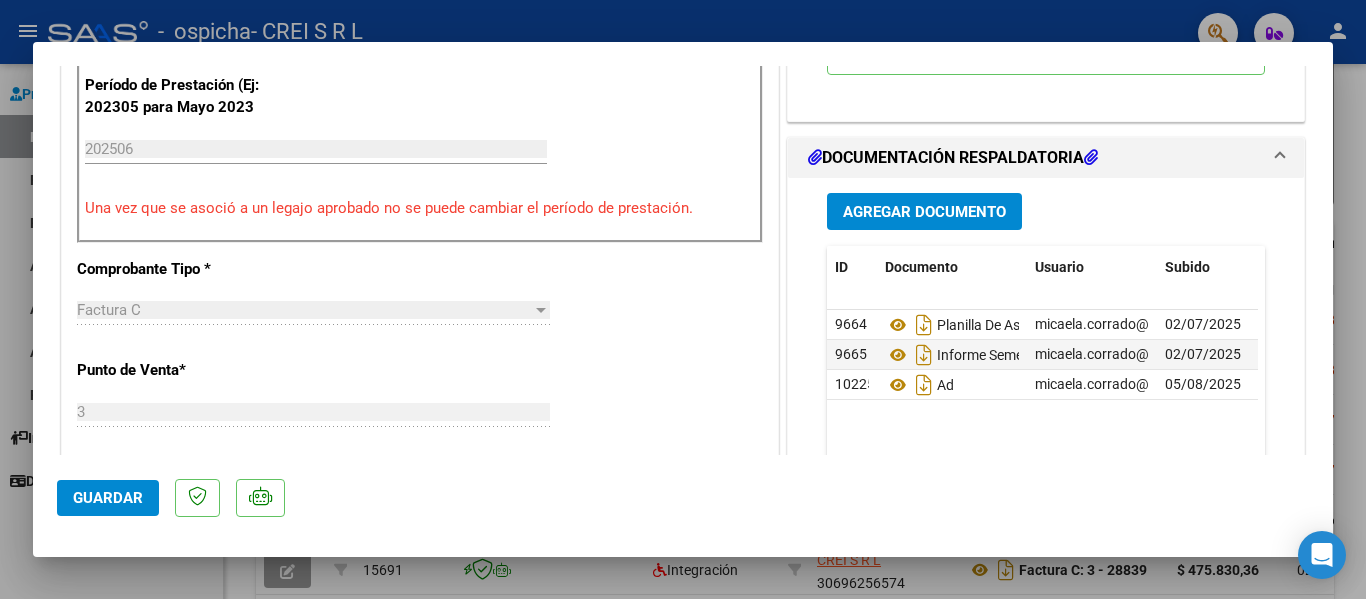 click on "Agregar Documento" at bounding box center (924, 212) 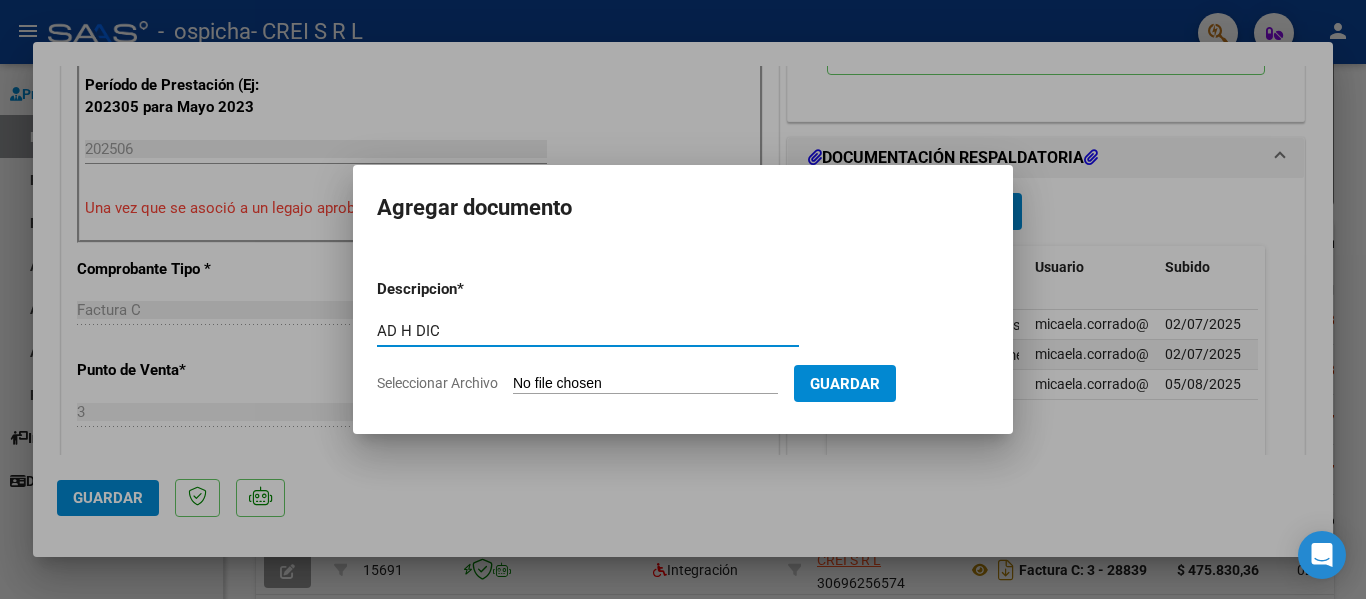 type on "AD H DIC" 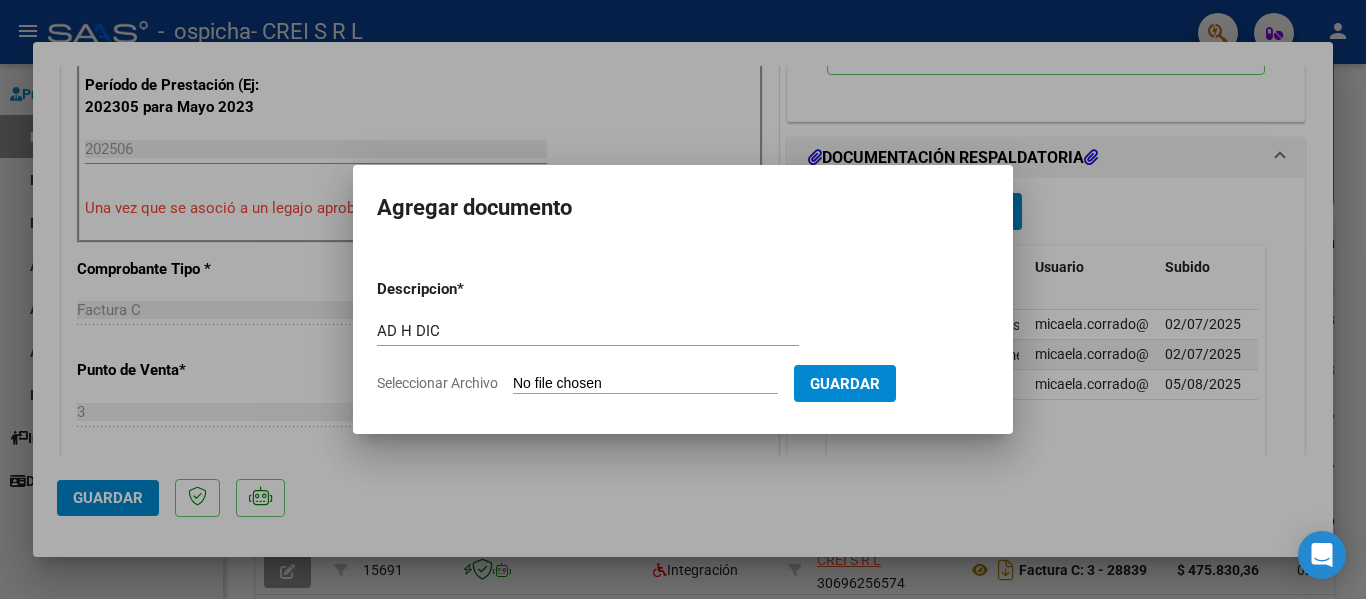 click on "Seleccionar Archivo" at bounding box center [645, 384] 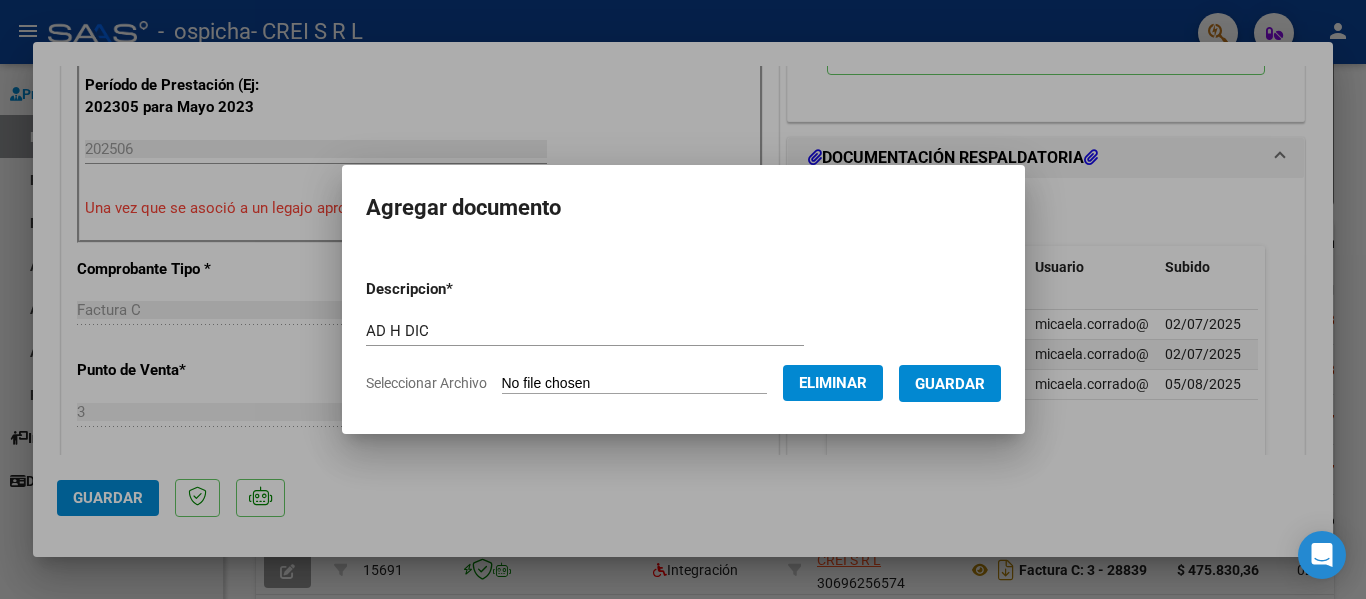 click on "Guardar" at bounding box center [950, 383] 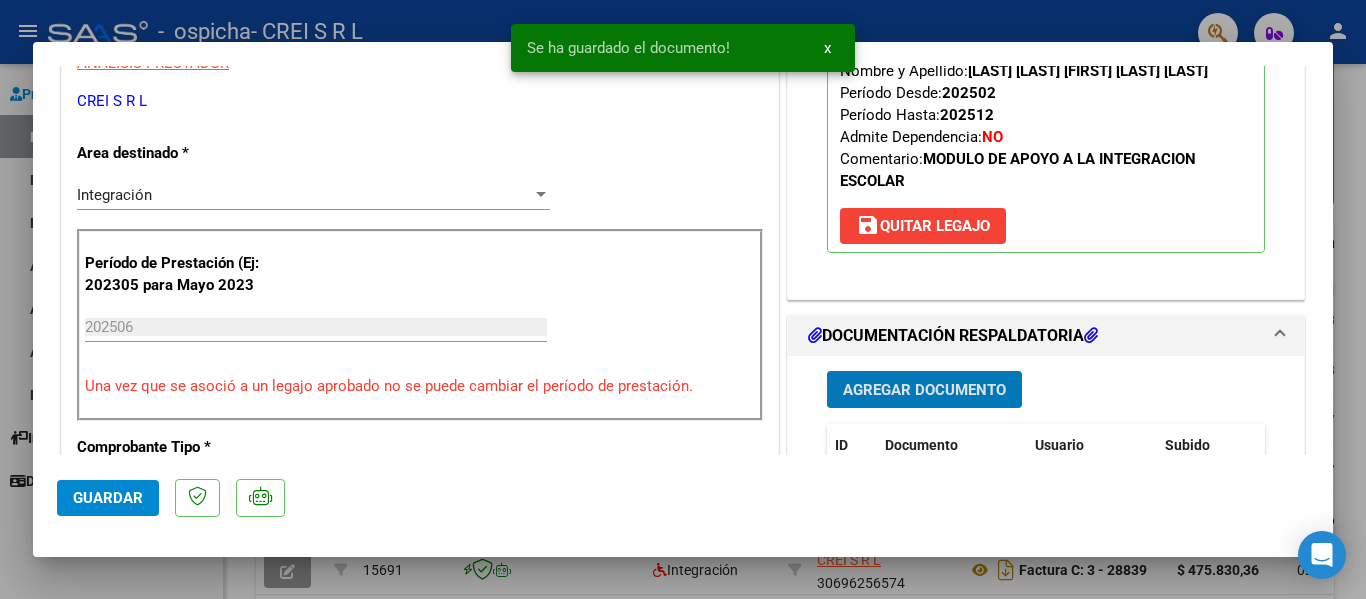 scroll, scrollTop: 638, scrollLeft: 0, axis: vertical 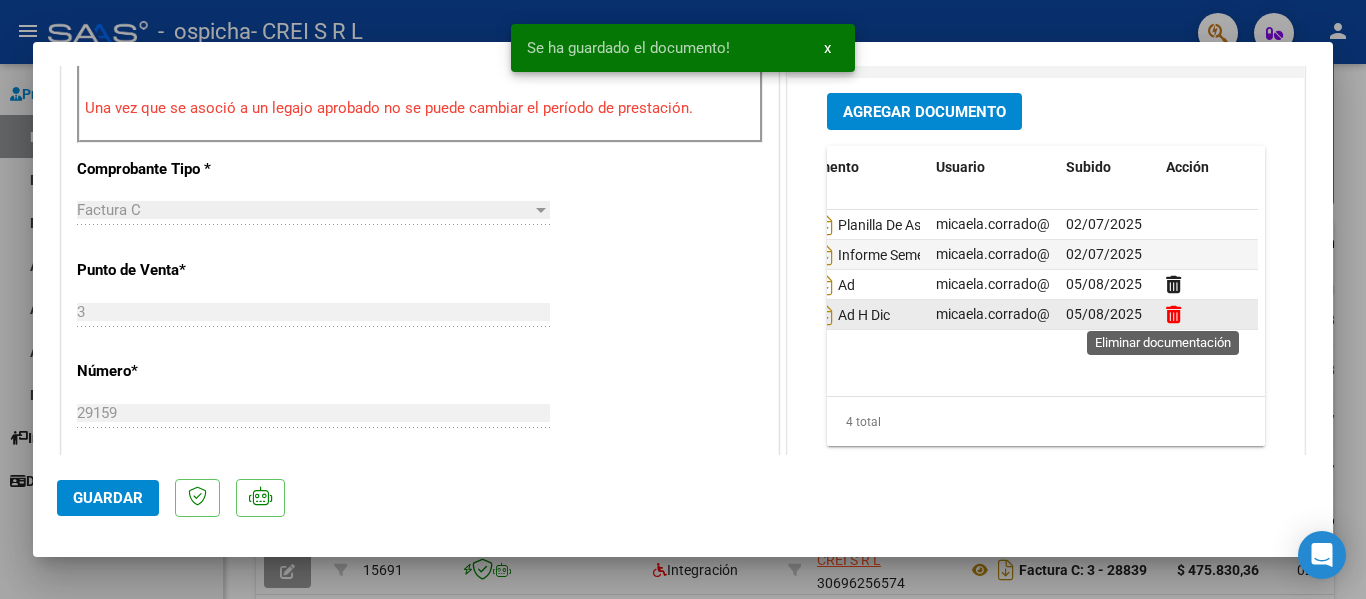 click 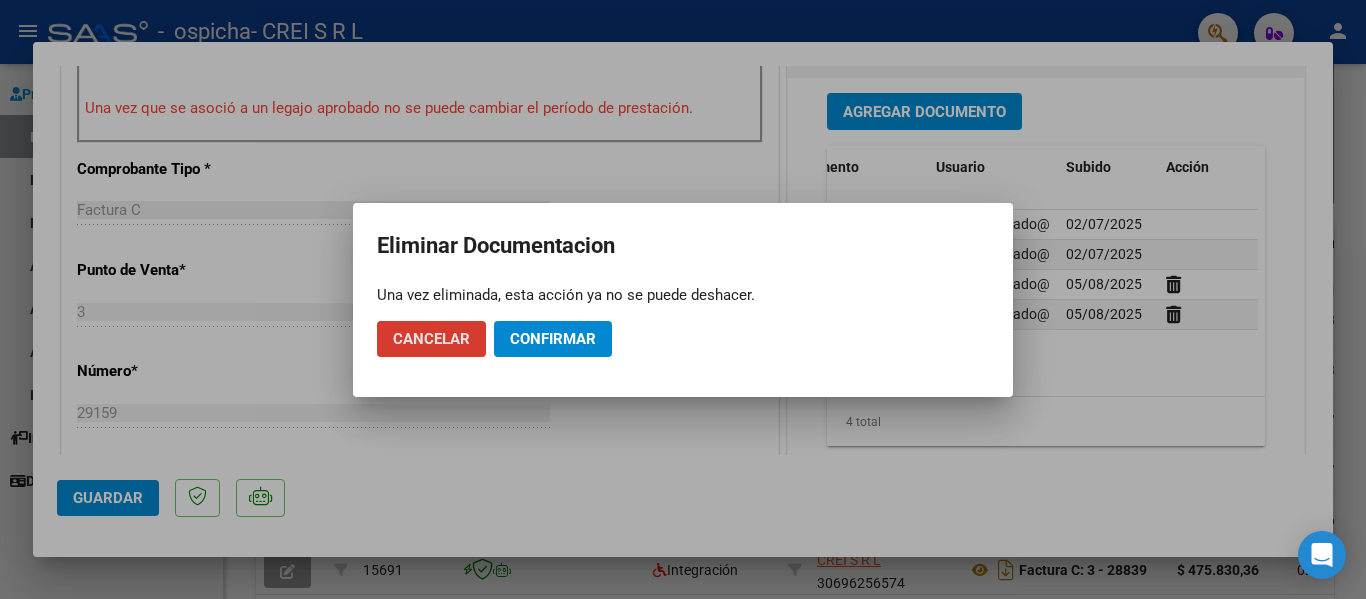 click on "Confirmar" 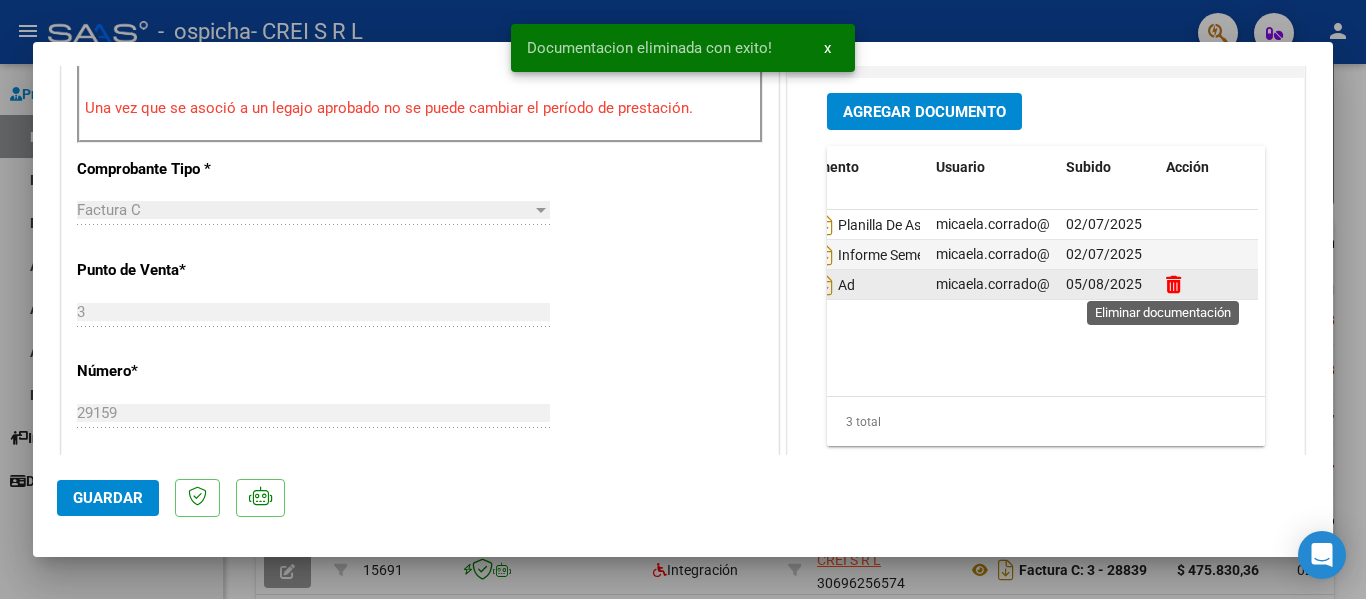 click 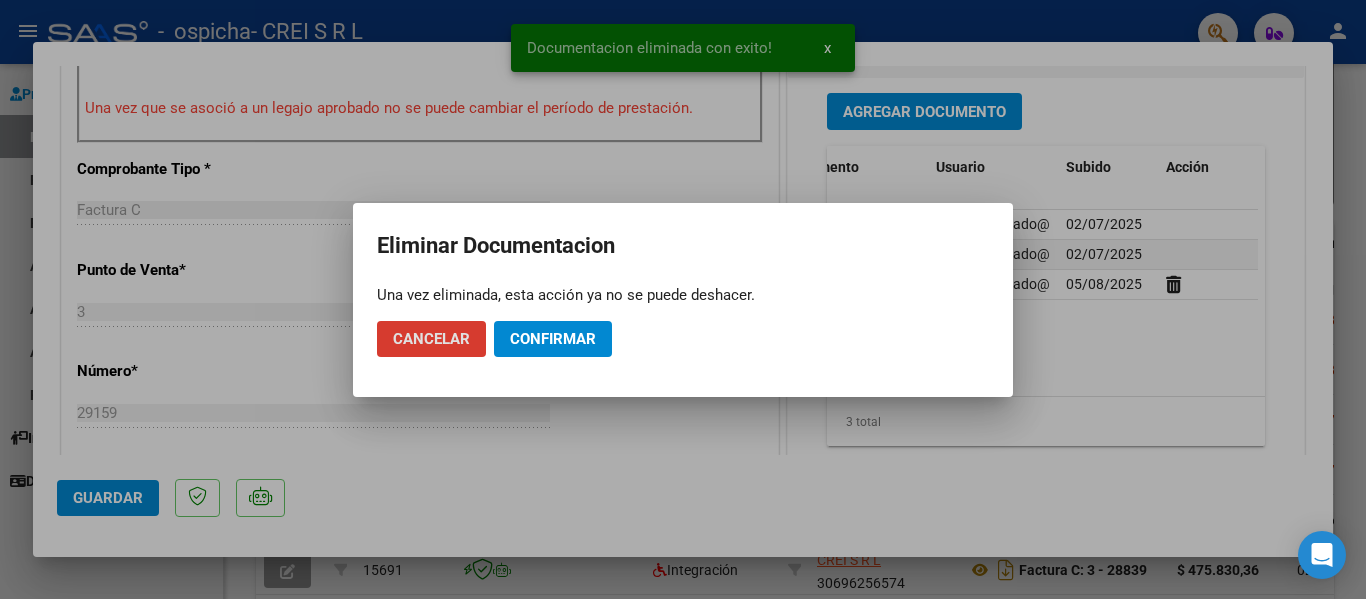 drag, startPoint x: 576, startPoint y: 338, endPoint x: 661, endPoint y: 357, distance: 87.09765 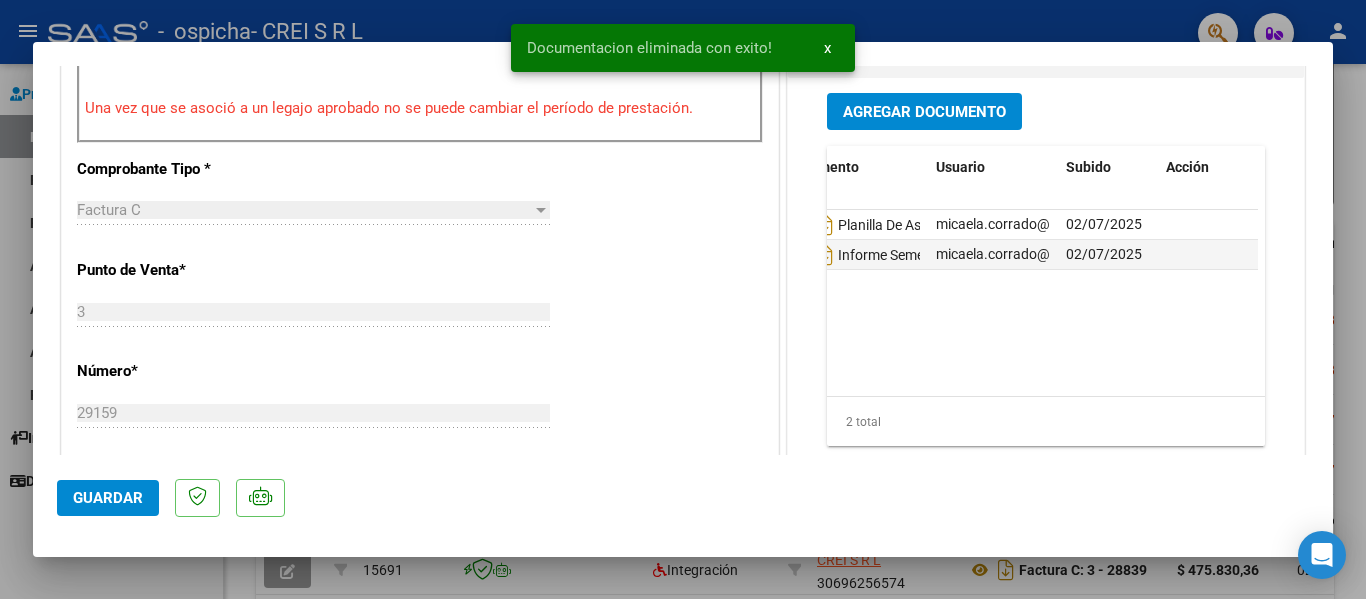drag, startPoint x: 1039, startPoint y: 401, endPoint x: 813, endPoint y: 390, distance: 226.26755 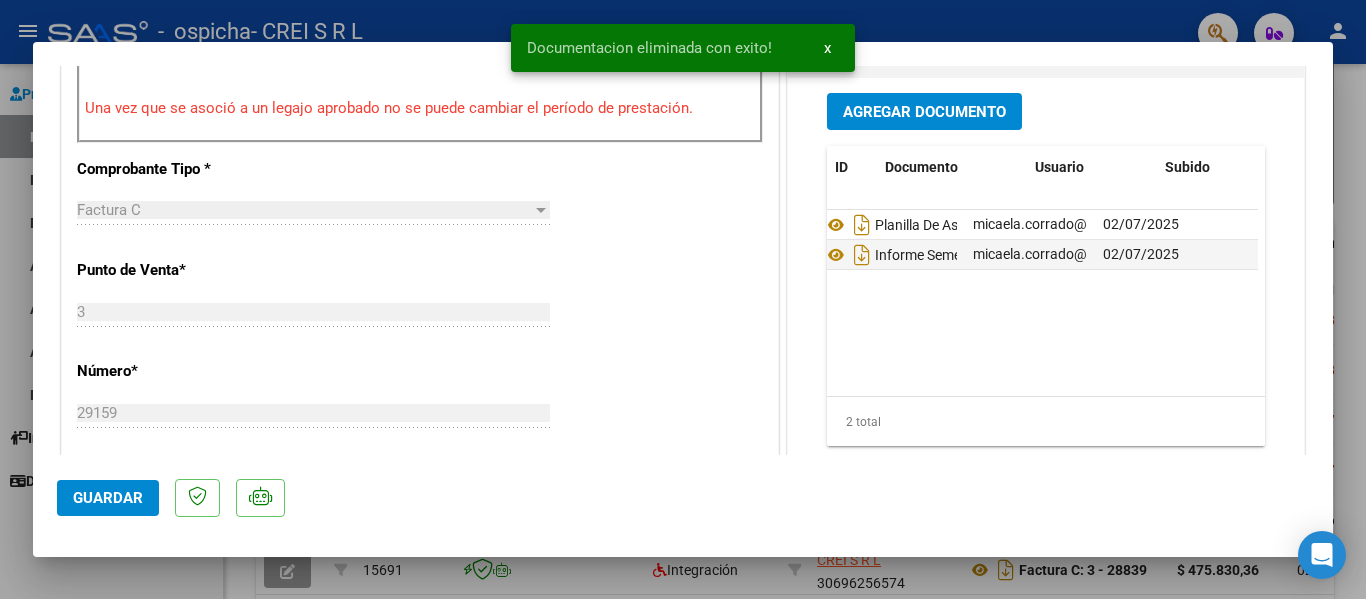 scroll, scrollTop: 0, scrollLeft: 0, axis: both 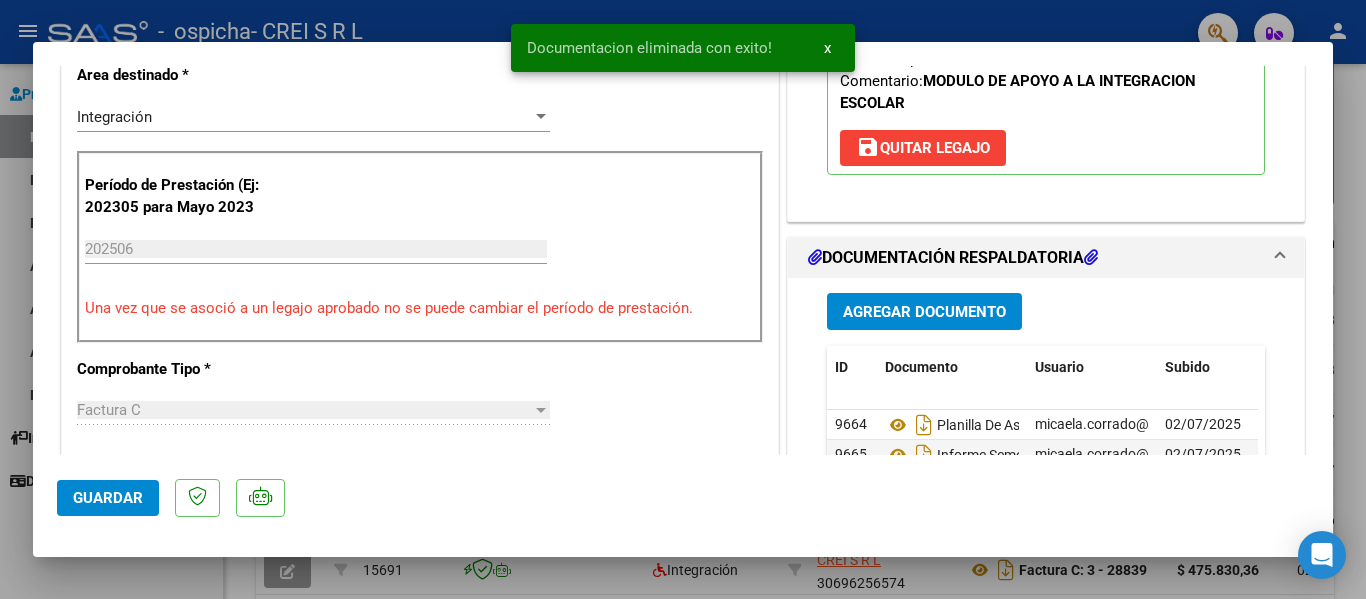 click on "Agregar Documento" at bounding box center (924, 312) 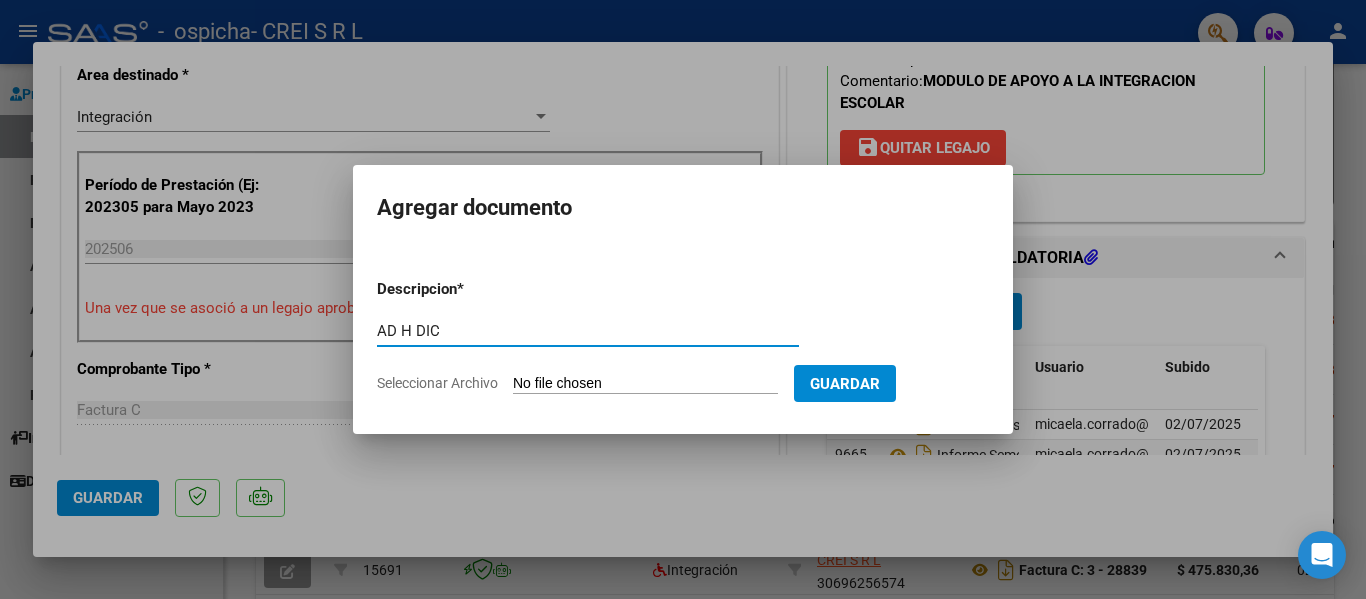 type on "AD H DIC" 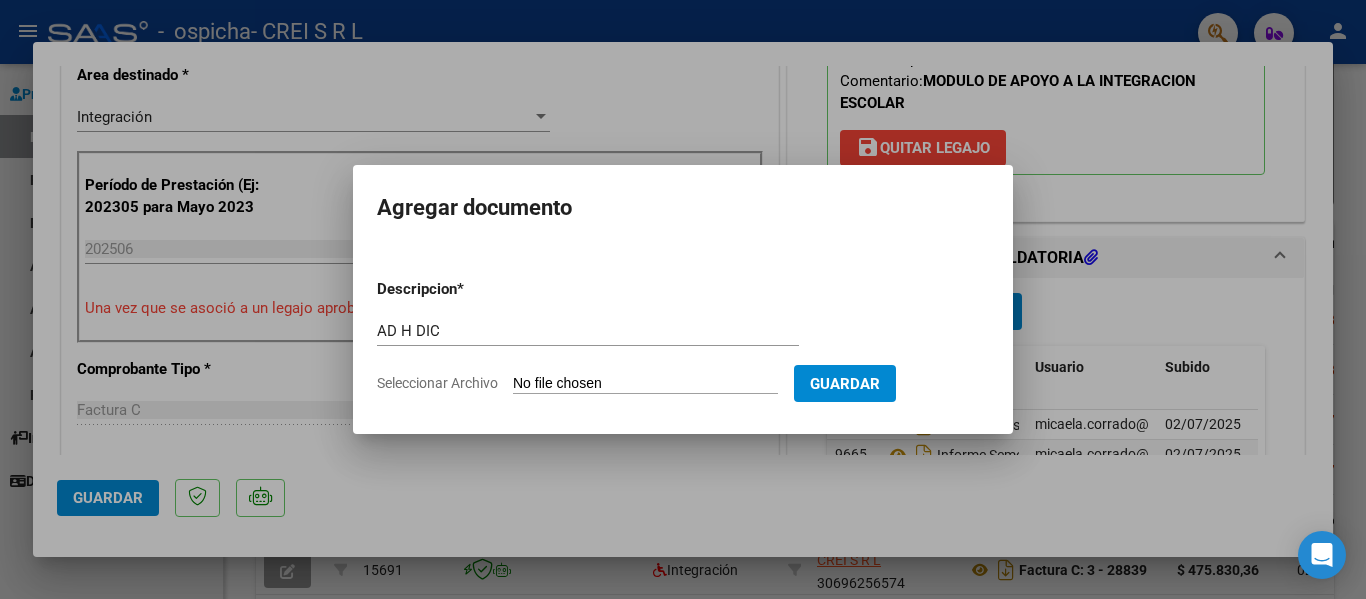 click on "Seleccionar Archivo" at bounding box center [645, 384] 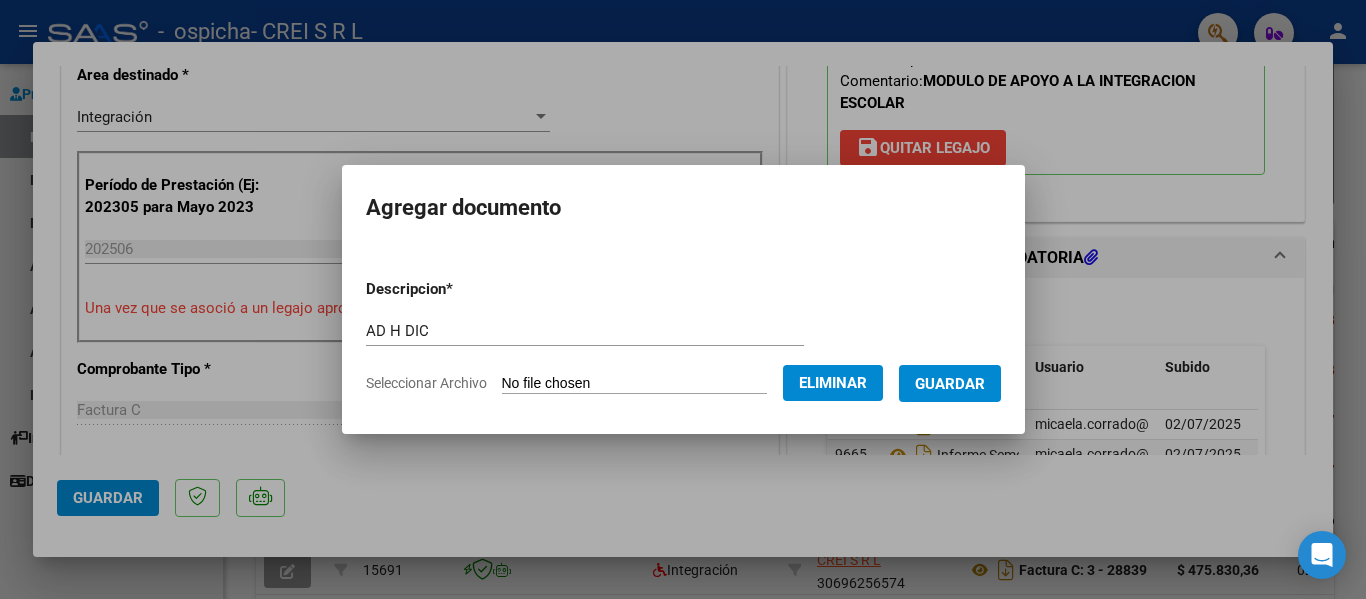click on "Guardar" at bounding box center (950, 384) 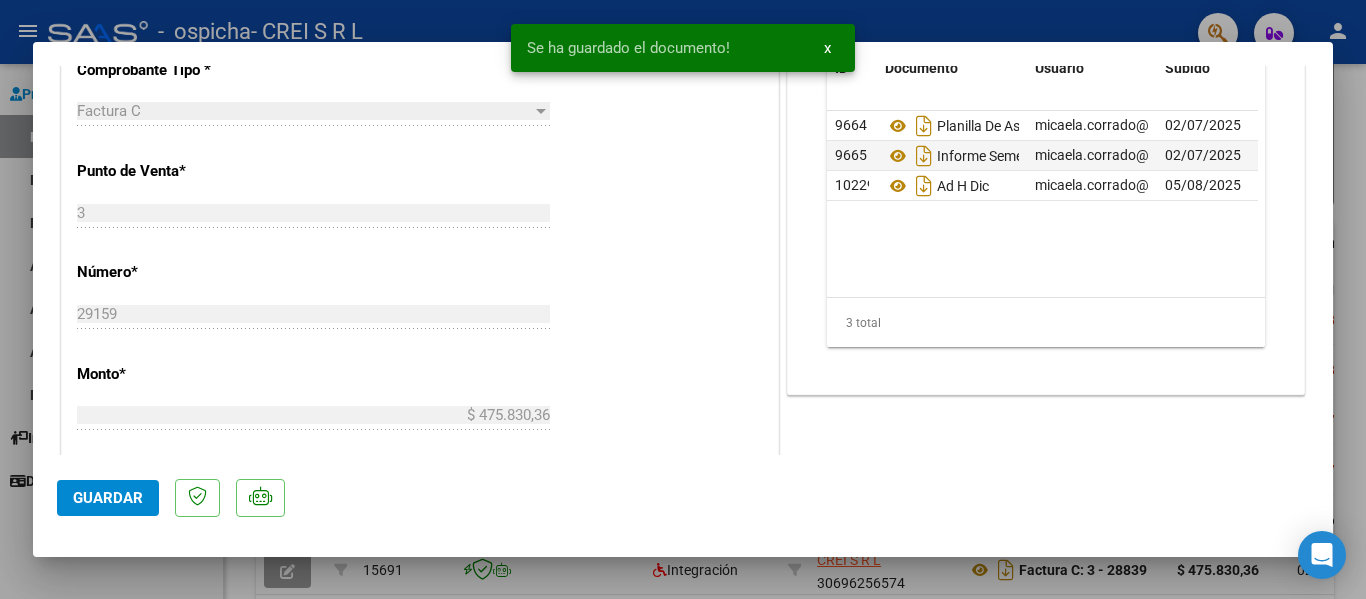 scroll, scrollTop: 738, scrollLeft: 0, axis: vertical 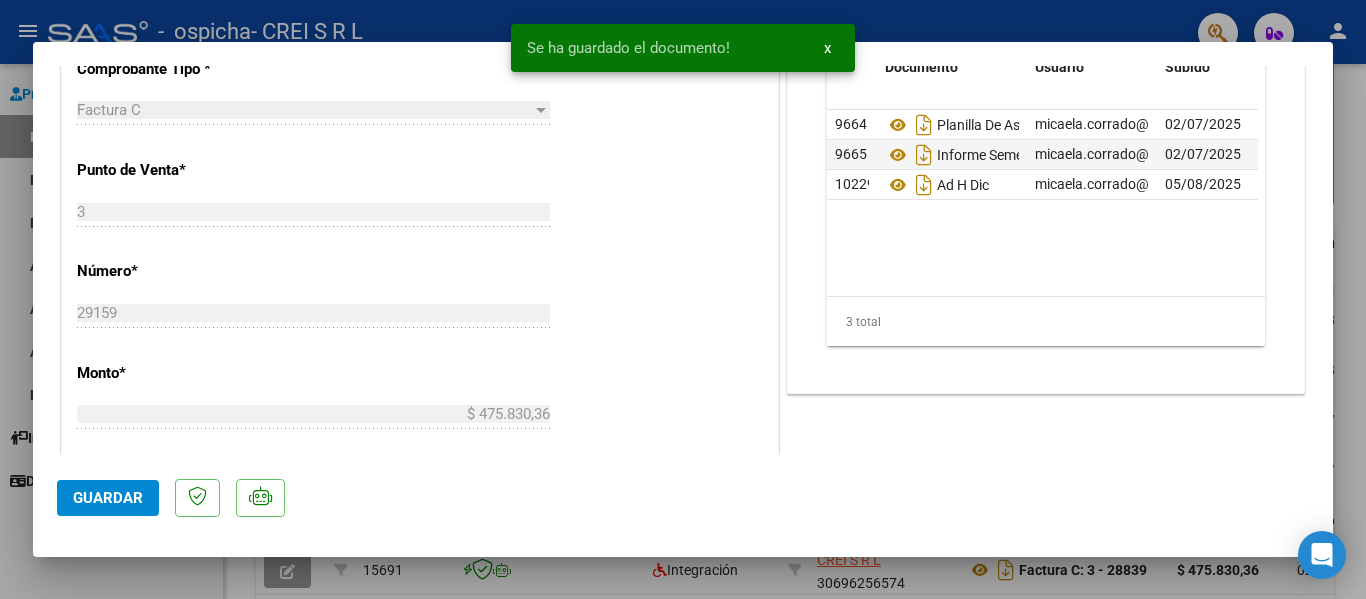 click on "Guardar" 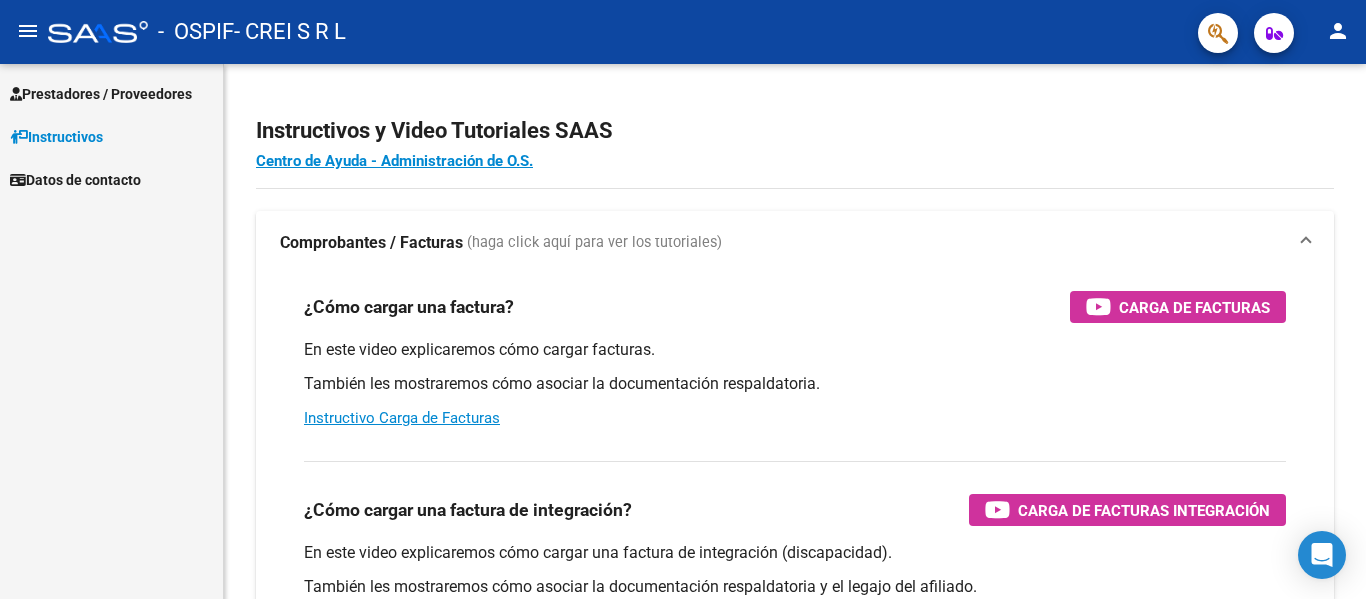scroll, scrollTop: 0, scrollLeft: 0, axis: both 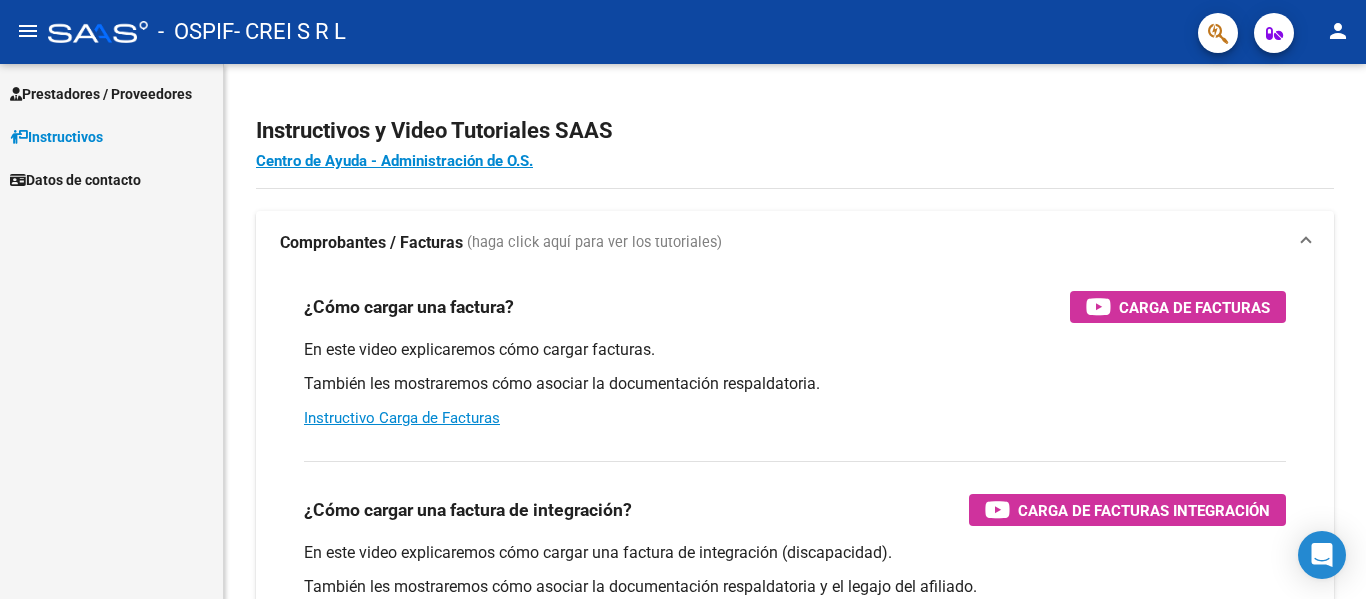 click on "Prestadores / Proveedores" at bounding box center [101, 94] 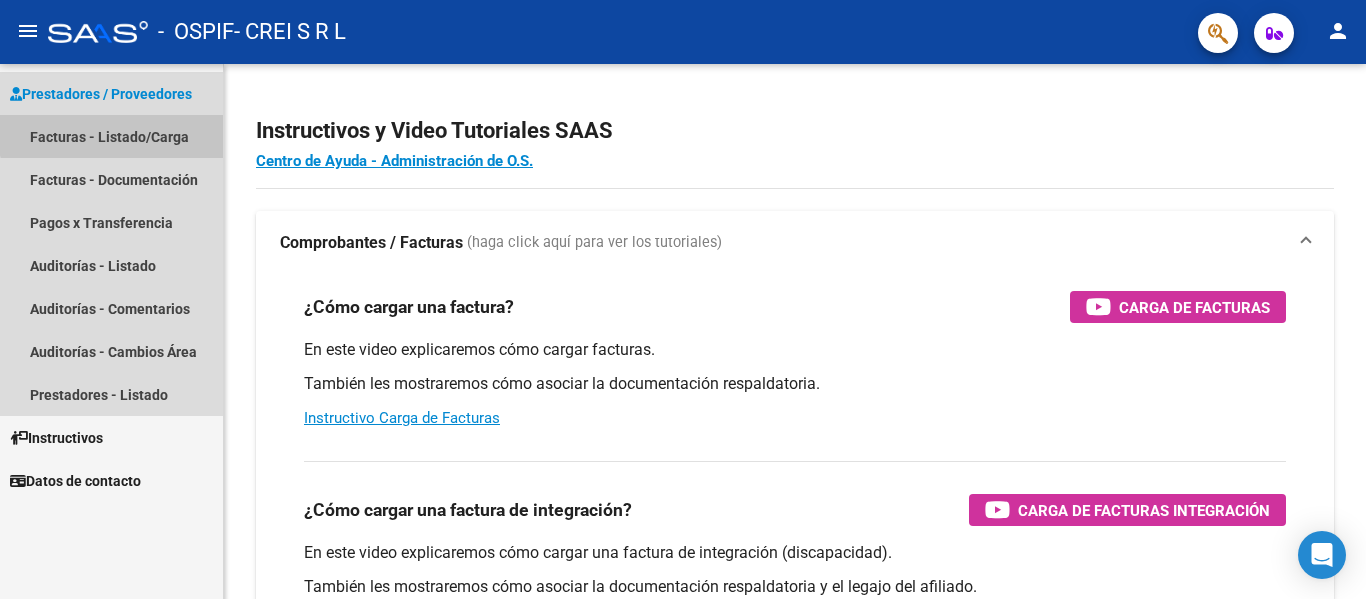 click on "Facturas - Listado/Carga" at bounding box center (111, 136) 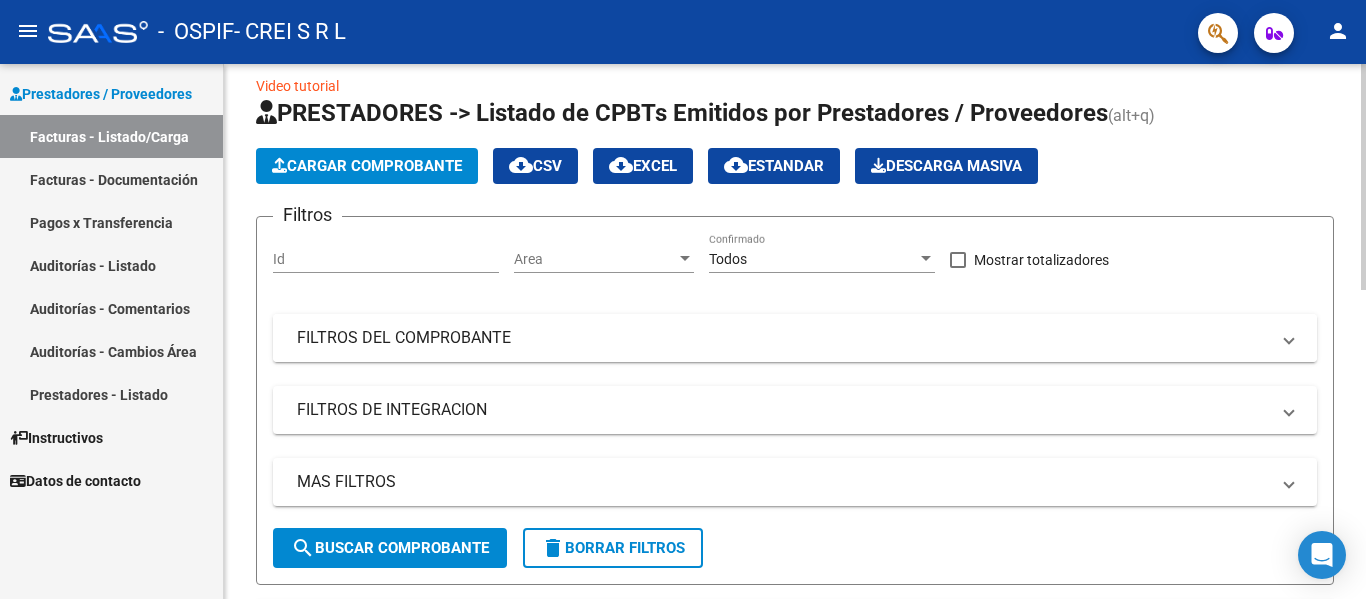 scroll, scrollTop: 0, scrollLeft: 0, axis: both 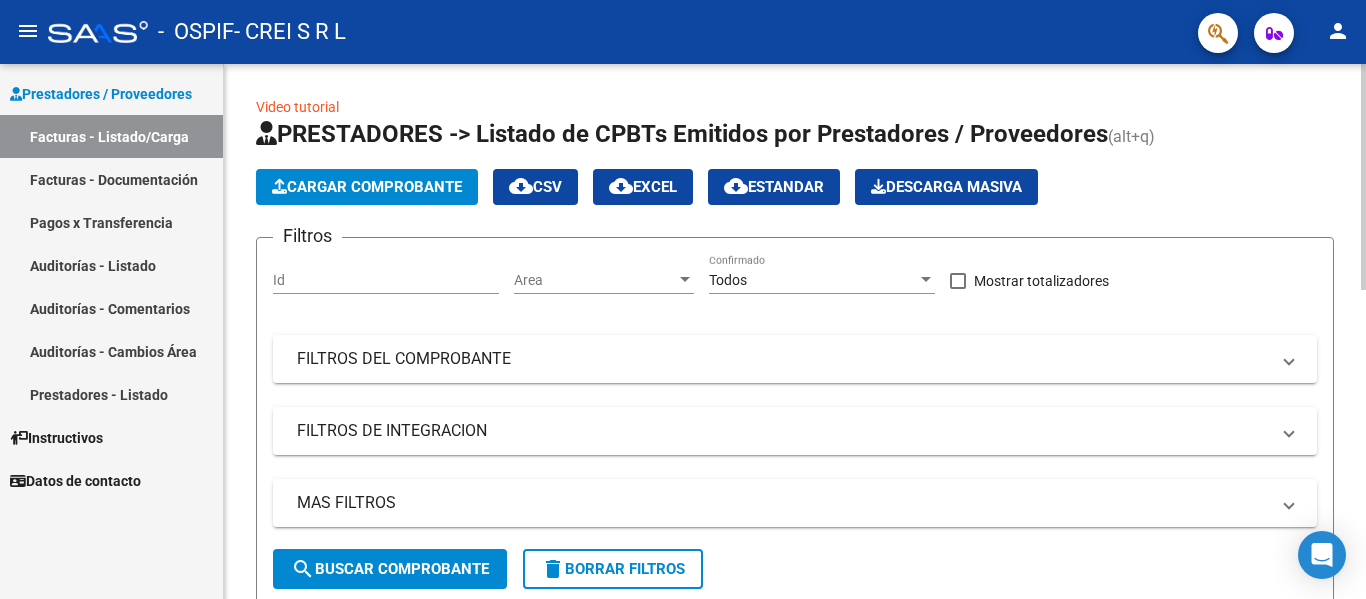 drag, startPoint x: 387, startPoint y: 206, endPoint x: 396, endPoint y: 201, distance: 10.29563 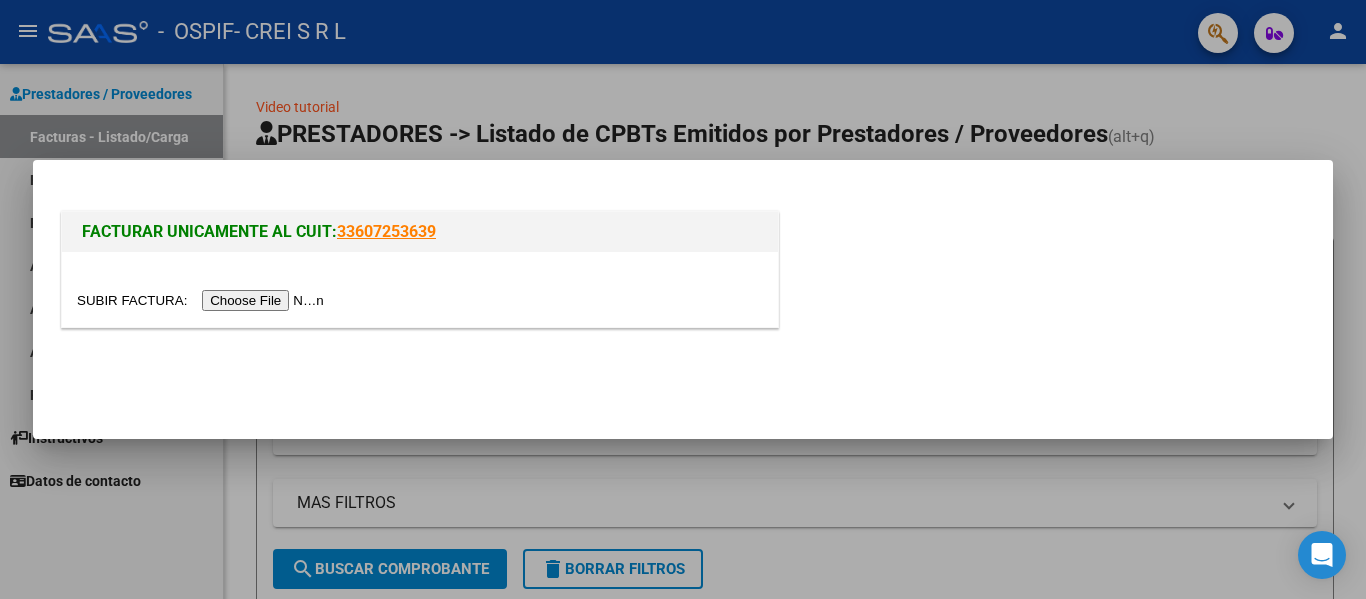 click at bounding box center [683, 299] 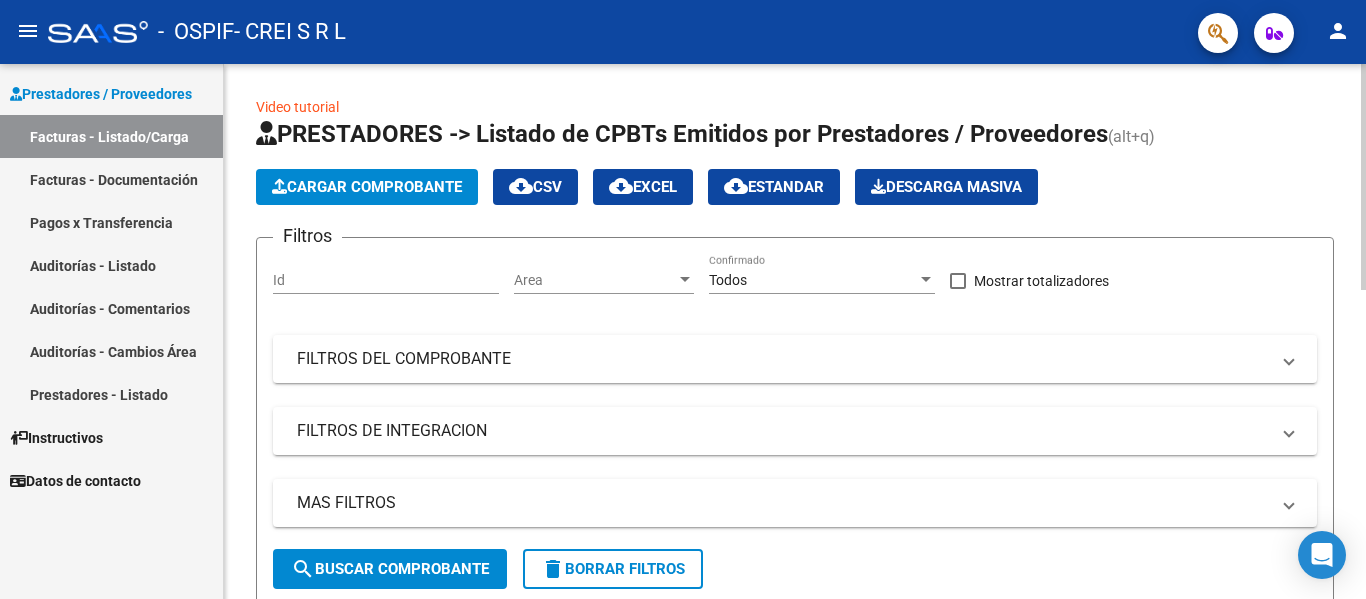 click on "Cargar Comprobante" 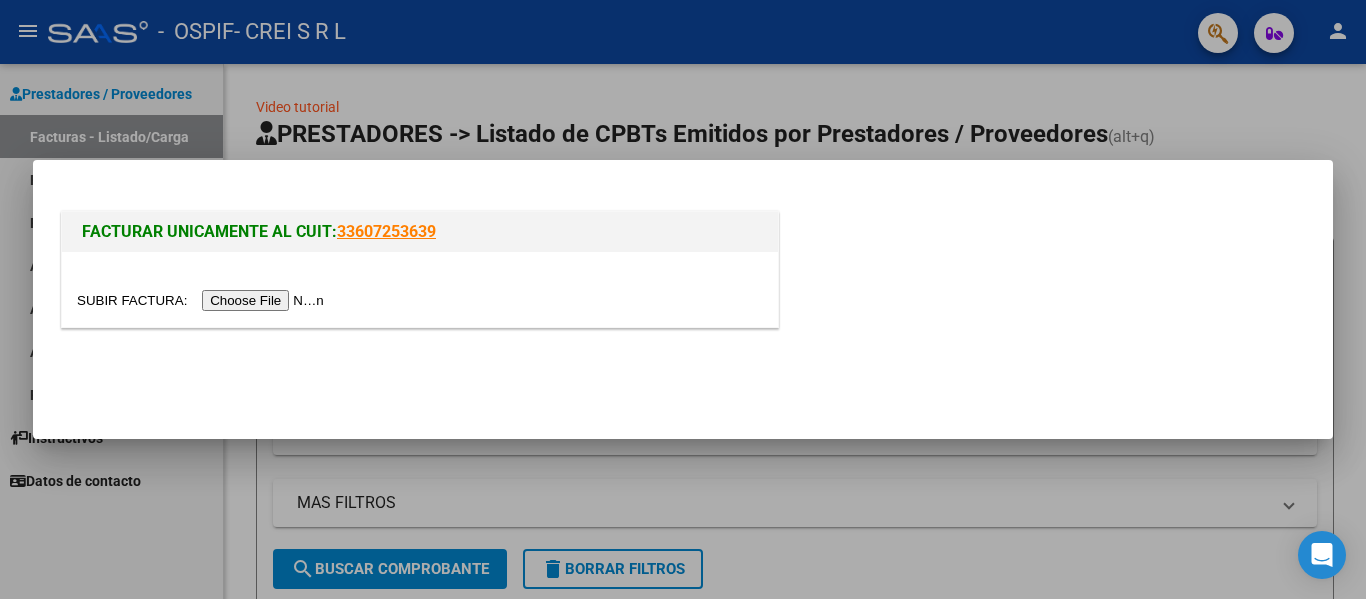 click at bounding box center (203, 300) 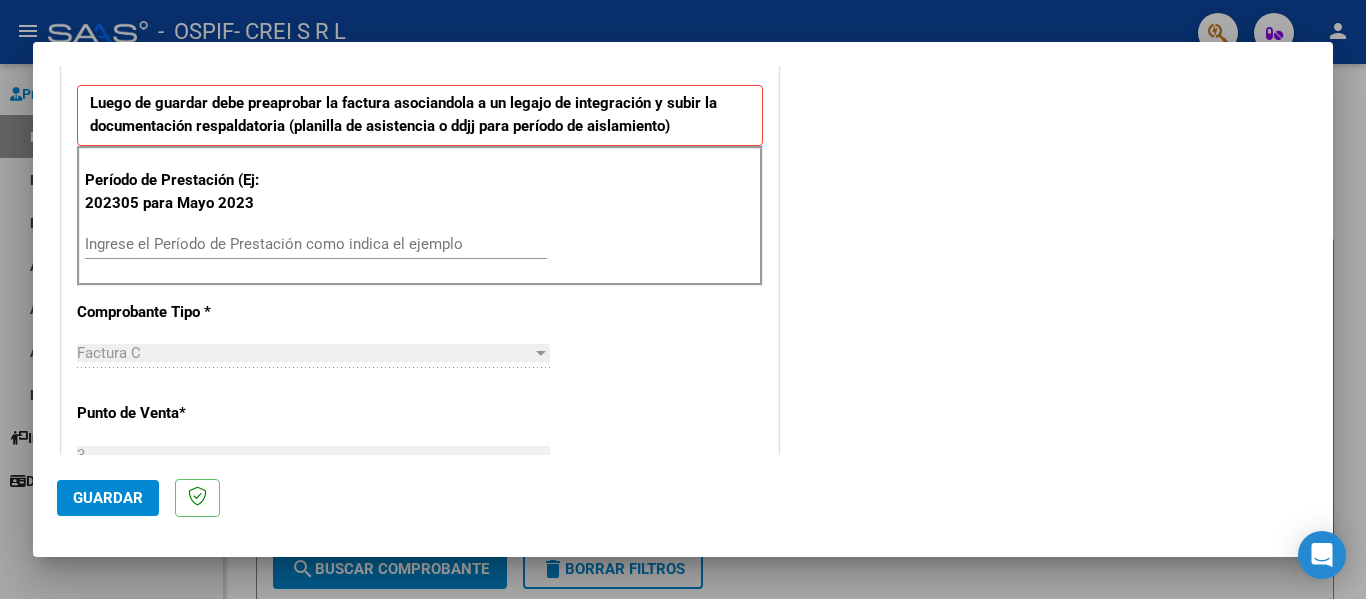 scroll, scrollTop: 500, scrollLeft: 0, axis: vertical 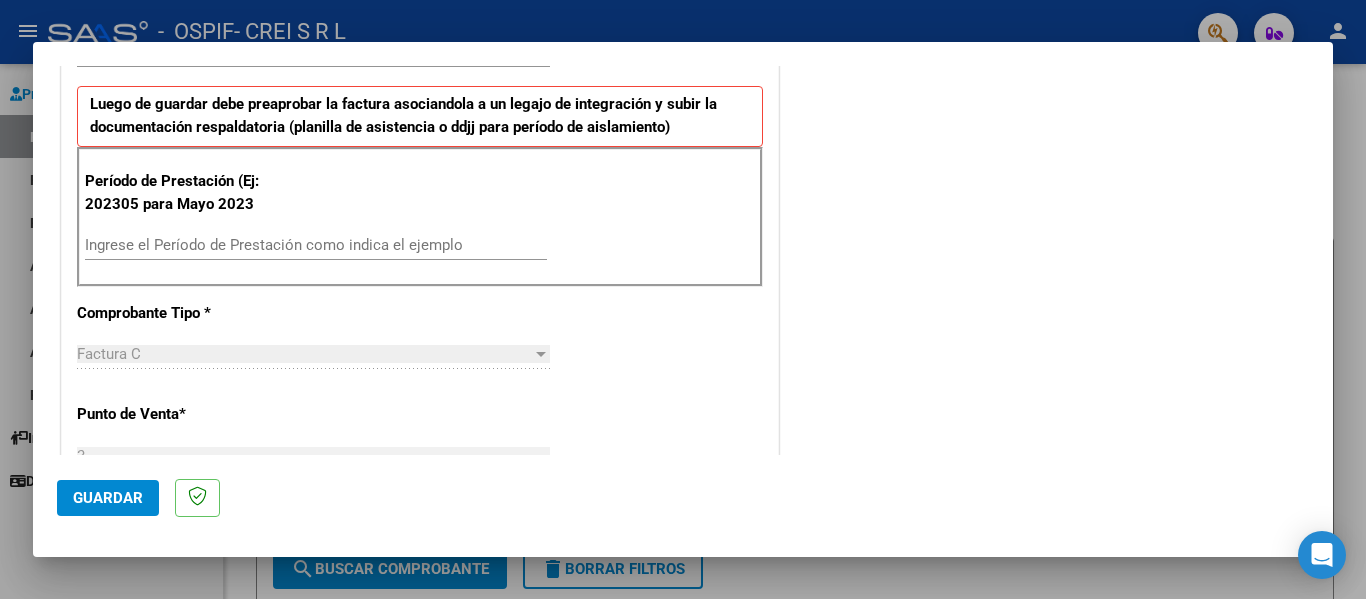 click on "Ingrese el Período de Prestación como indica el ejemplo" at bounding box center [316, 245] 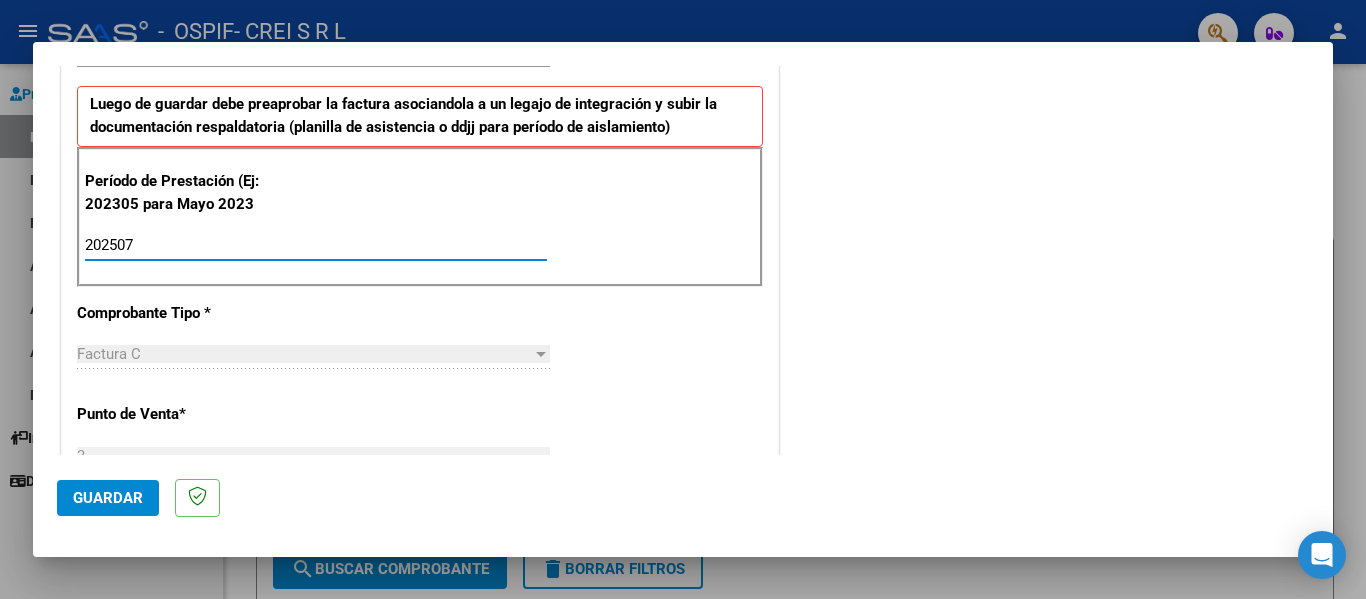 type on "202507" 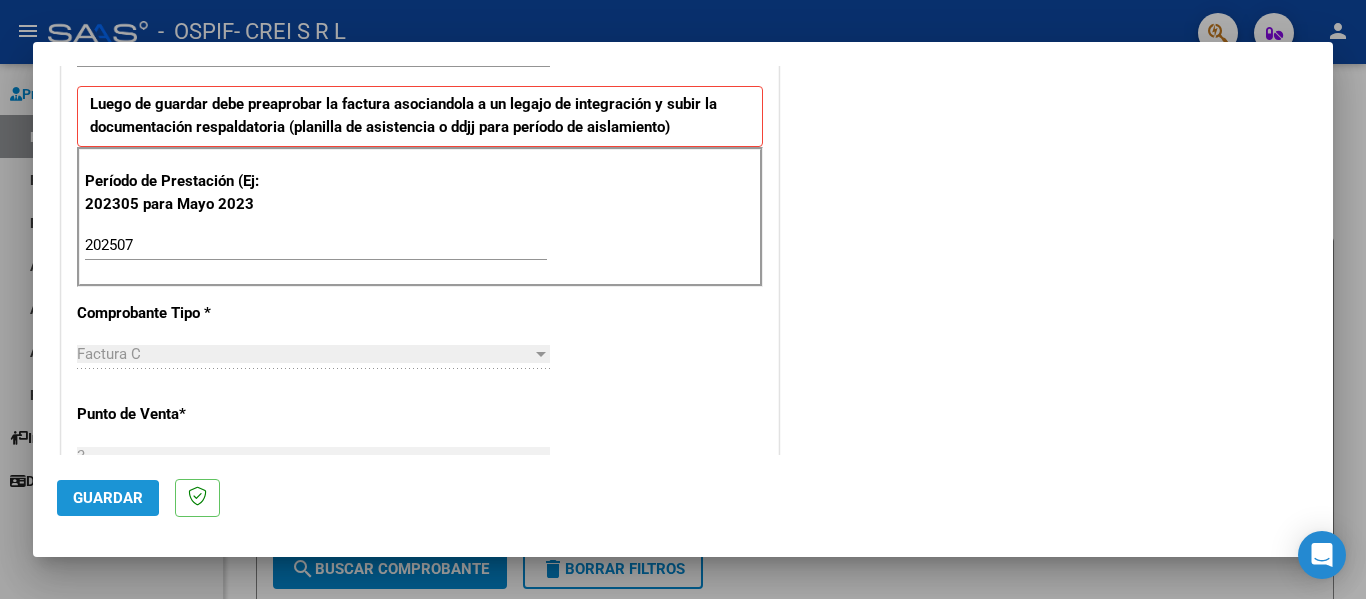 click on "Guardar" 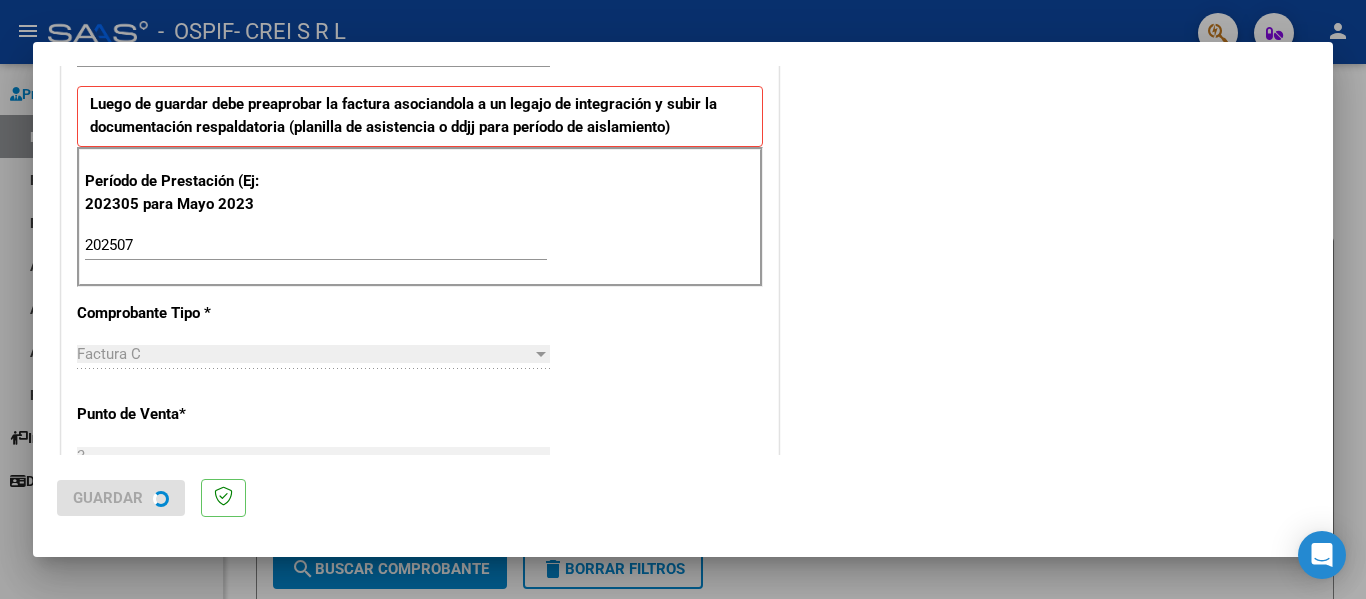 scroll, scrollTop: 0, scrollLeft: 0, axis: both 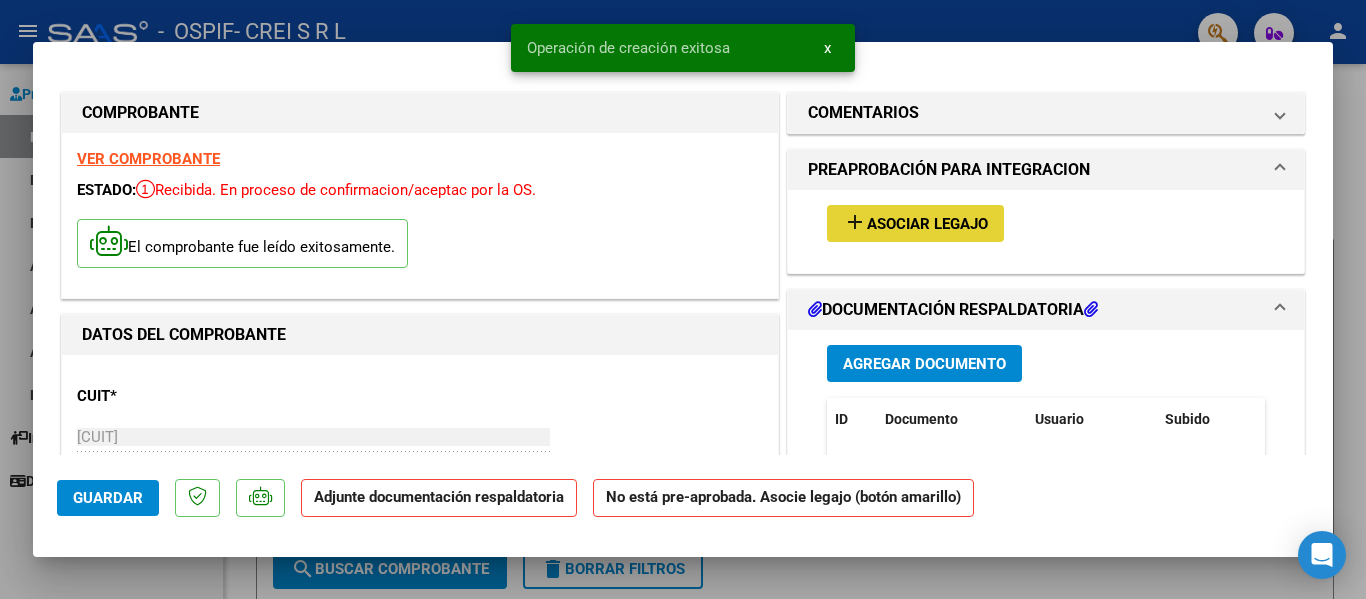 click on "Asociar Legajo" at bounding box center (927, 224) 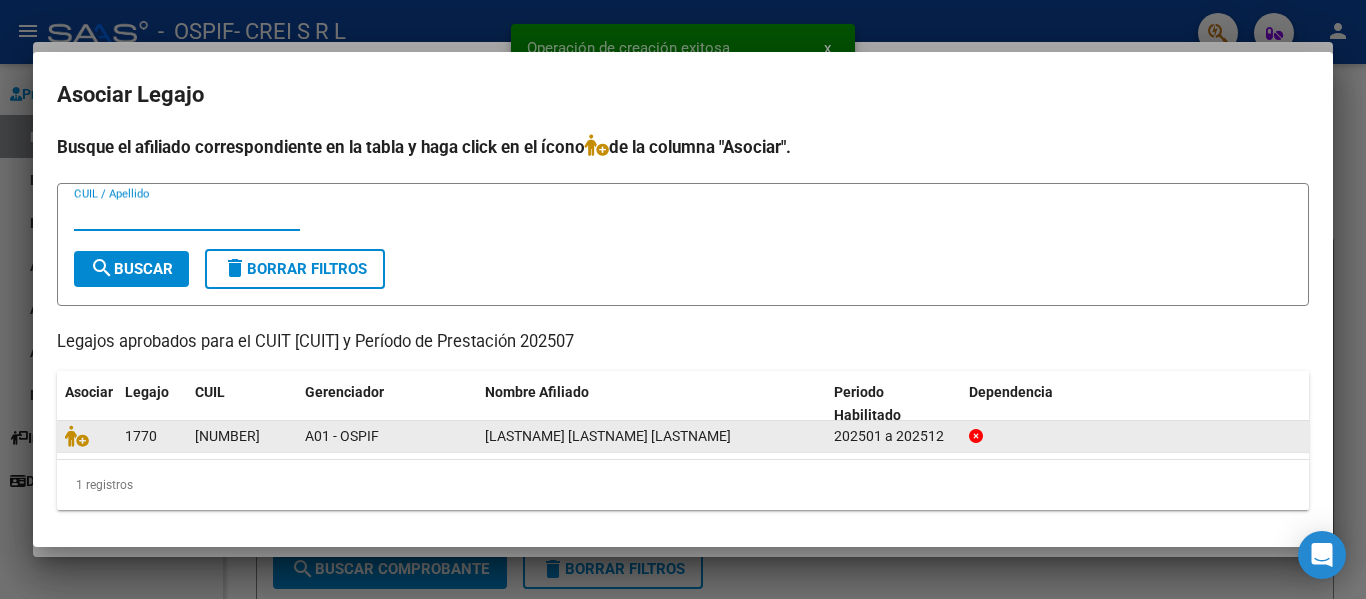 scroll, scrollTop: 4, scrollLeft: 0, axis: vertical 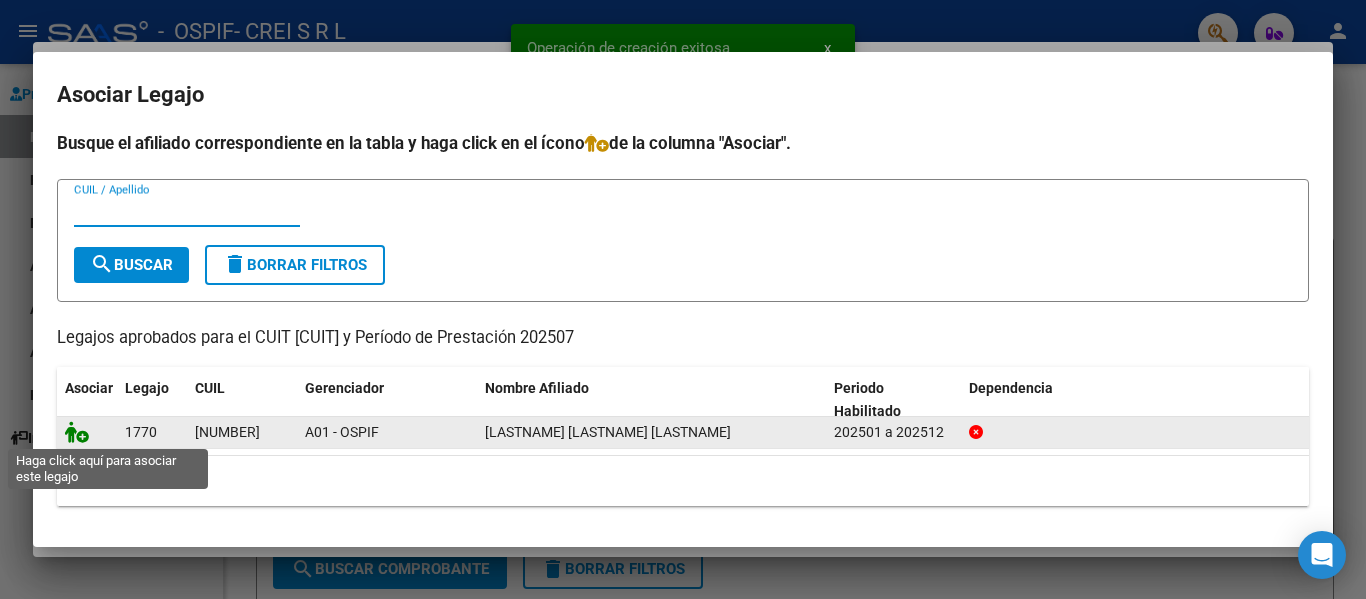 click 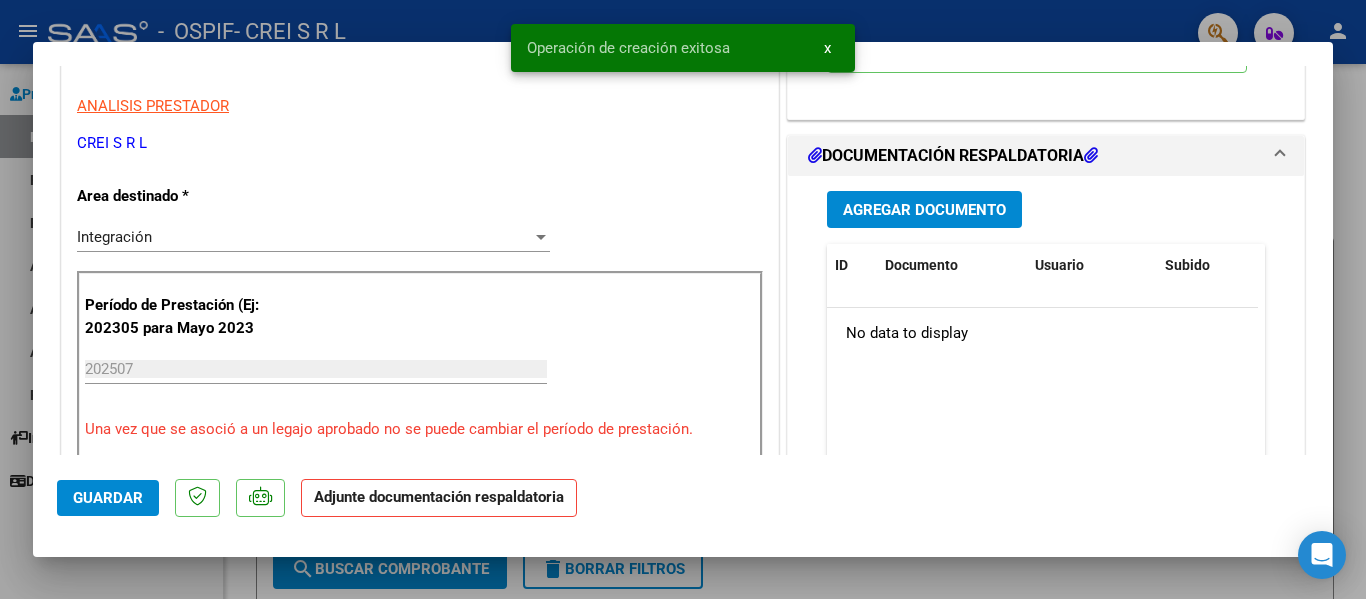 scroll, scrollTop: 500, scrollLeft: 0, axis: vertical 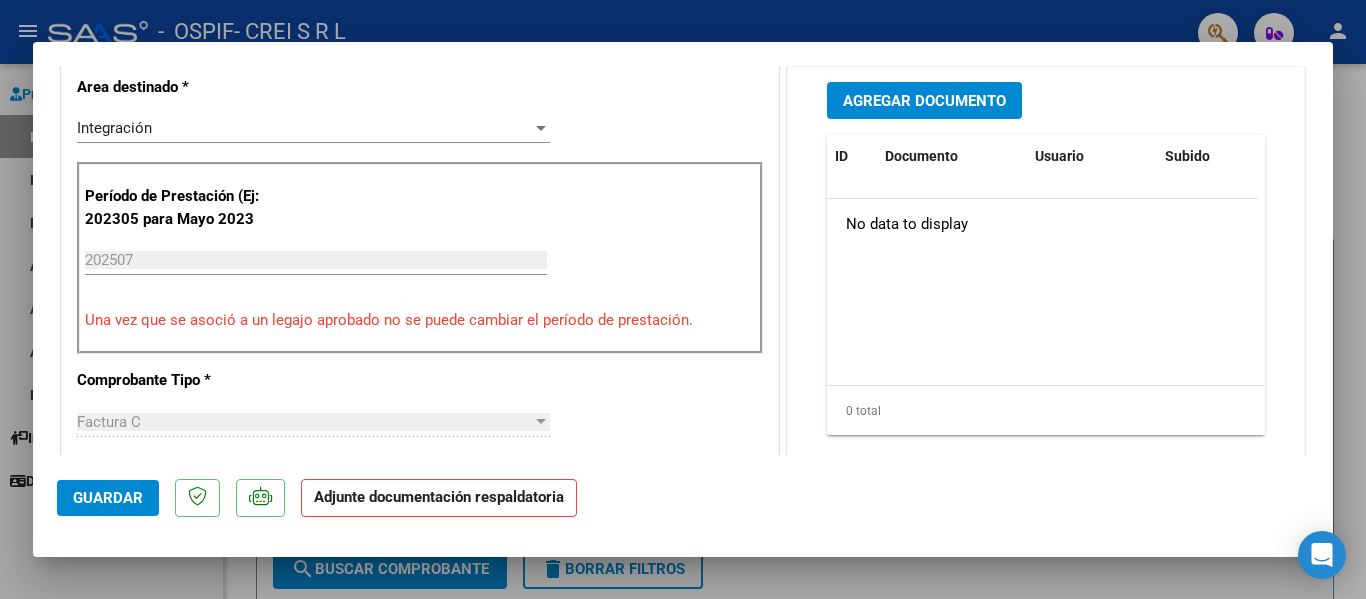 click on "Agregar Documento" at bounding box center [924, 101] 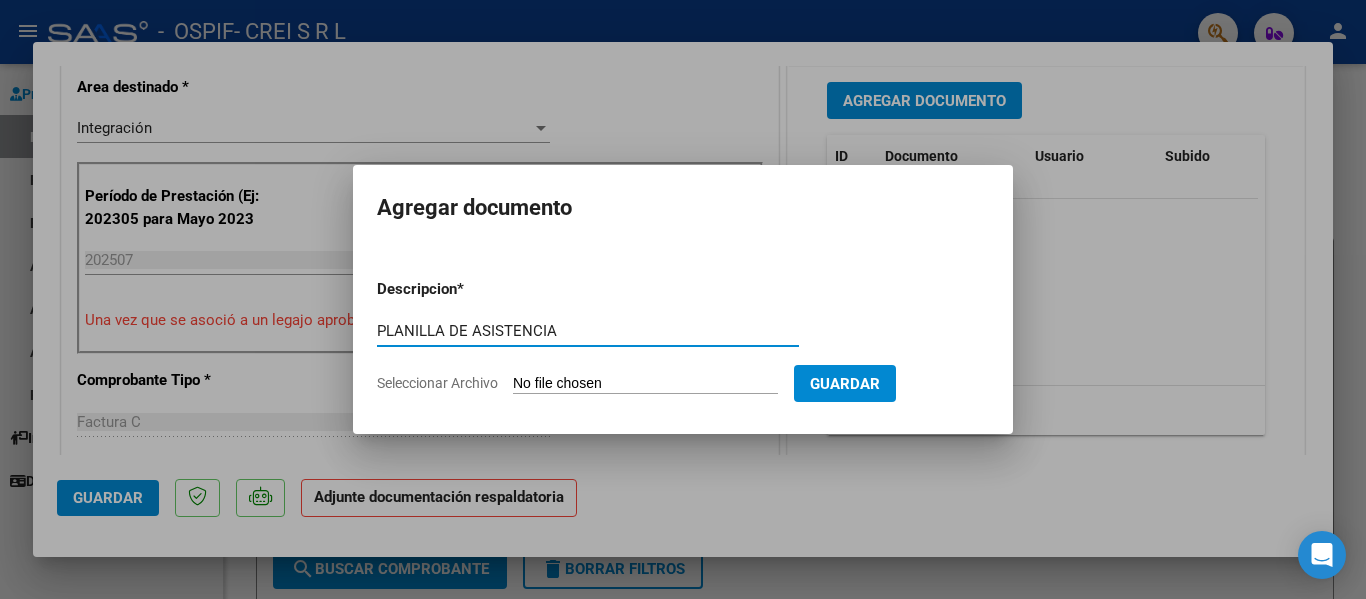 type on "PLANILLA DE ASISTENCIA" 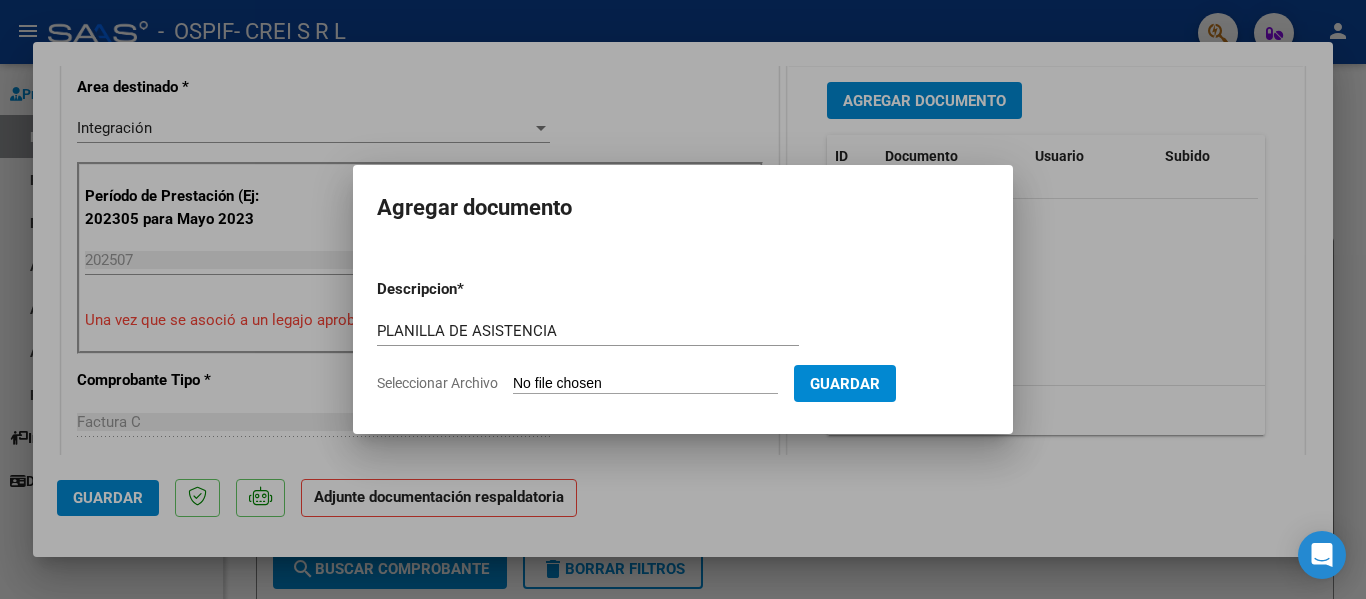 type on "C:\fakepath\[FILENAME].pdf" 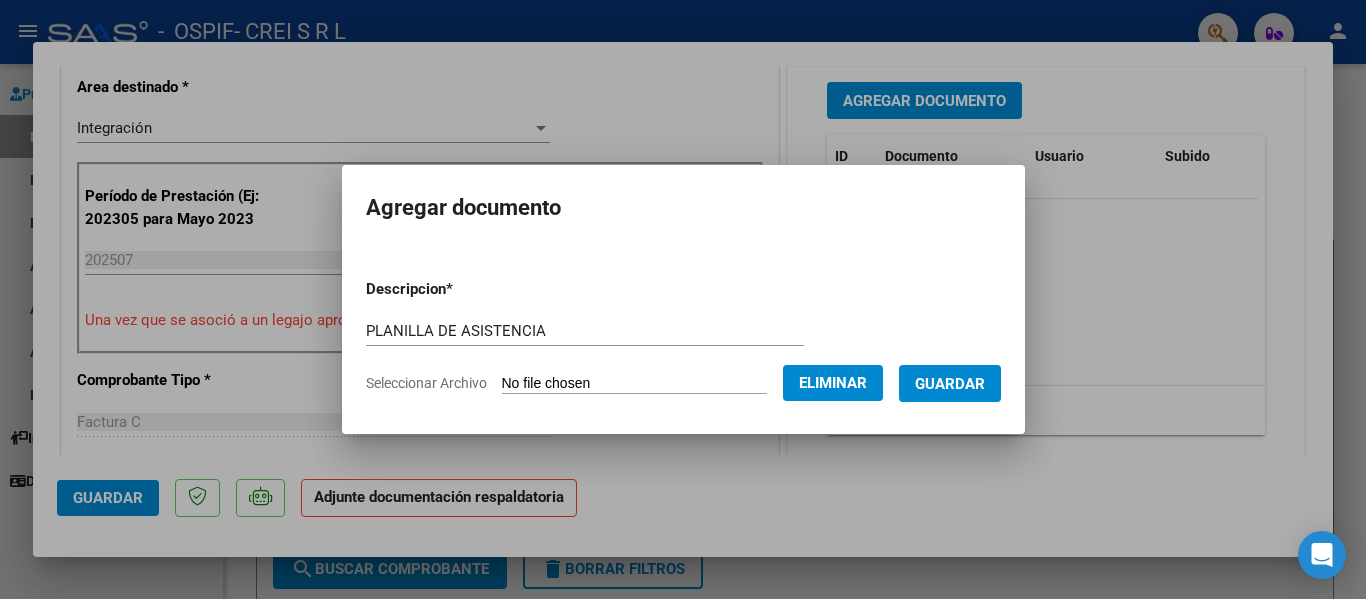 click on "Guardar" at bounding box center [950, 384] 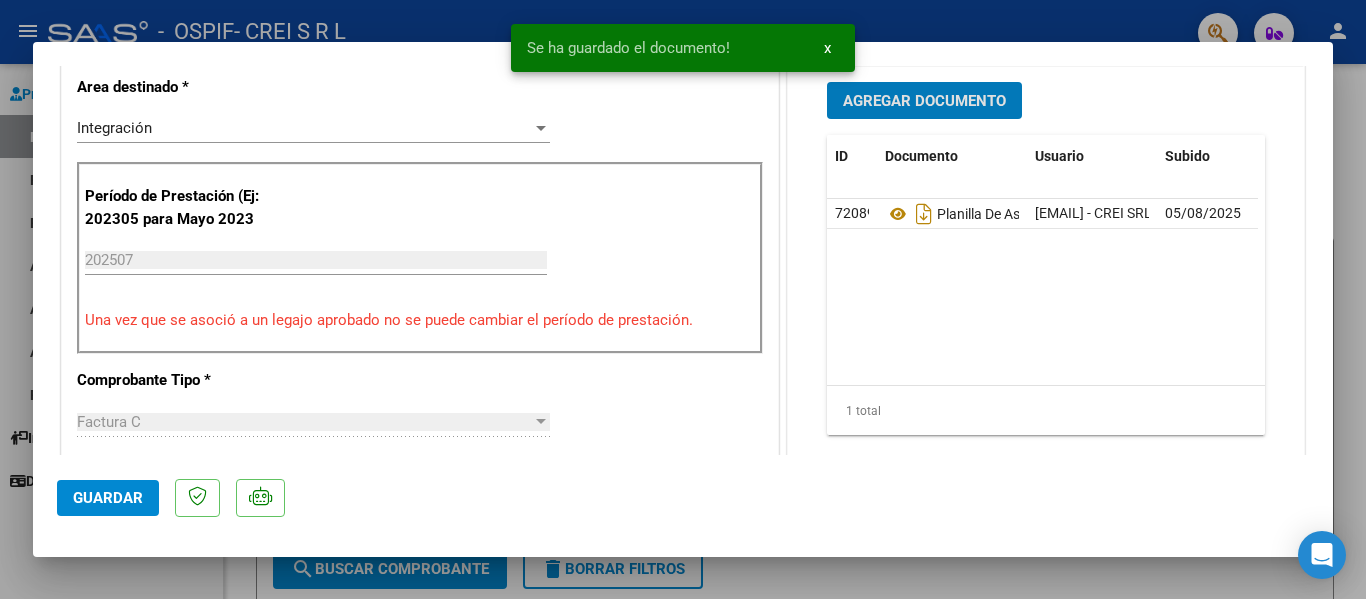 click on "Agregar Documento" at bounding box center (924, 101) 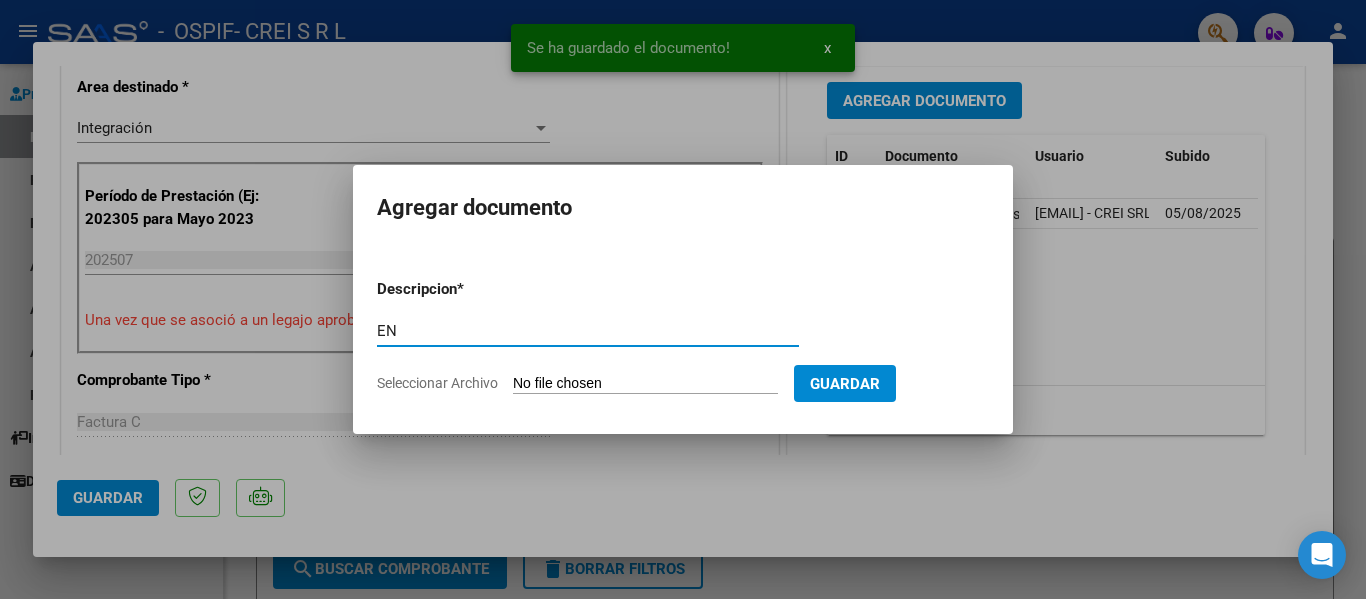 type on "E" 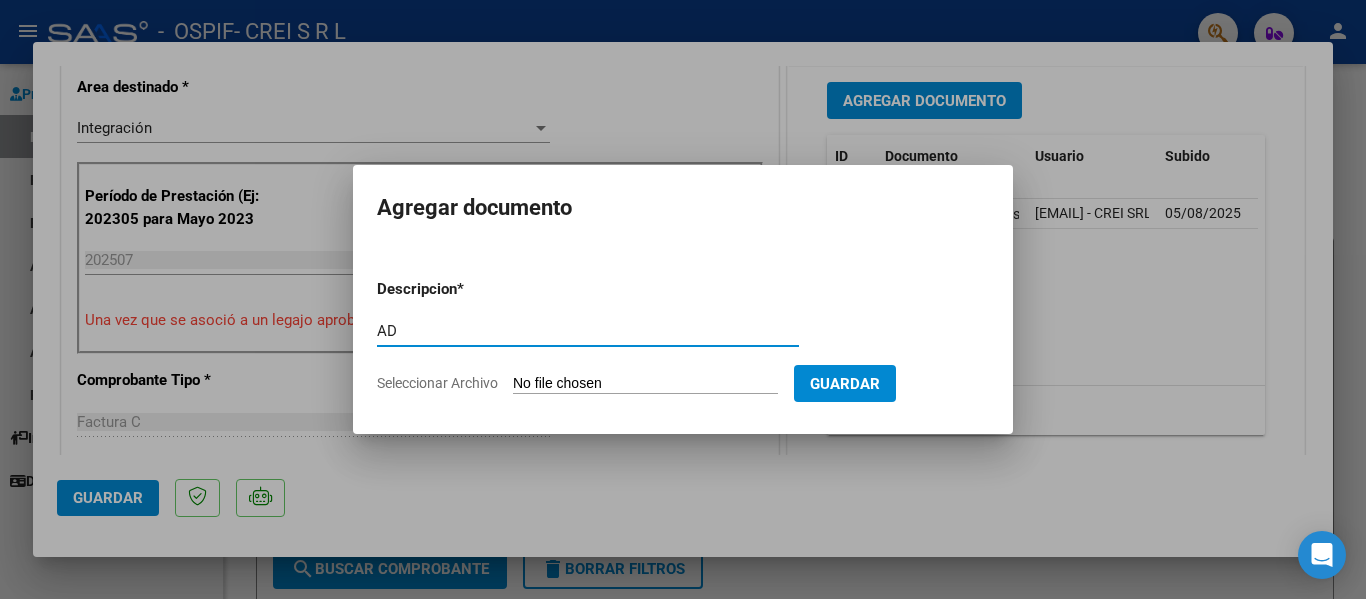 type on "AD" 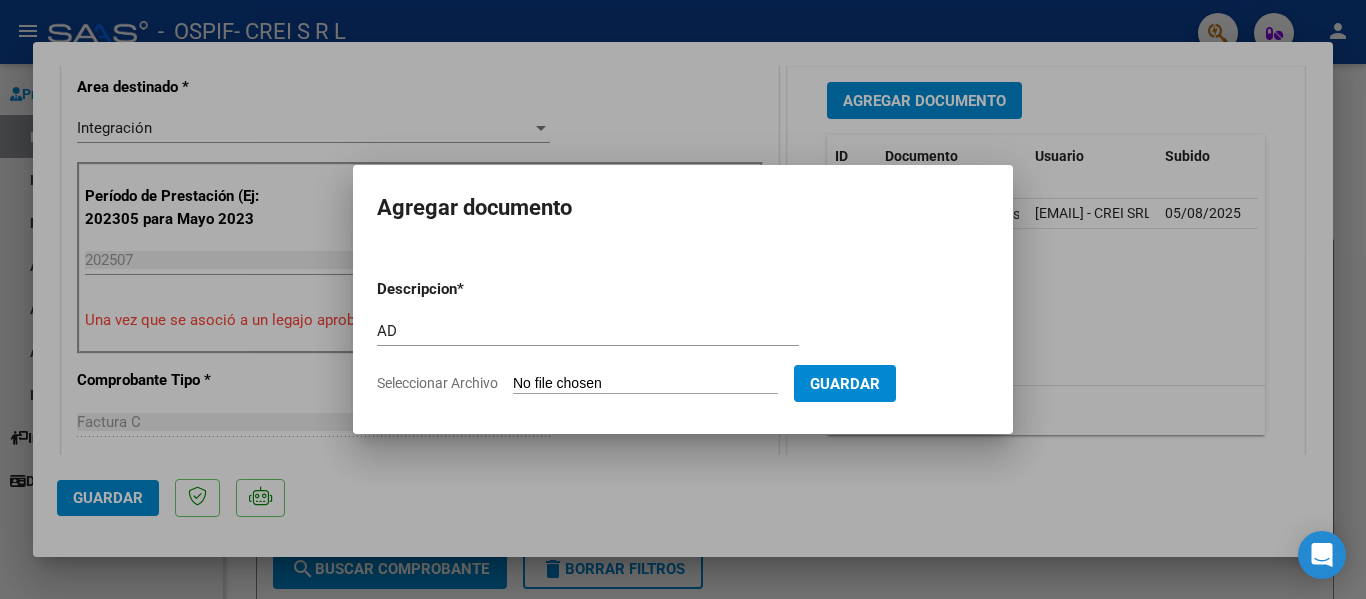 click on "Seleccionar Archivo" at bounding box center (645, 384) 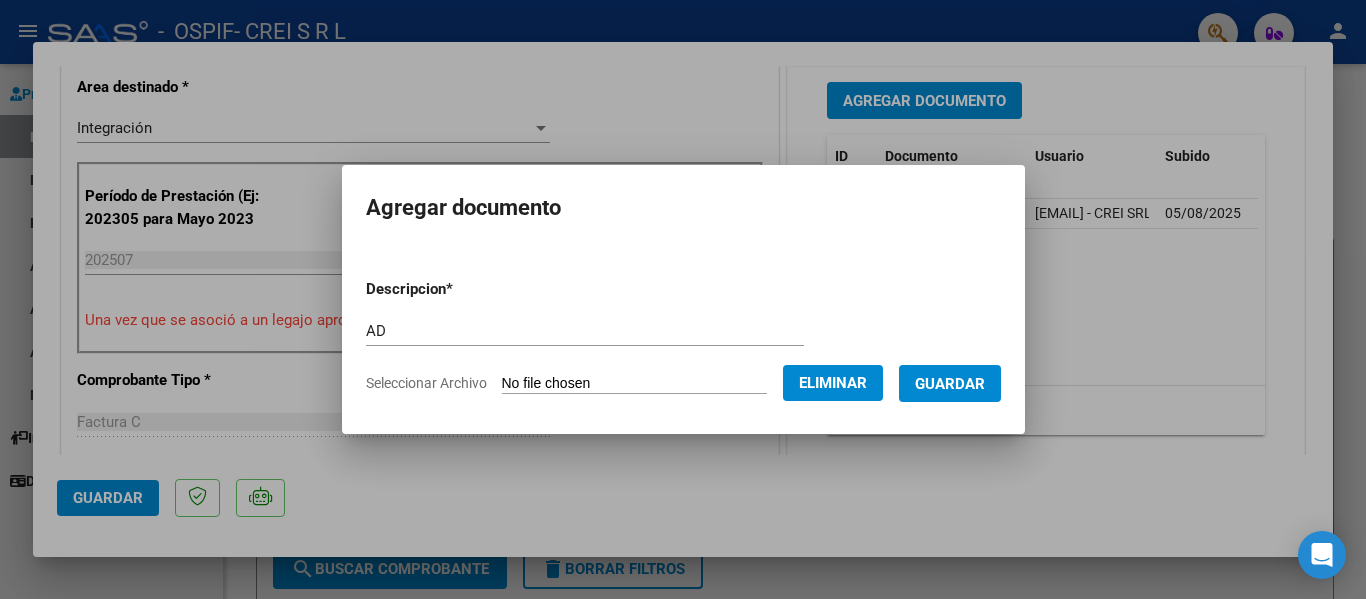 click on "Guardar" at bounding box center (950, 384) 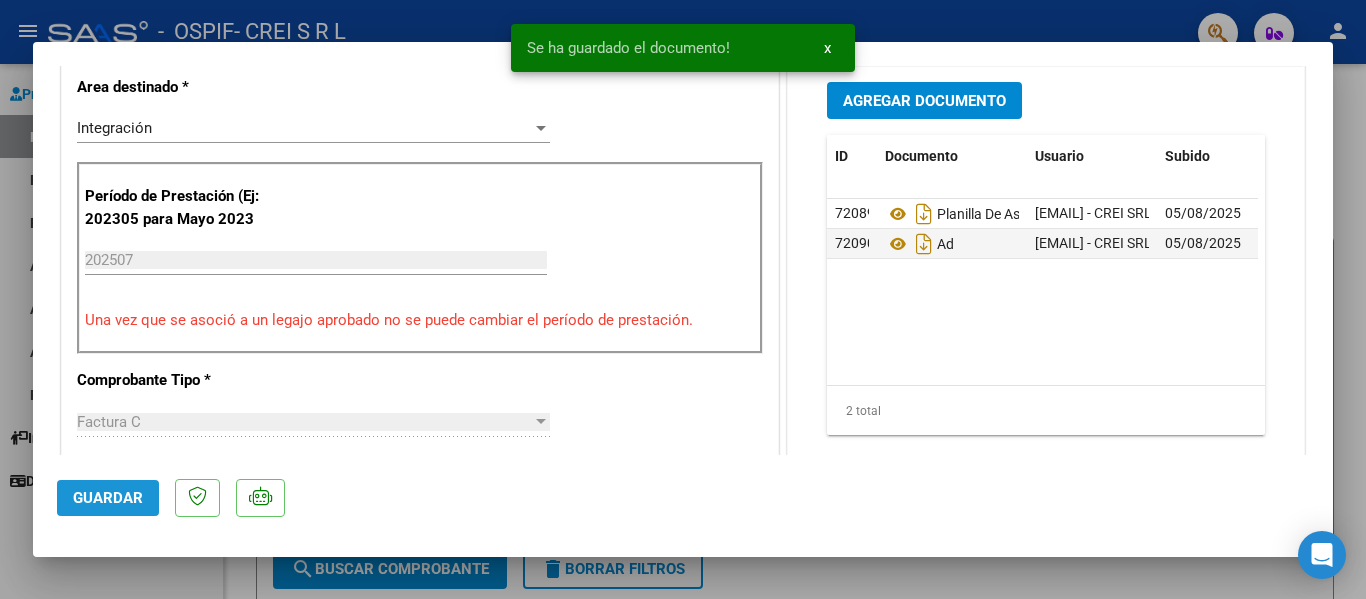 click on "Guardar" 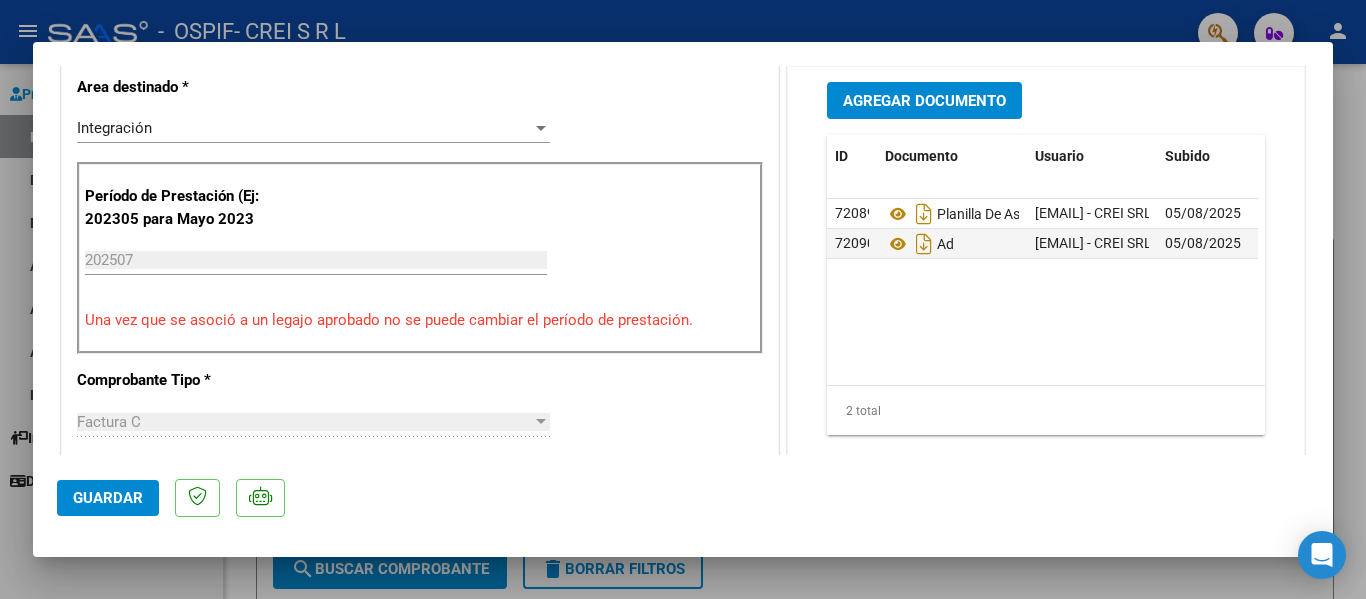 drag, startPoint x: 53, startPoint y: 498, endPoint x: 108, endPoint y: 492, distance: 55.326305 